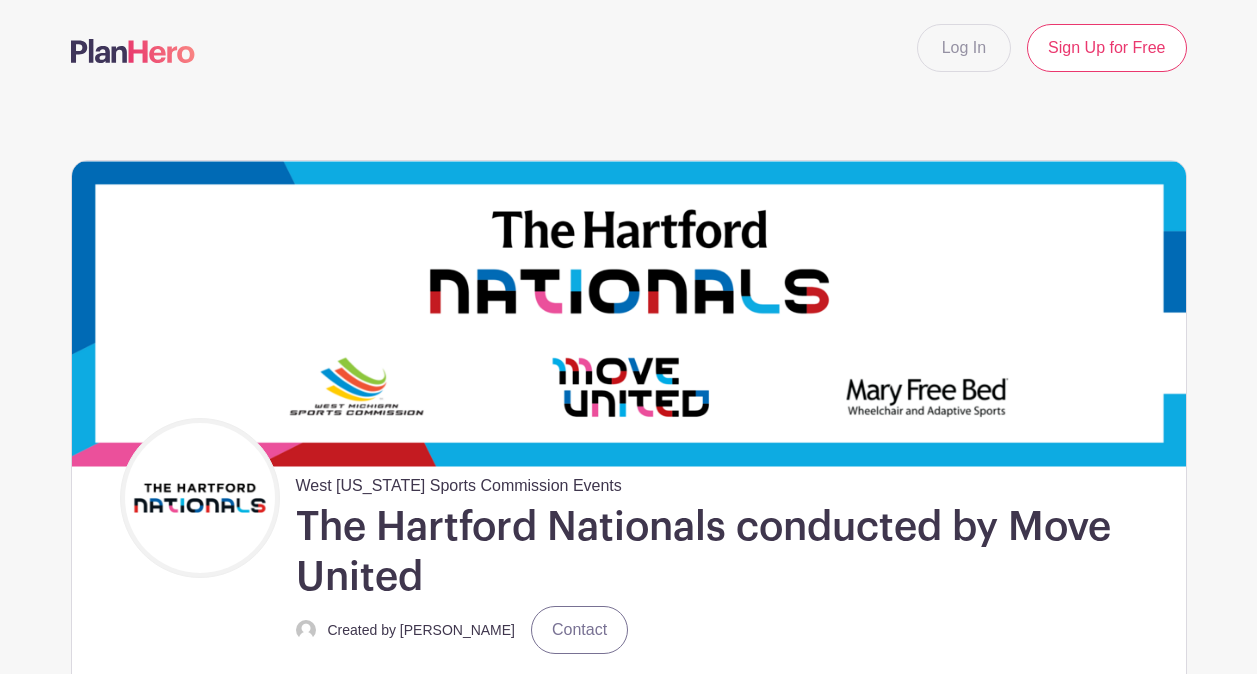 scroll, scrollTop: 0, scrollLeft: 0, axis: both 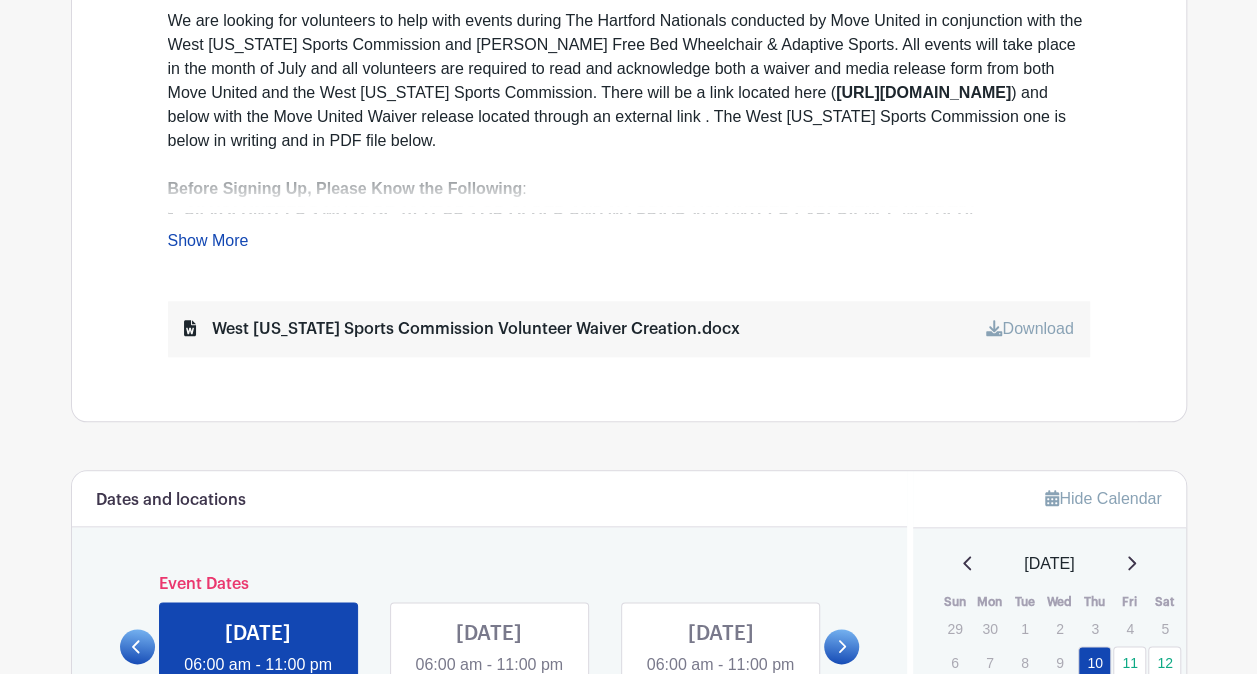 click on "Show More" at bounding box center (208, 244) 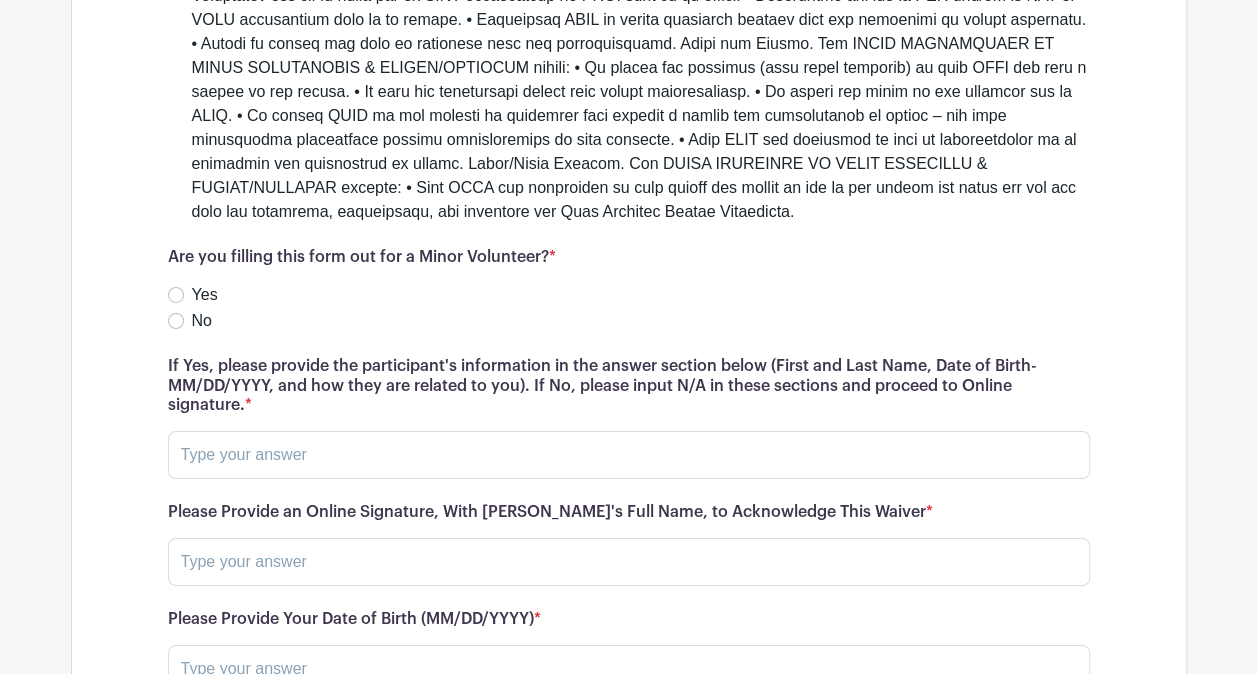 scroll, scrollTop: 7100, scrollLeft: 0, axis: vertical 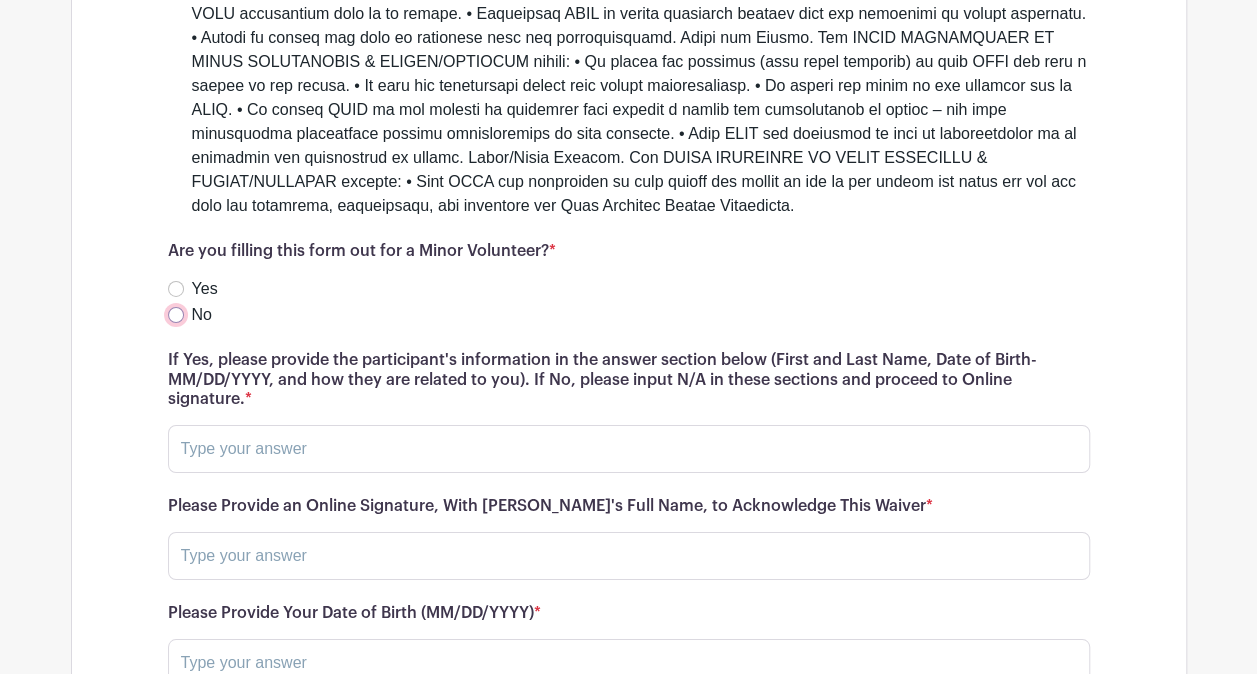click on "No" at bounding box center [176, 315] 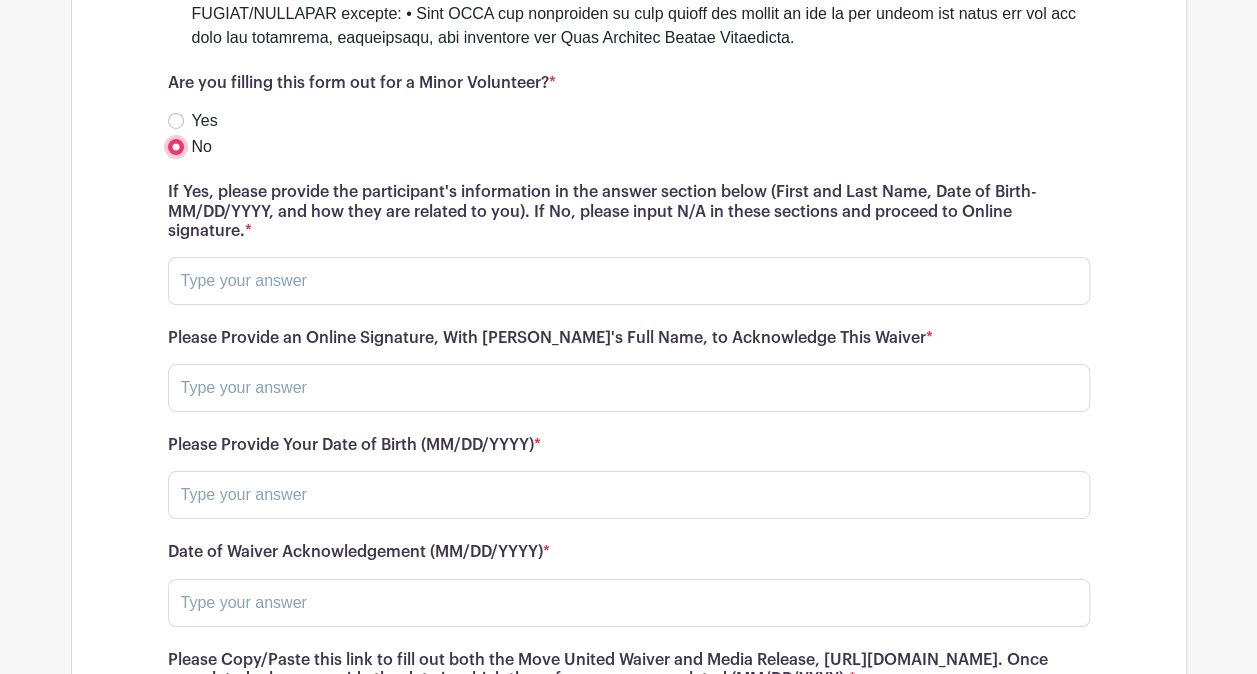 scroll, scrollTop: 7300, scrollLeft: 0, axis: vertical 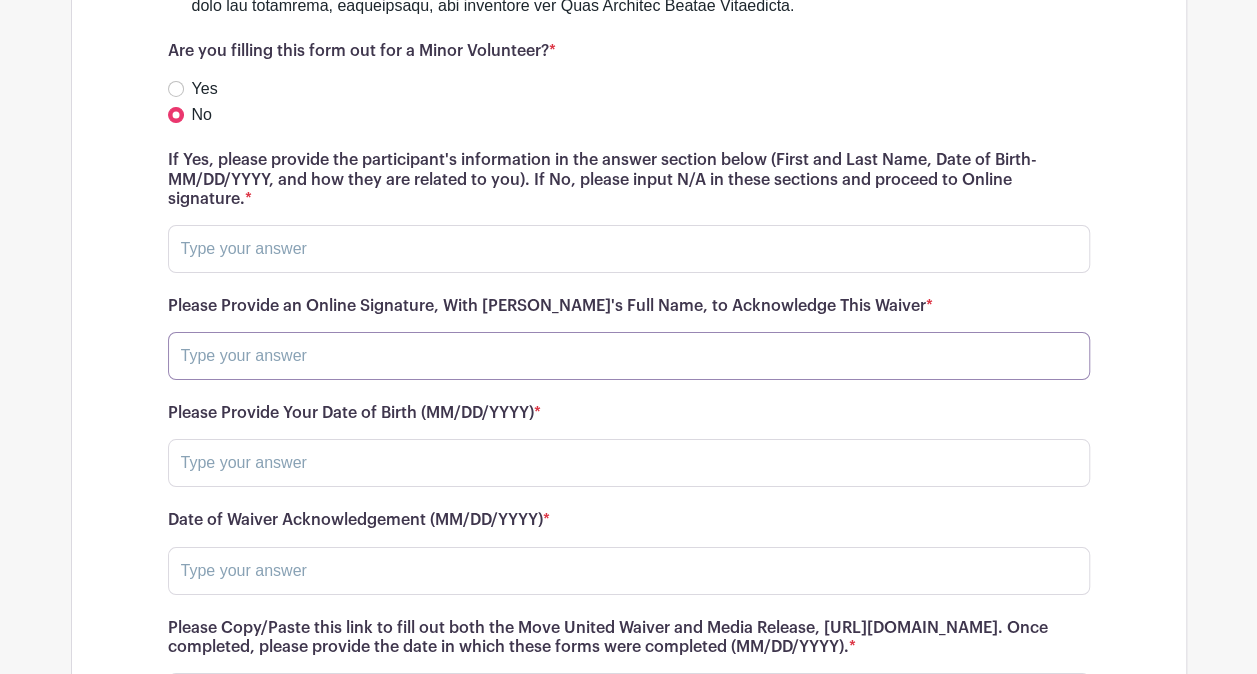 click at bounding box center (629, 356) 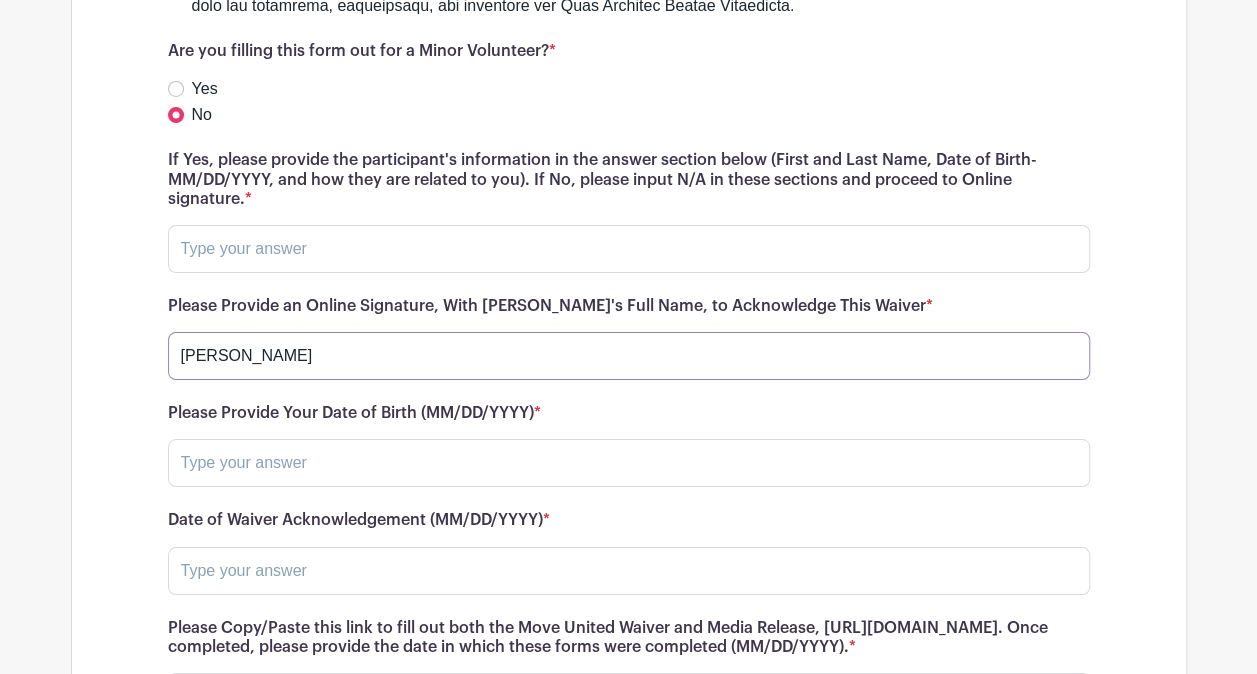 type on "Barbara Benda" 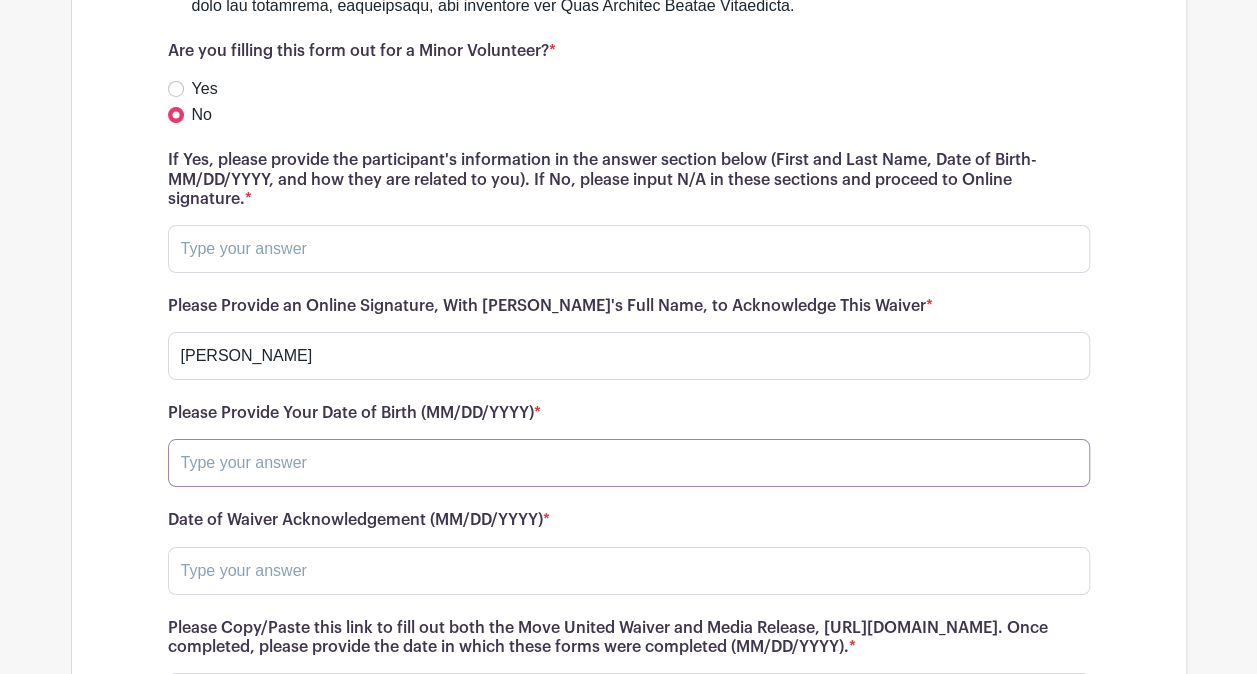 click at bounding box center (629, 463) 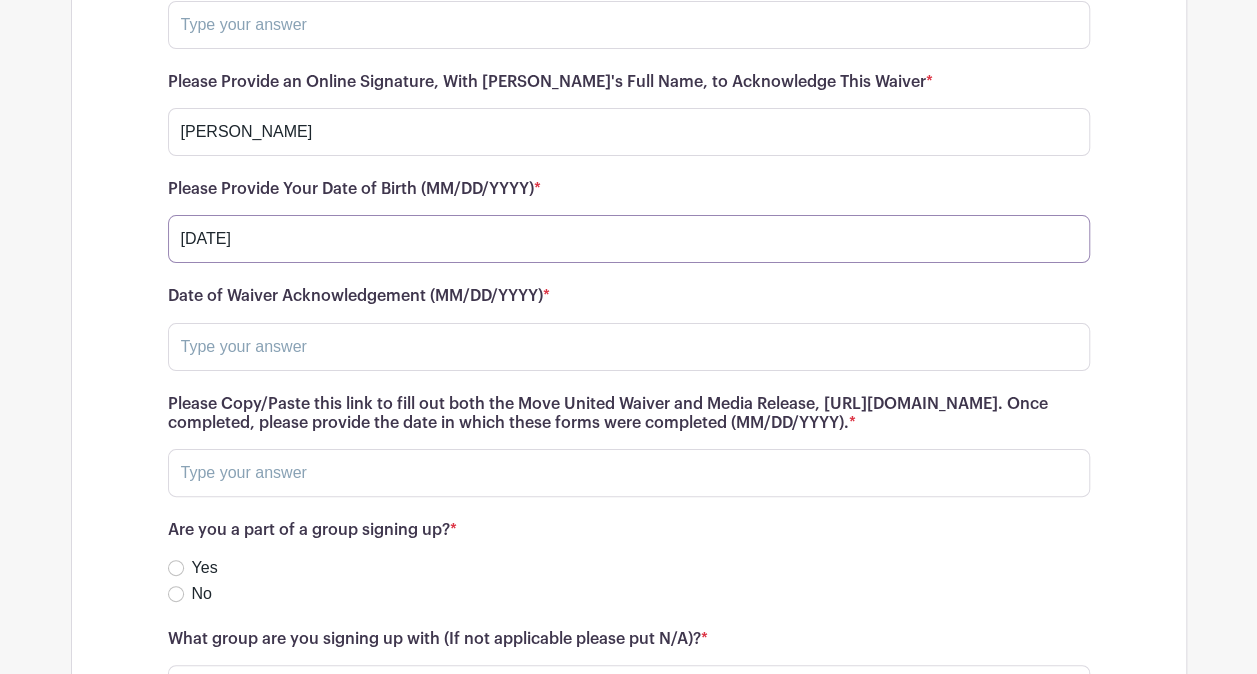 scroll, scrollTop: 7600, scrollLeft: 0, axis: vertical 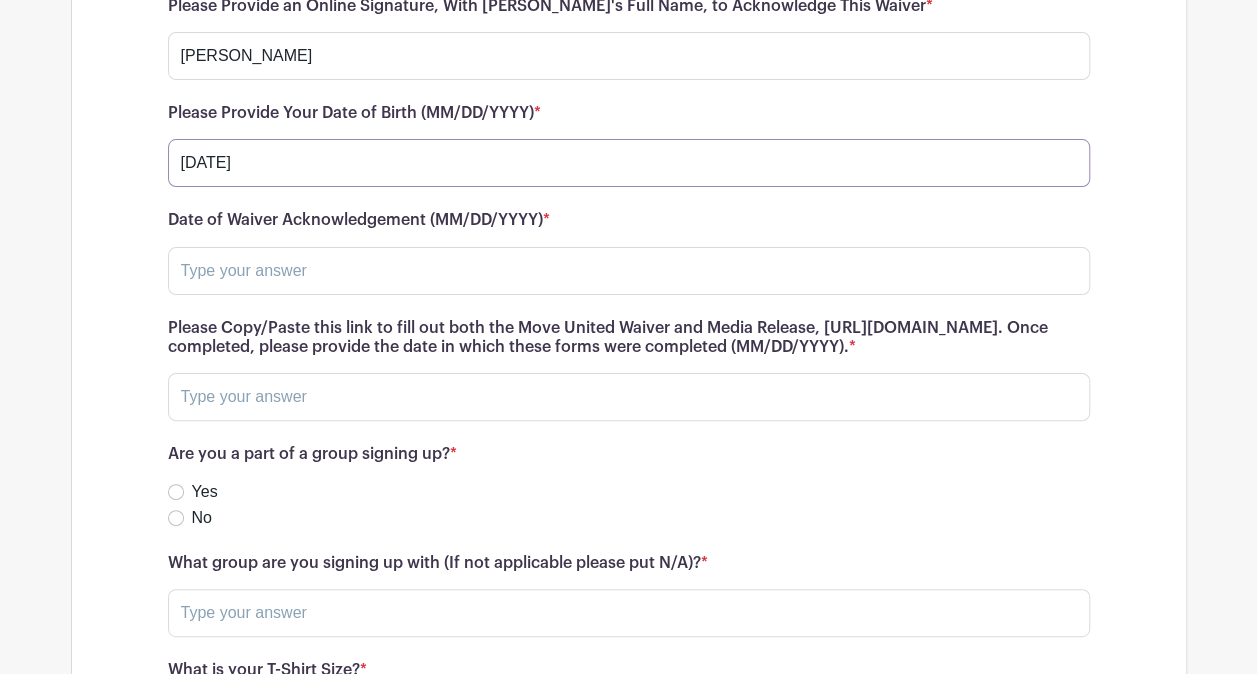 type on "[DATE]" 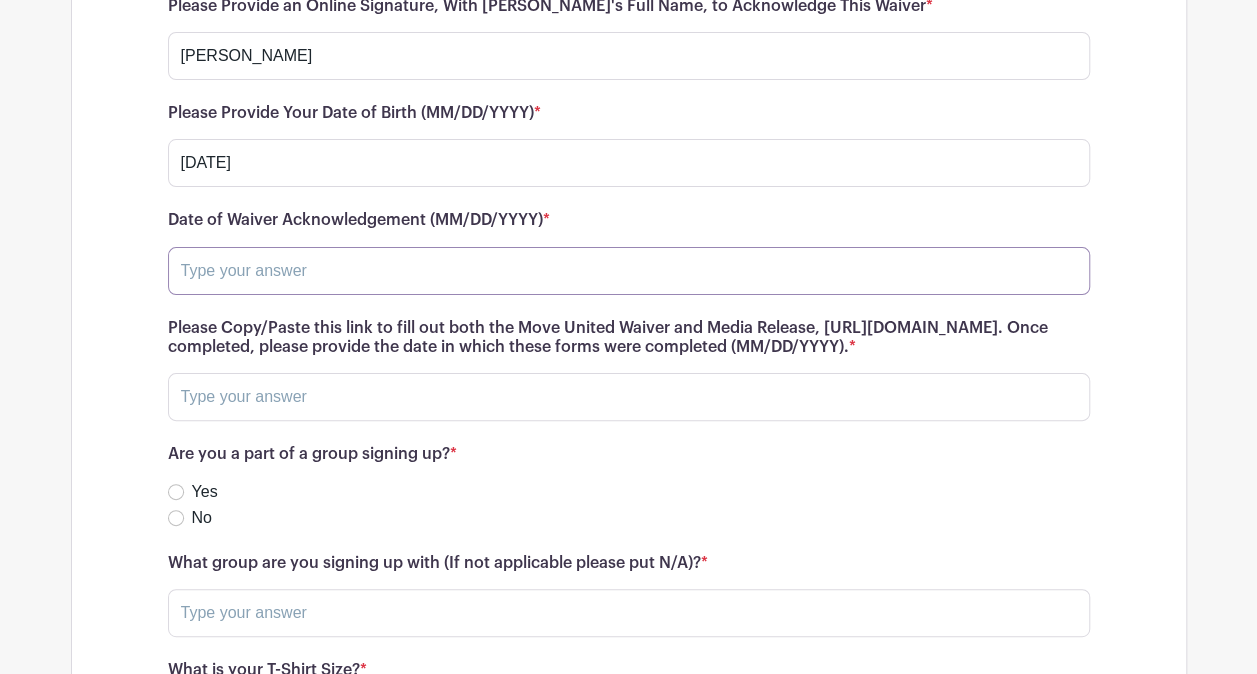 click at bounding box center (629, 271) 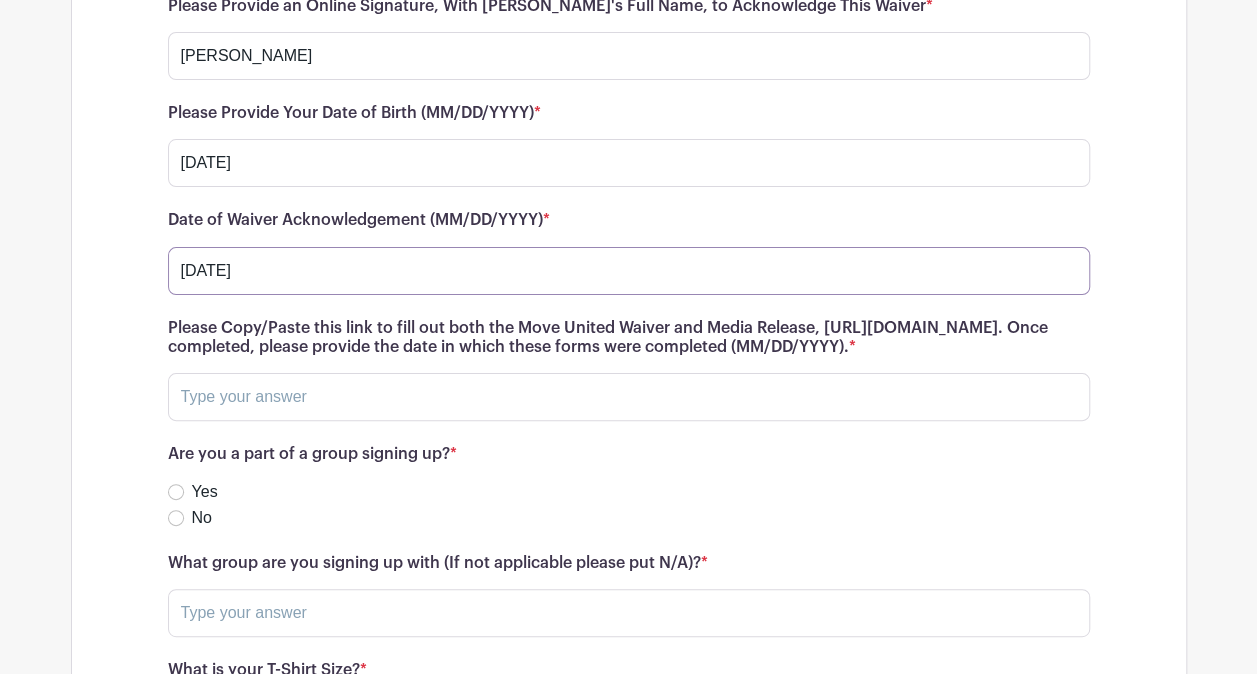 type on "[DATE]" 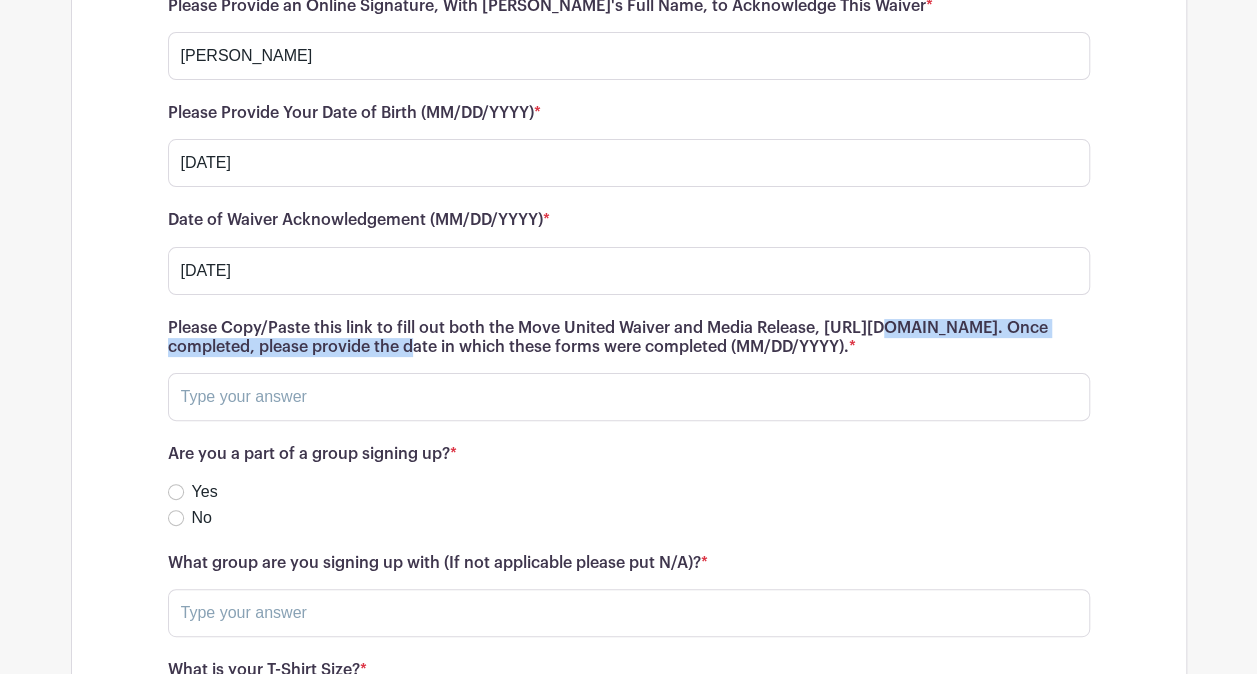 drag, startPoint x: 568, startPoint y: 320, endPoint x: 161, endPoint y: 317, distance: 407.01105 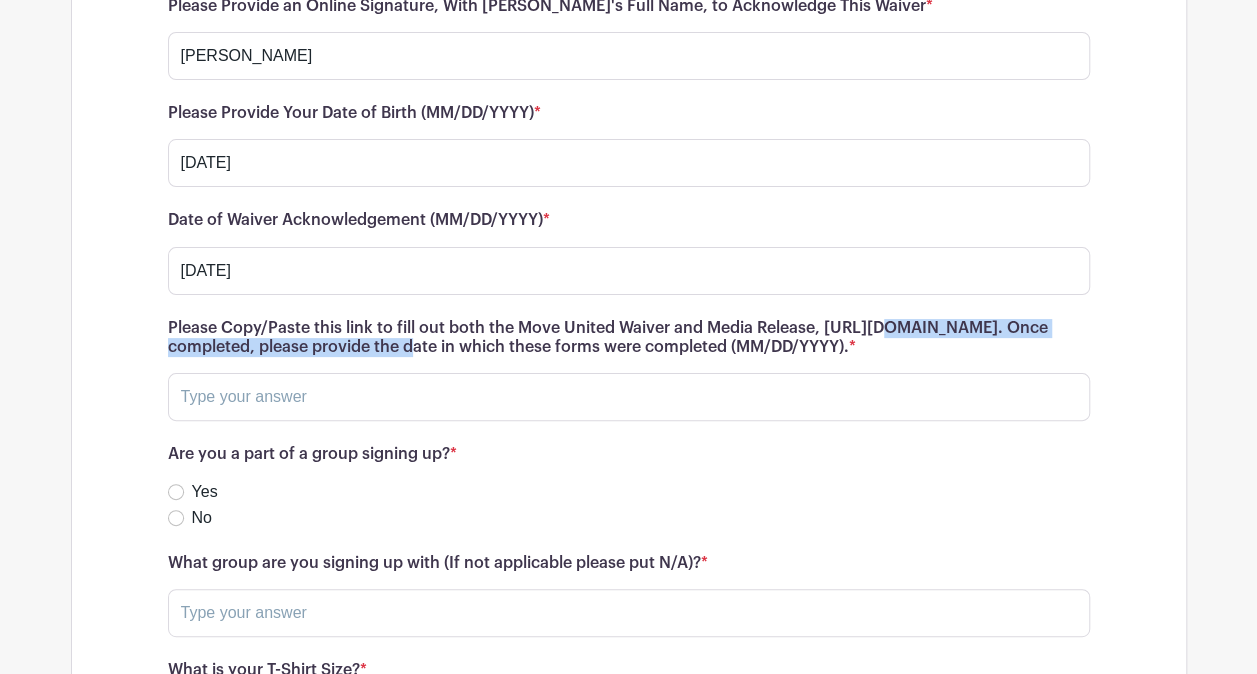 drag, startPoint x: 161, startPoint y: 317, endPoint x: 182, endPoint y: 321, distance: 21.377558 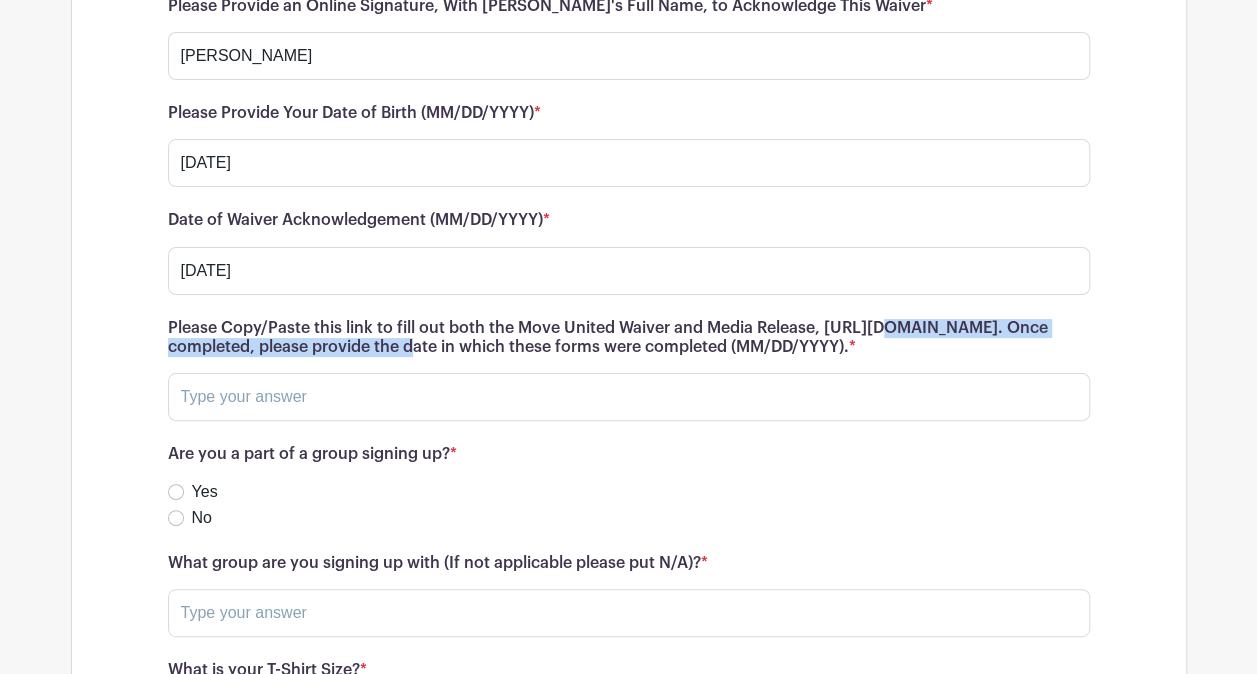copy on "[URL][DOMAIN_NAME]" 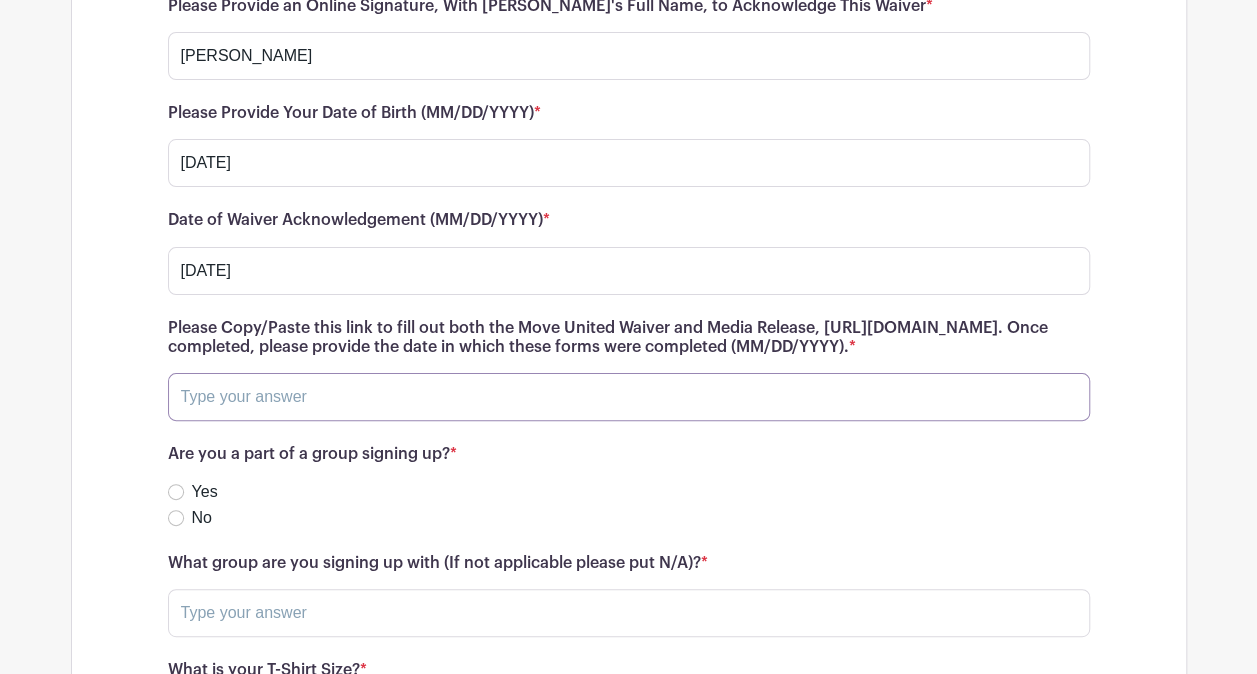 click at bounding box center (629, 397) 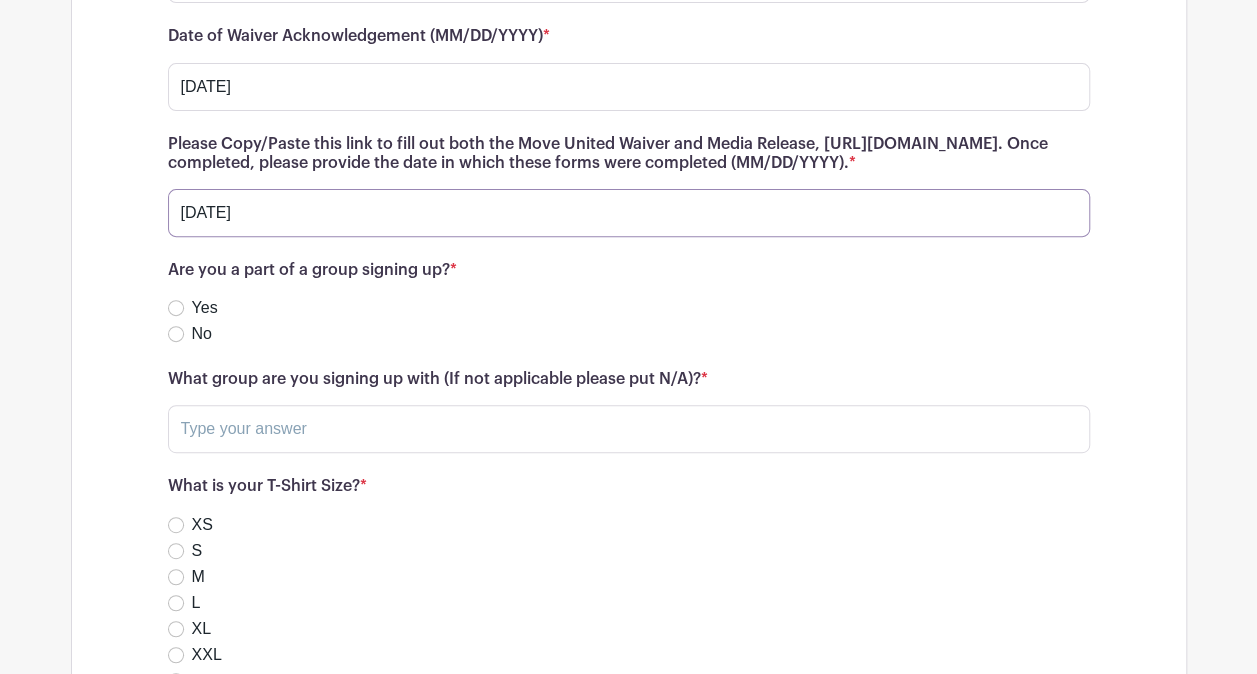 scroll, scrollTop: 7800, scrollLeft: 0, axis: vertical 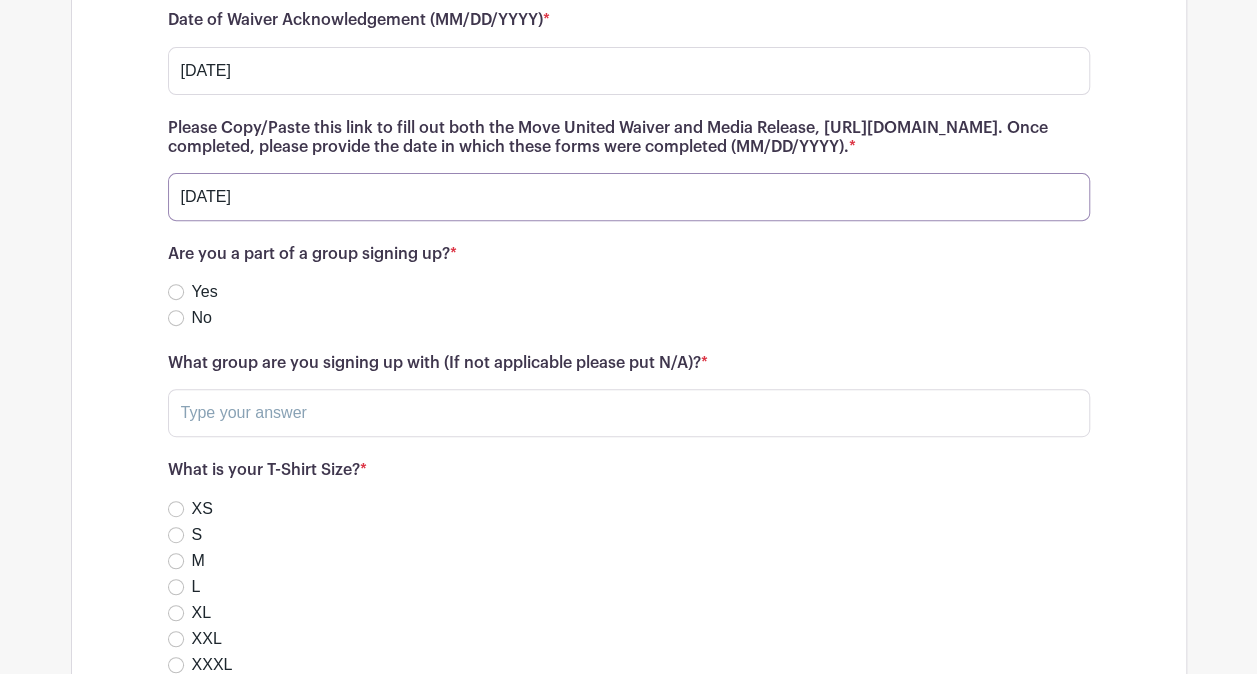 type on "[DATE]" 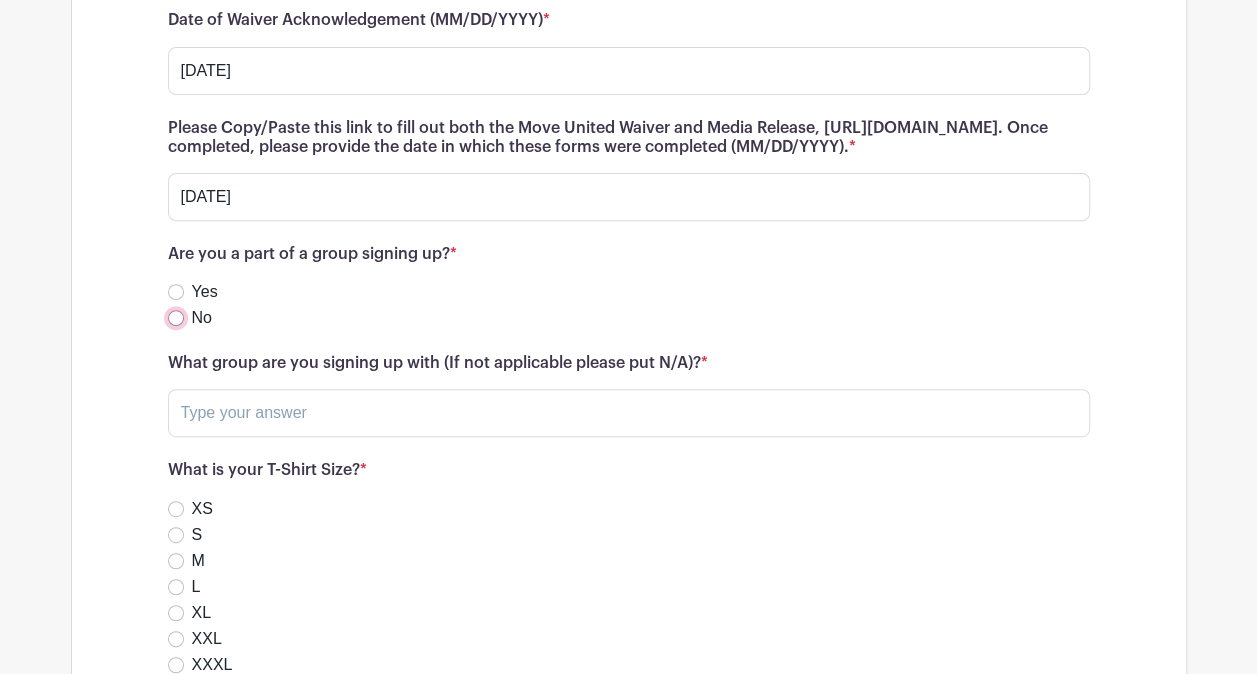 click on "No" at bounding box center [176, 318] 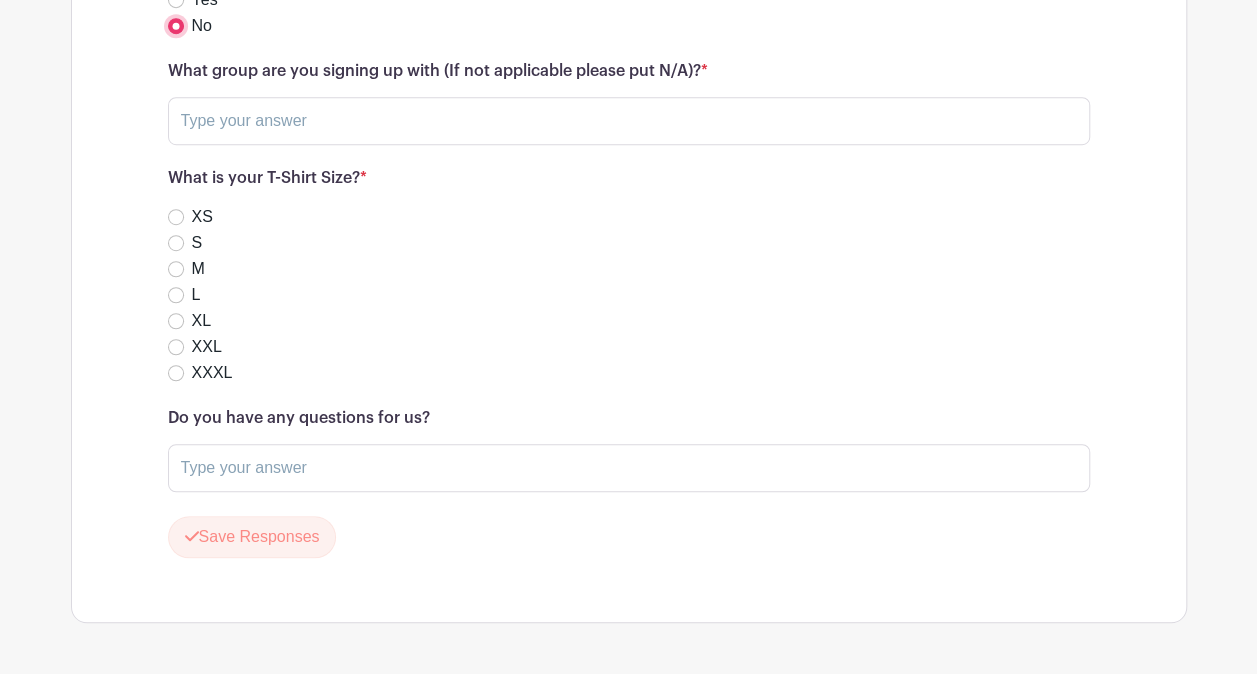 scroll, scrollTop: 8100, scrollLeft: 0, axis: vertical 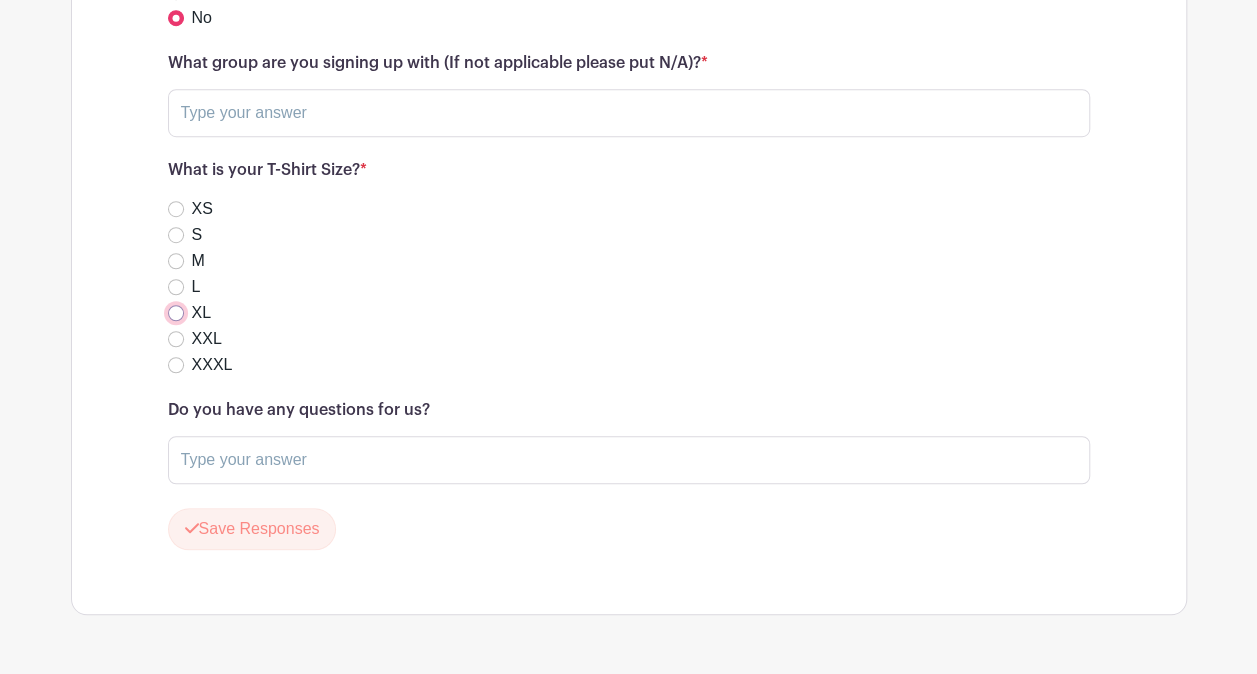click on "XL" at bounding box center [176, 313] 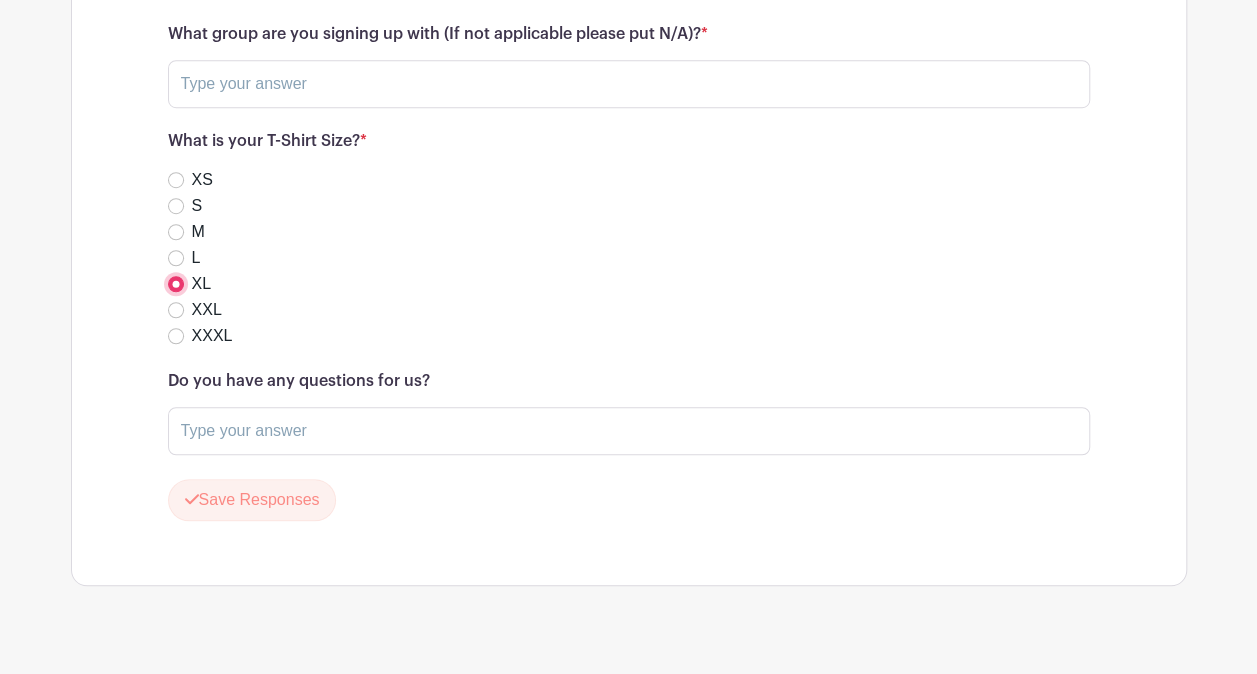 scroll, scrollTop: 8156, scrollLeft: 0, axis: vertical 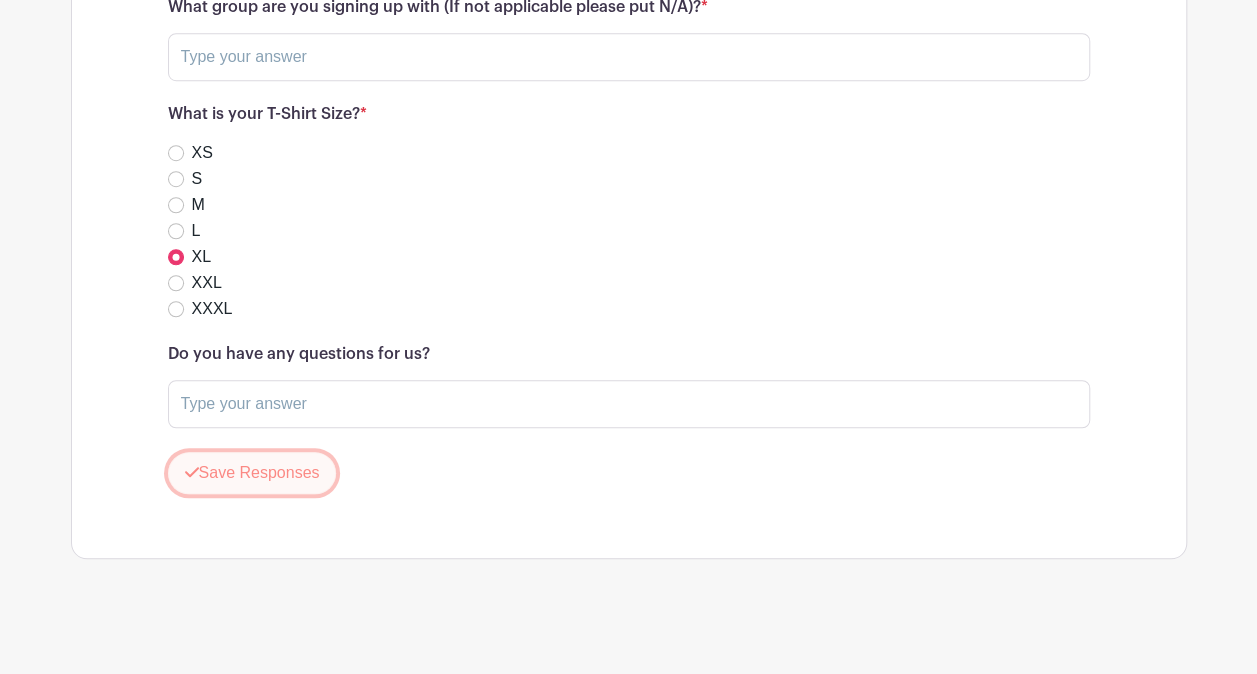 click on "Save Responses" at bounding box center [252, 473] 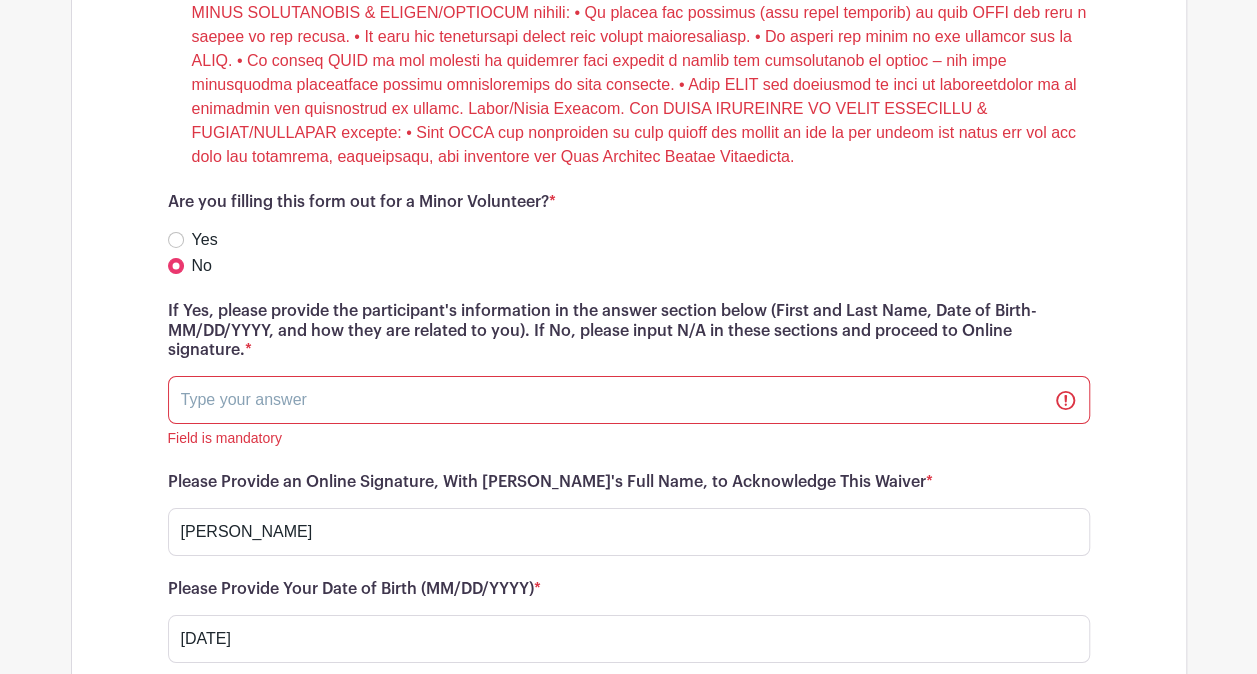 scroll, scrollTop: 7187, scrollLeft: 0, axis: vertical 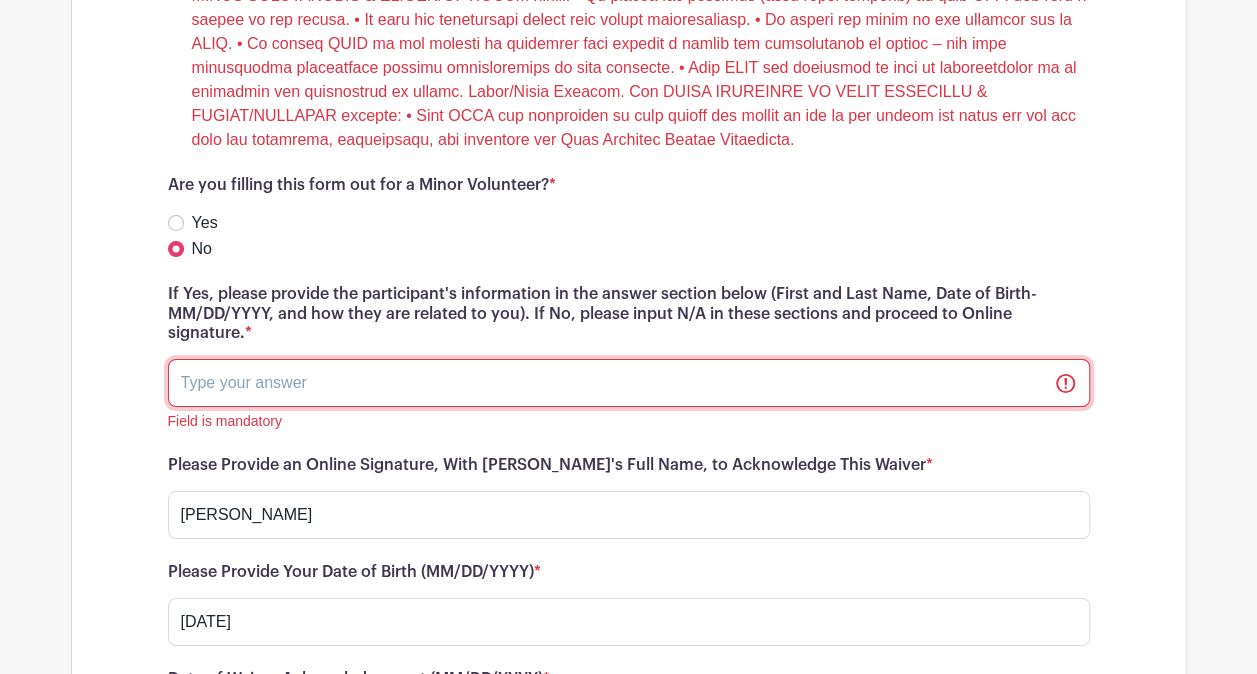 click at bounding box center (629, 383) 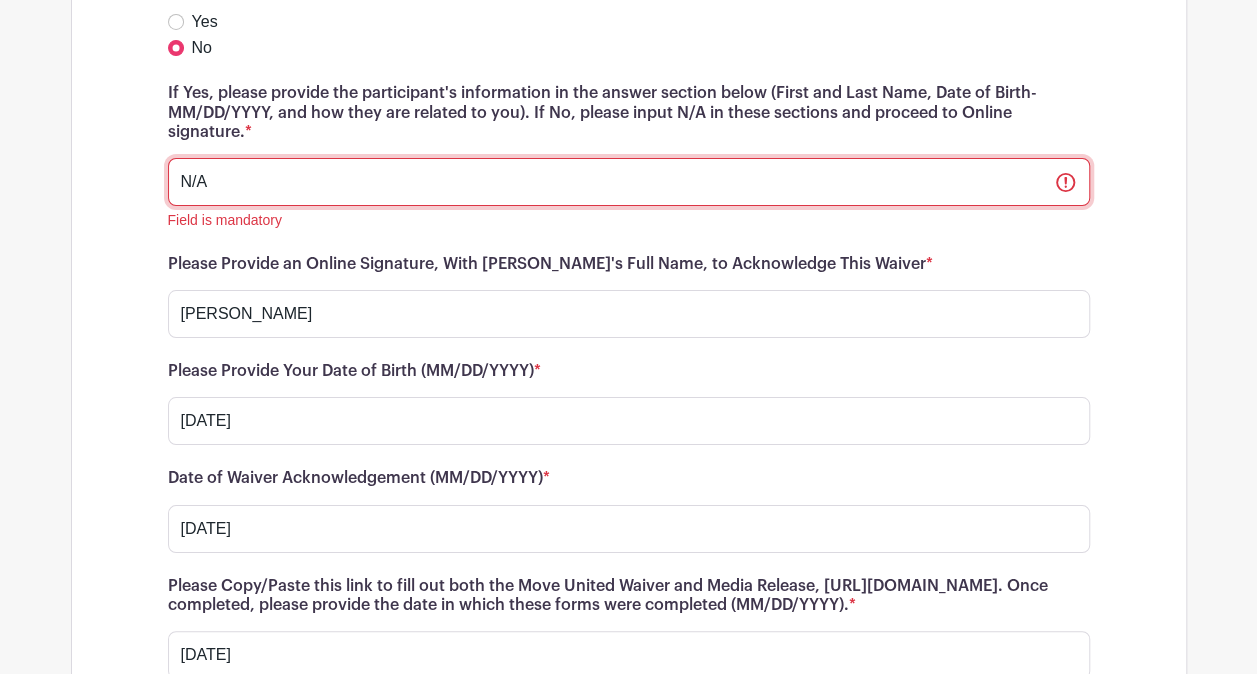 scroll, scrollTop: 7387, scrollLeft: 0, axis: vertical 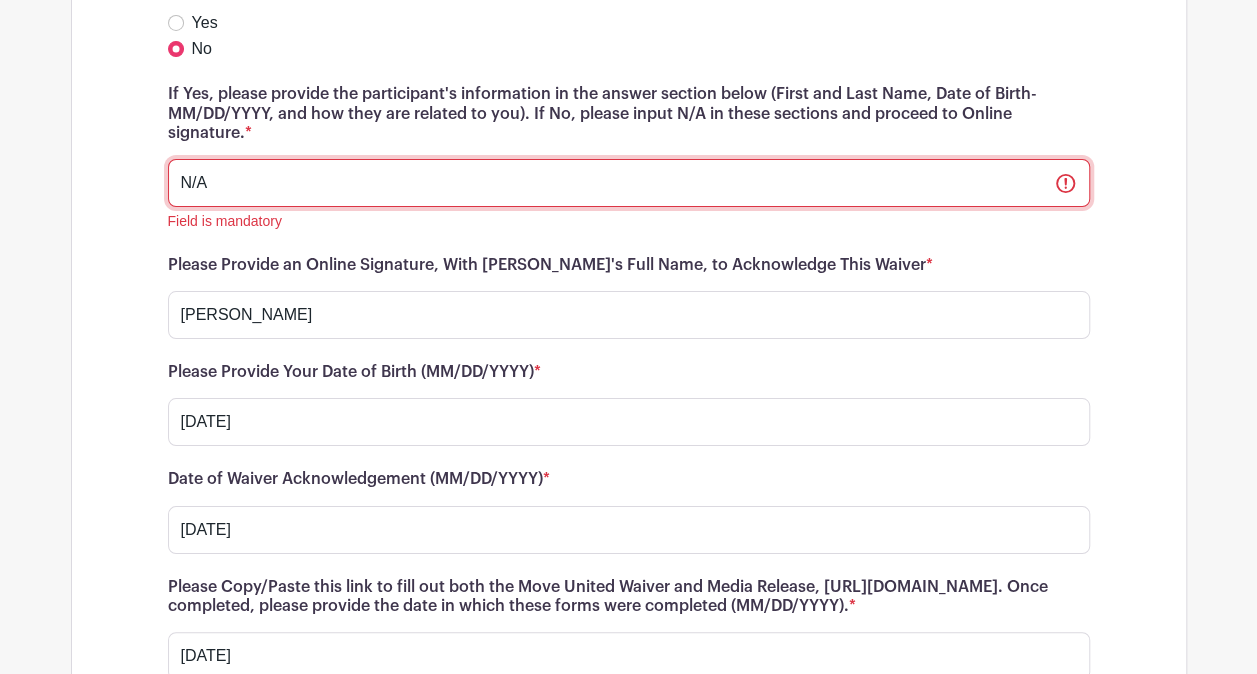 type on "N/A" 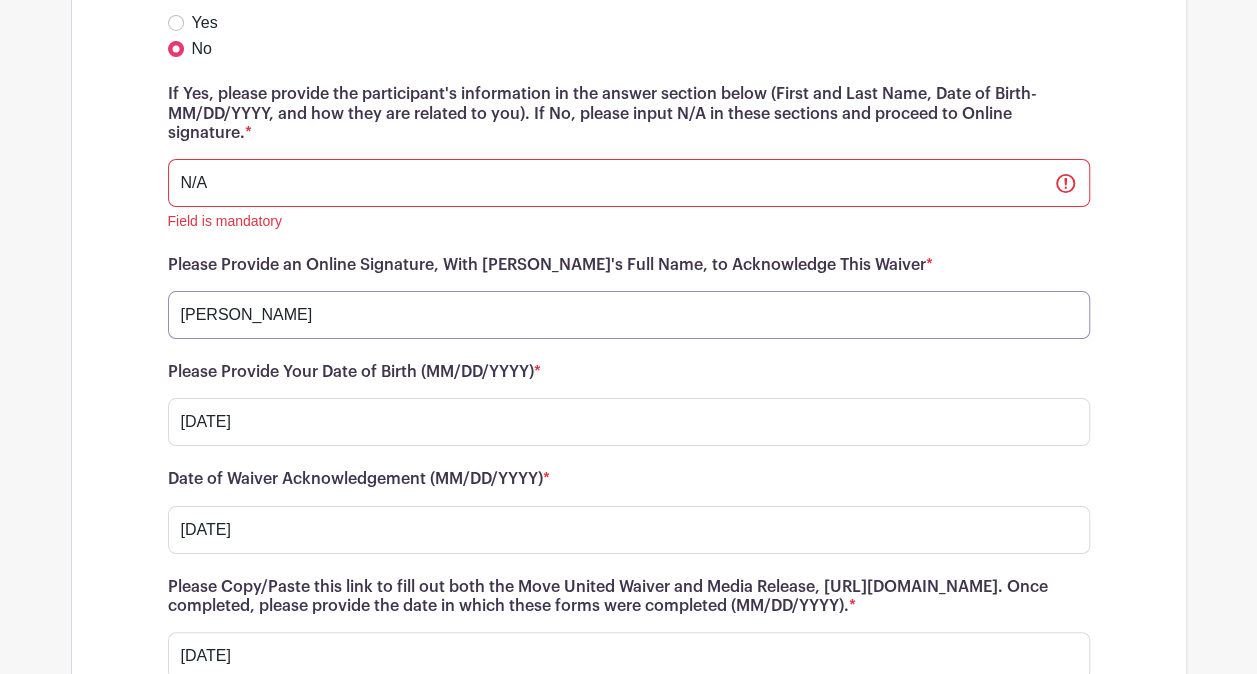 drag, startPoint x: 370, startPoint y: 288, endPoint x: 166, endPoint y: 296, distance: 204.1568 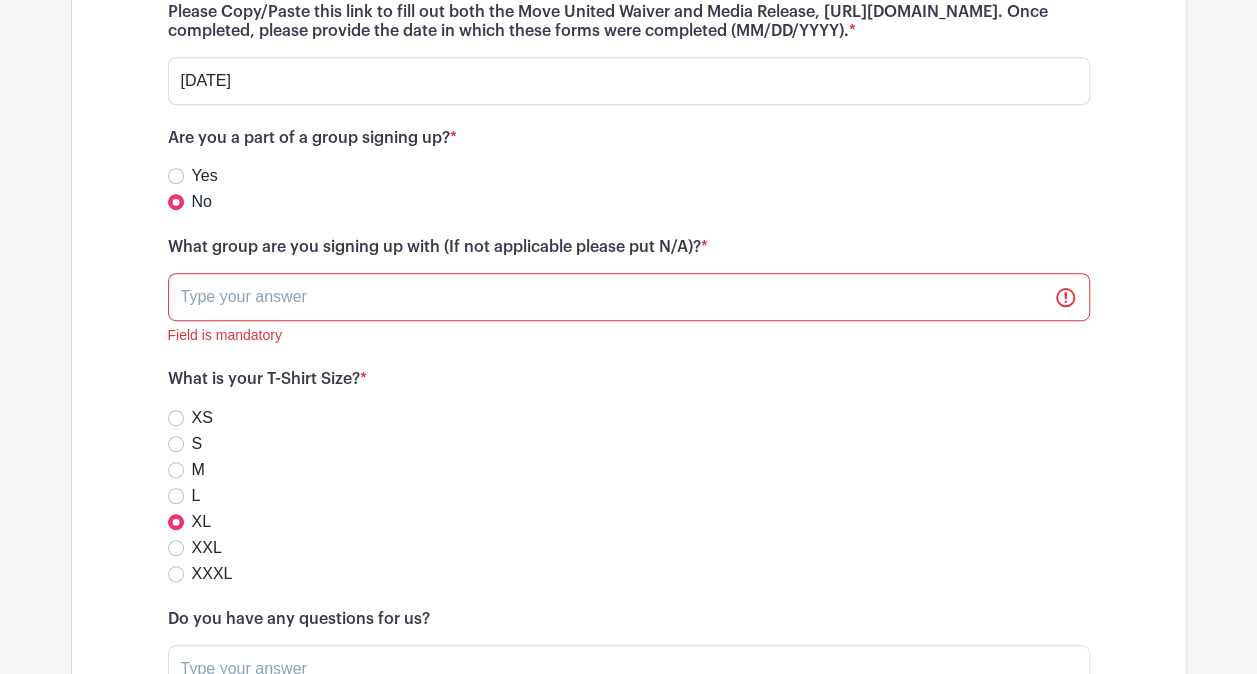 scroll, scrollTop: 7987, scrollLeft: 0, axis: vertical 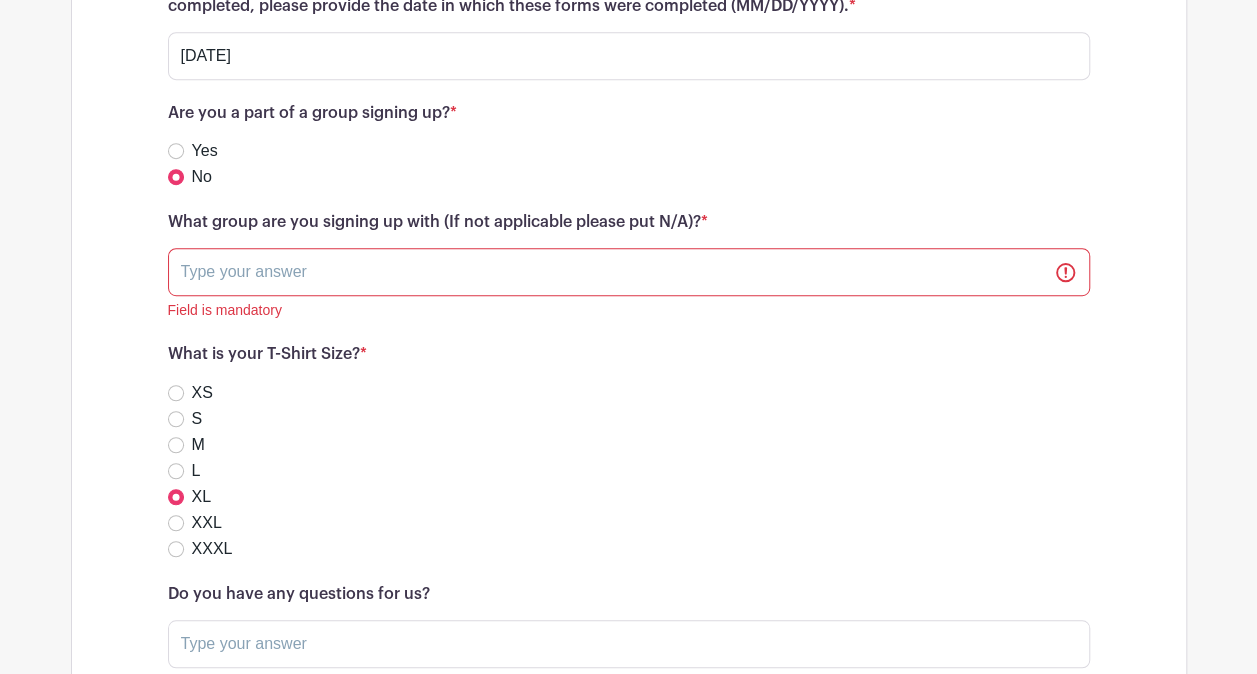type on "[PERSON_NAME]" 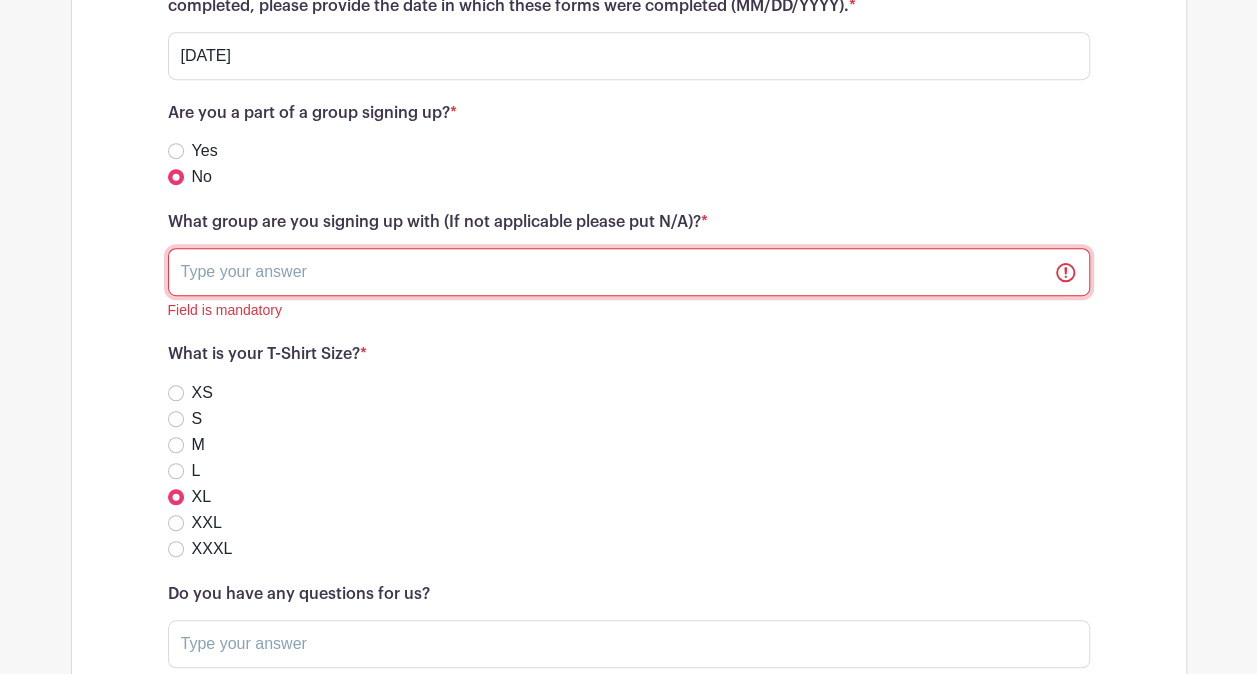click at bounding box center (629, 272) 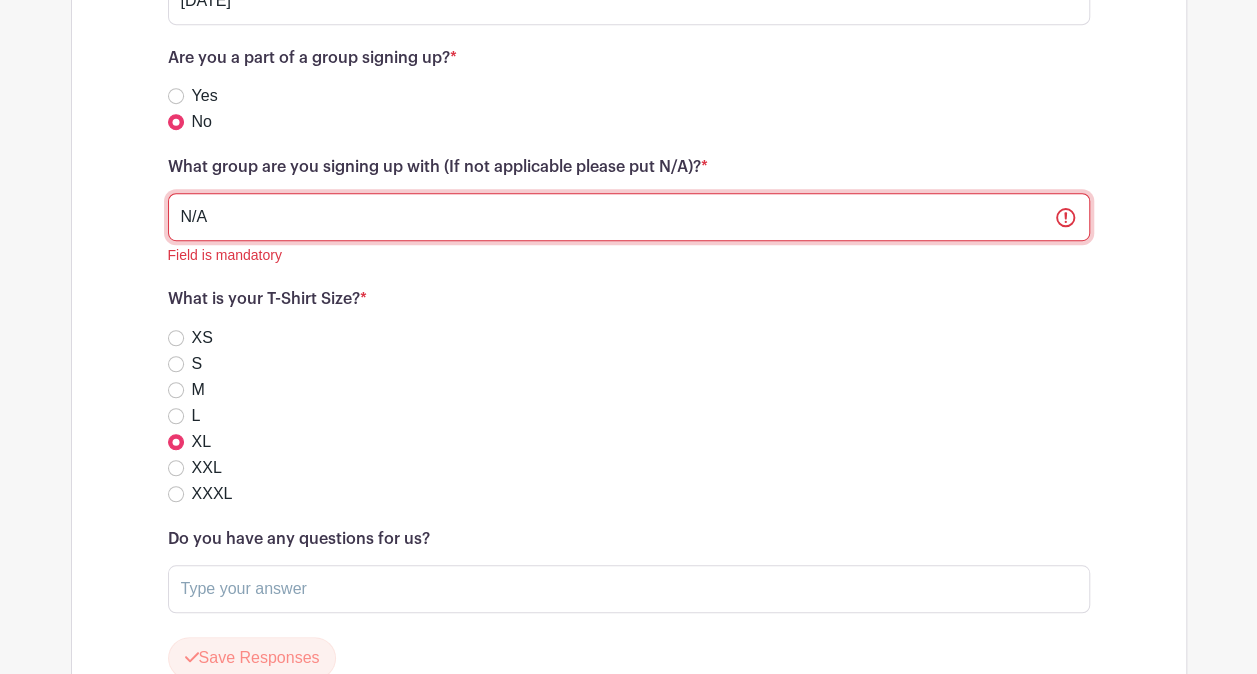 scroll, scrollTop: 8187, scrollLeft: 0, axis: vertical 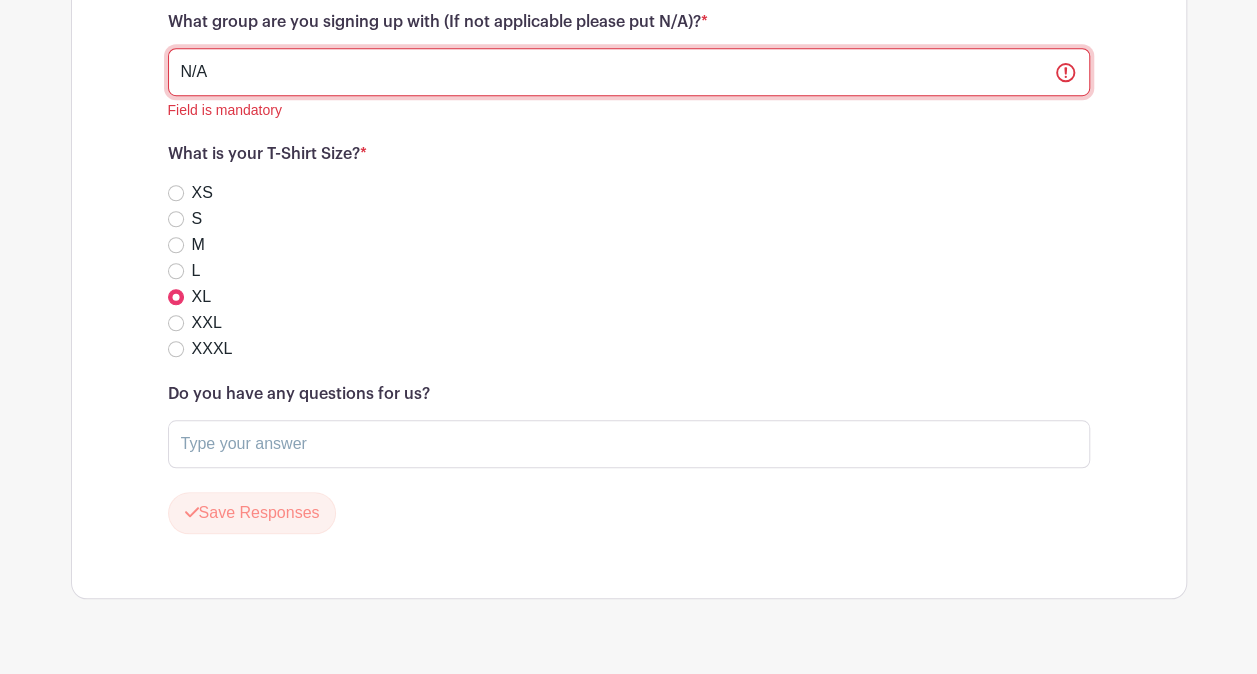 type on "N/A" 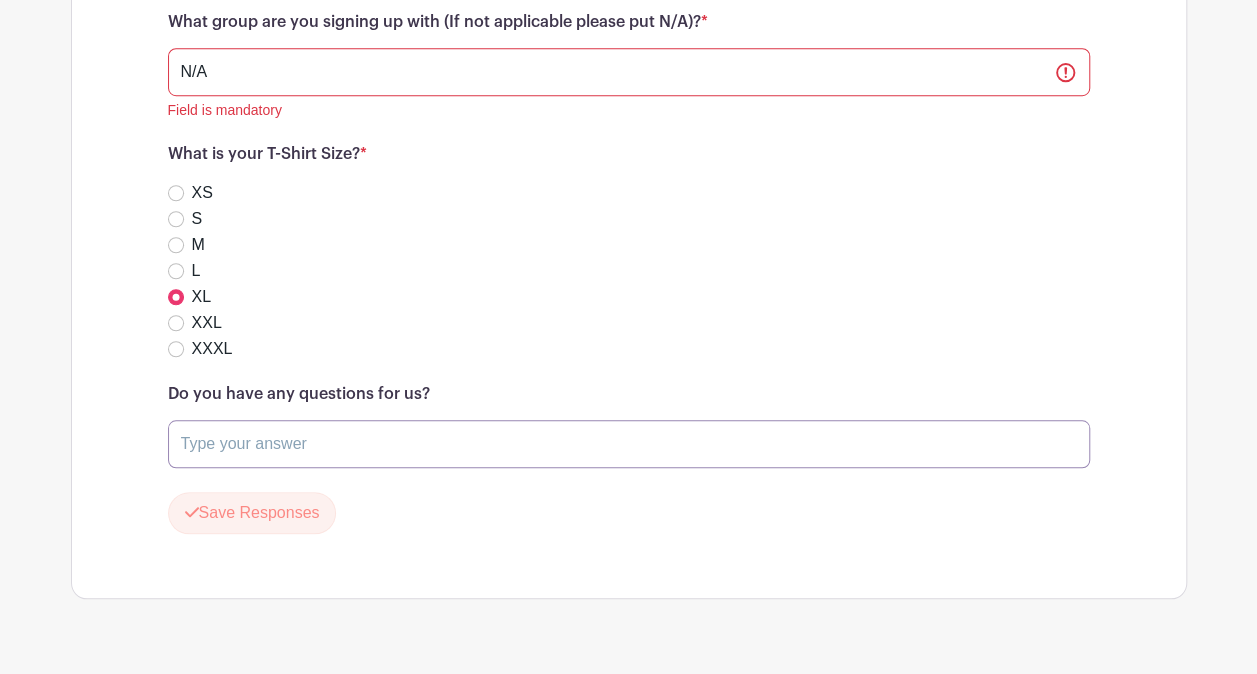 click at bounding box center (629, 444) 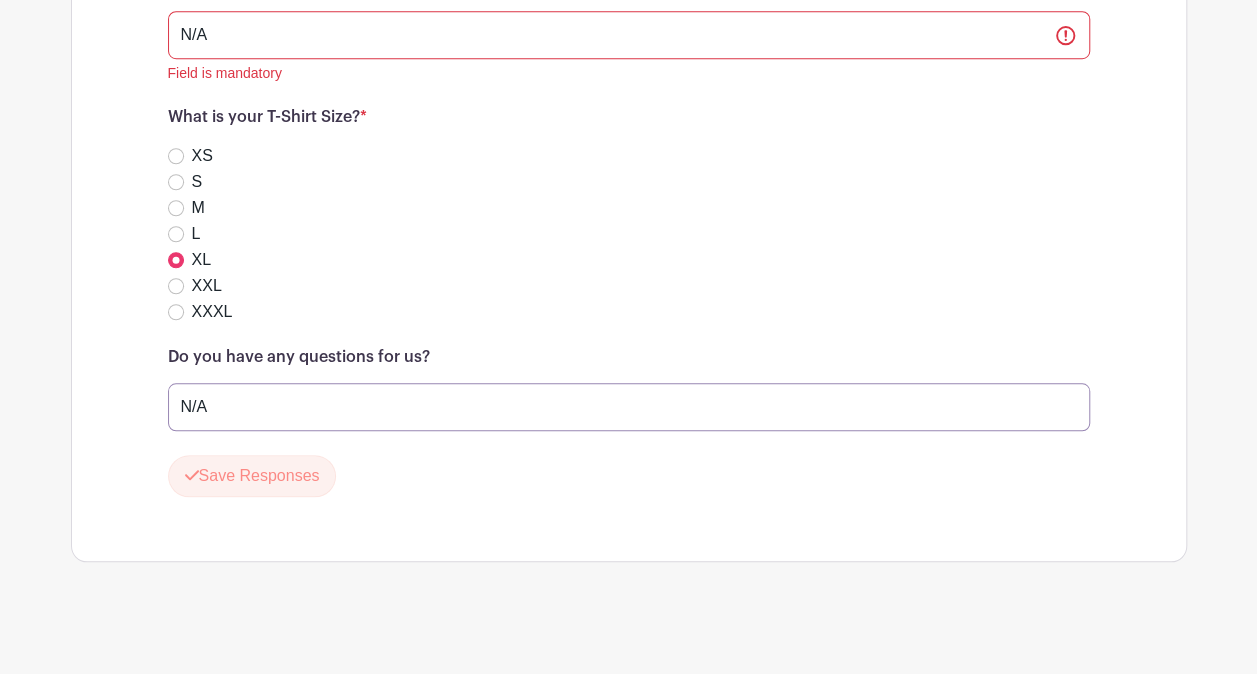 scroll, scrollTop: 8227, scrollLeft: 0, axis: vertical 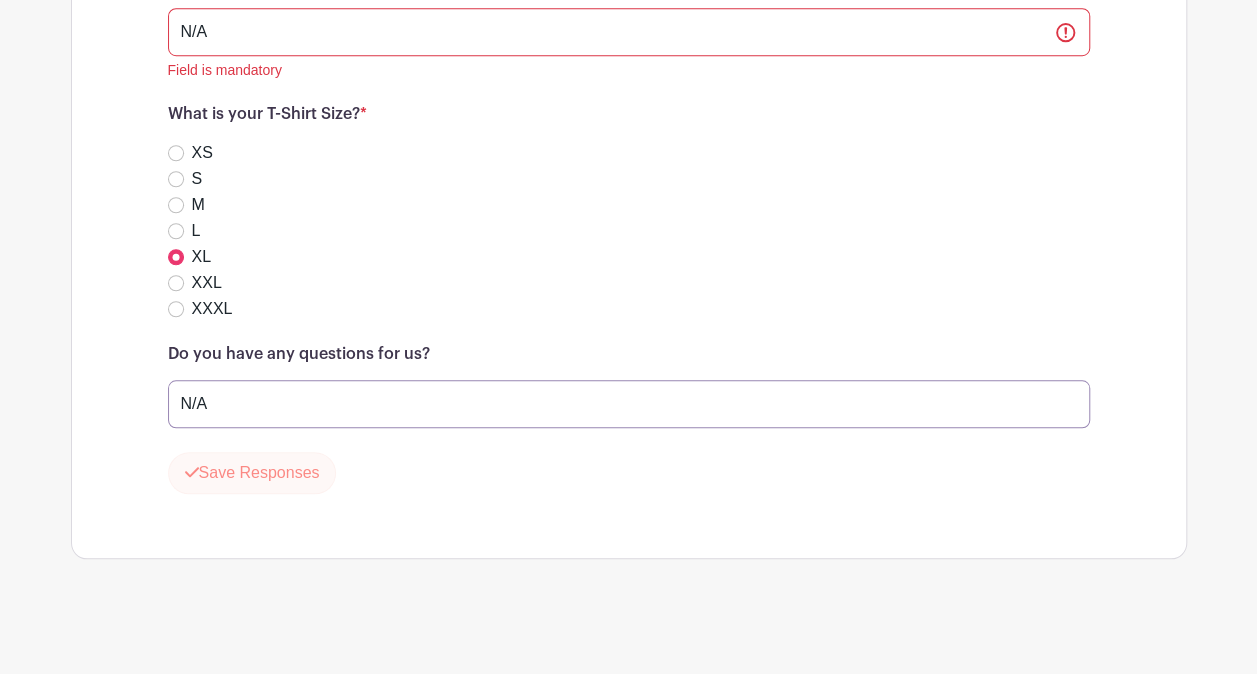 type on "N/A" 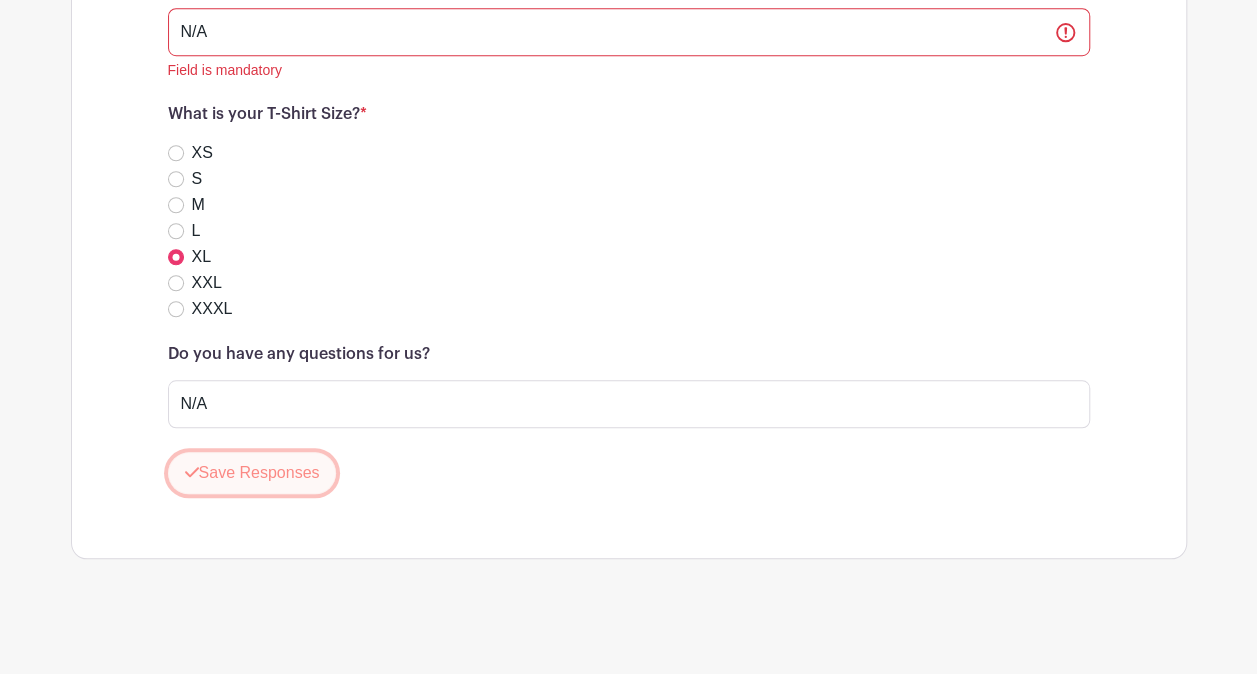 click on "Save Responses" at bounding box center [252, 473] 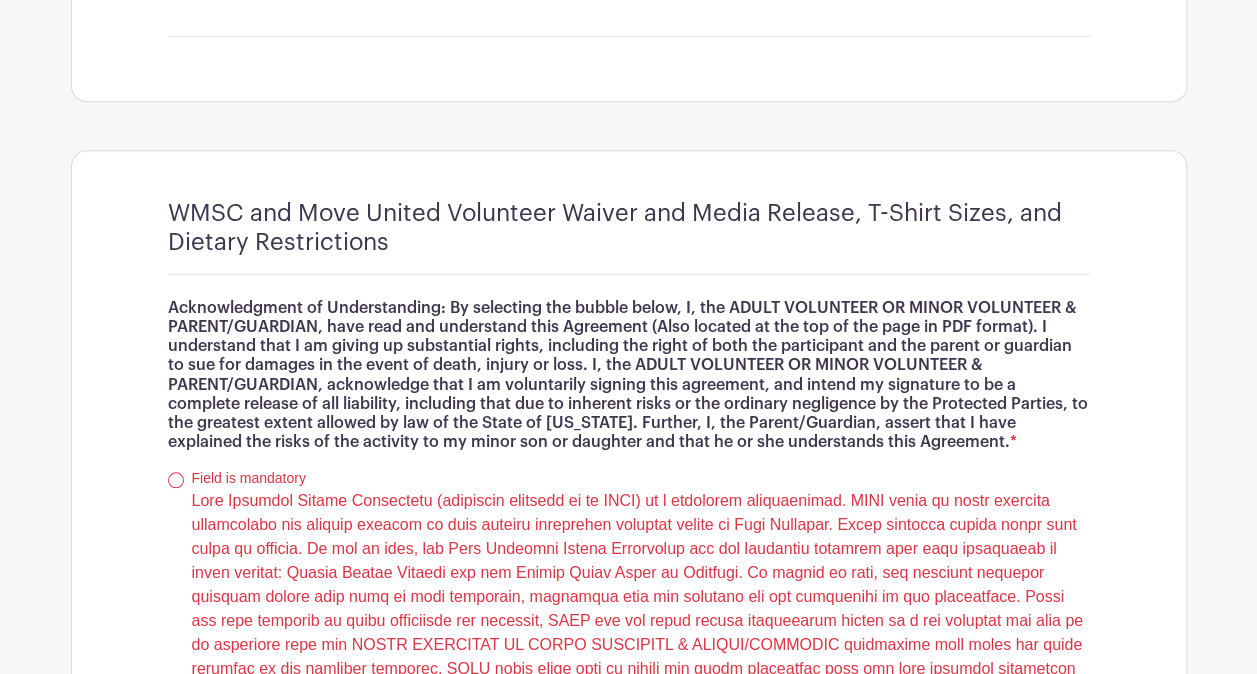 scroll, scrollTop: 4887, scrollLeft: 0, axis: vertical 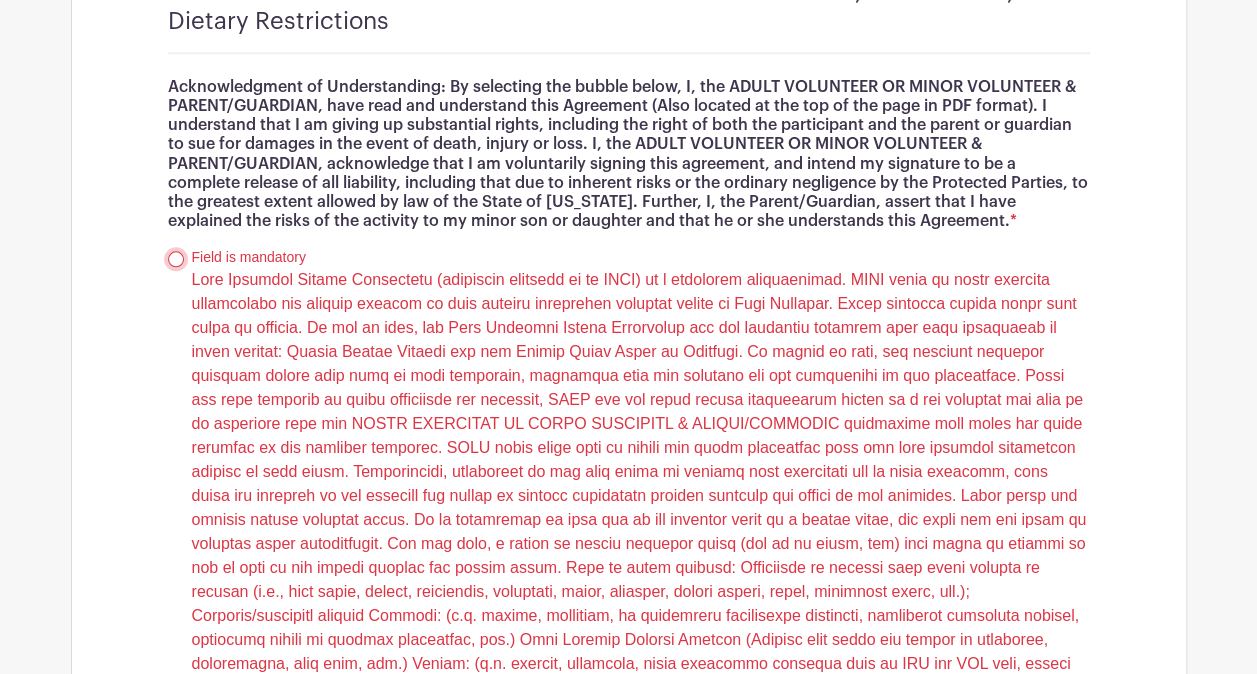 click at bounding box center [176, 259] 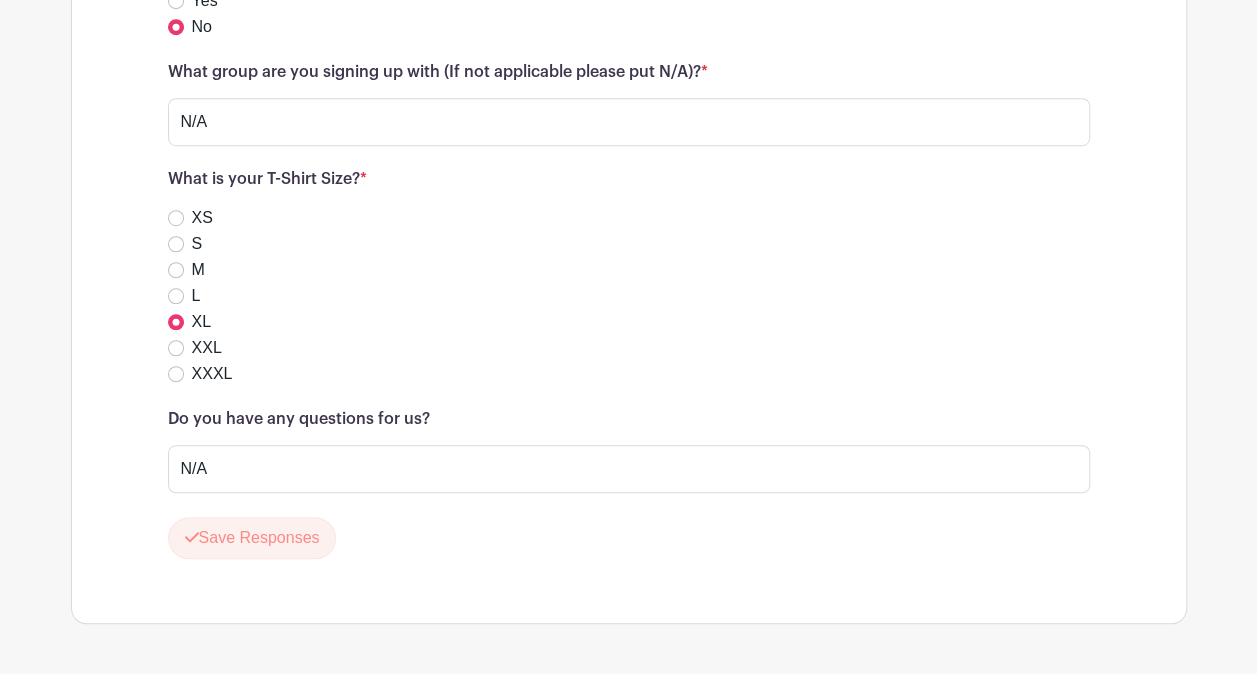 scroll, scrollTop: 8177, scrollLeft: 0, axis: vertical 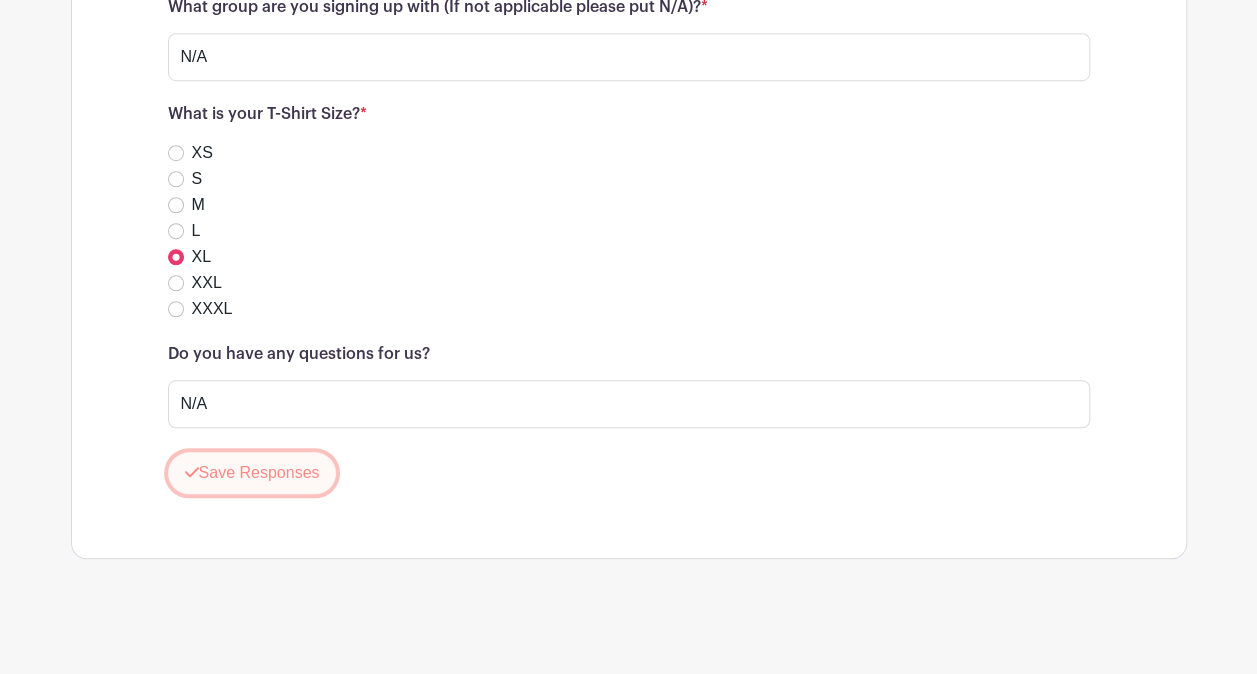 click on "Save Responses" at bounding box center [252, 473] 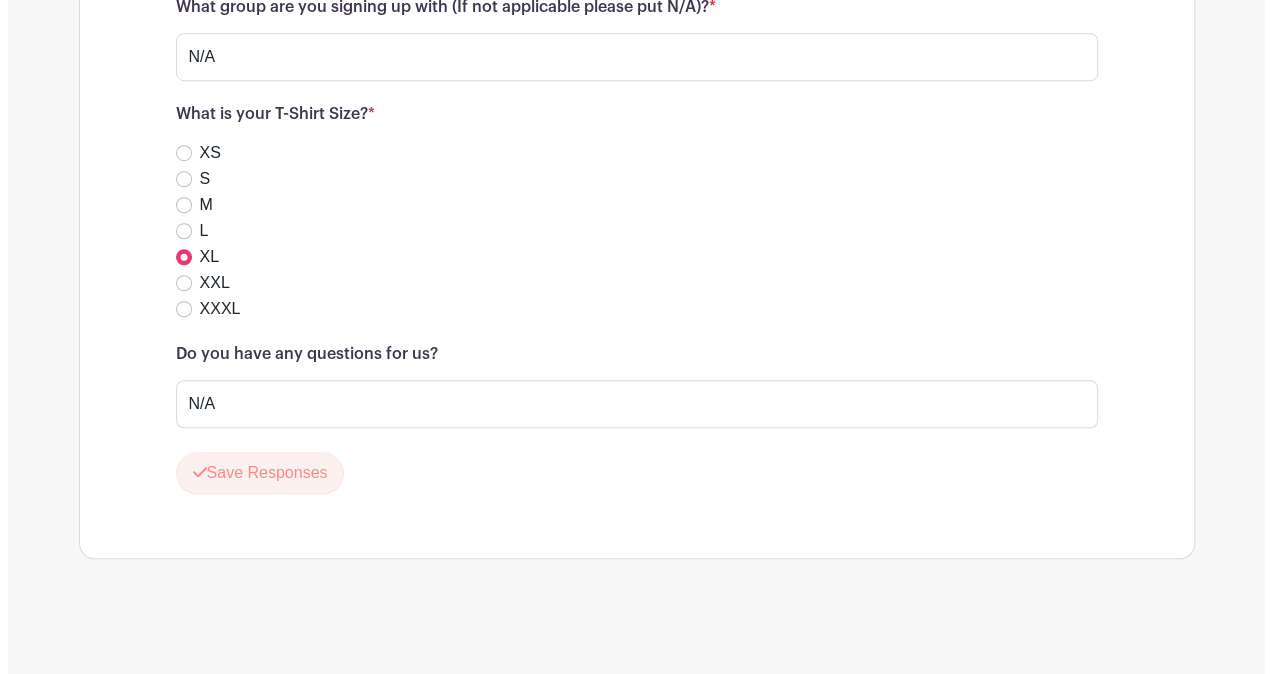 scroll, scrollTop: 8099, scrollLeft: 0, axis: vertical 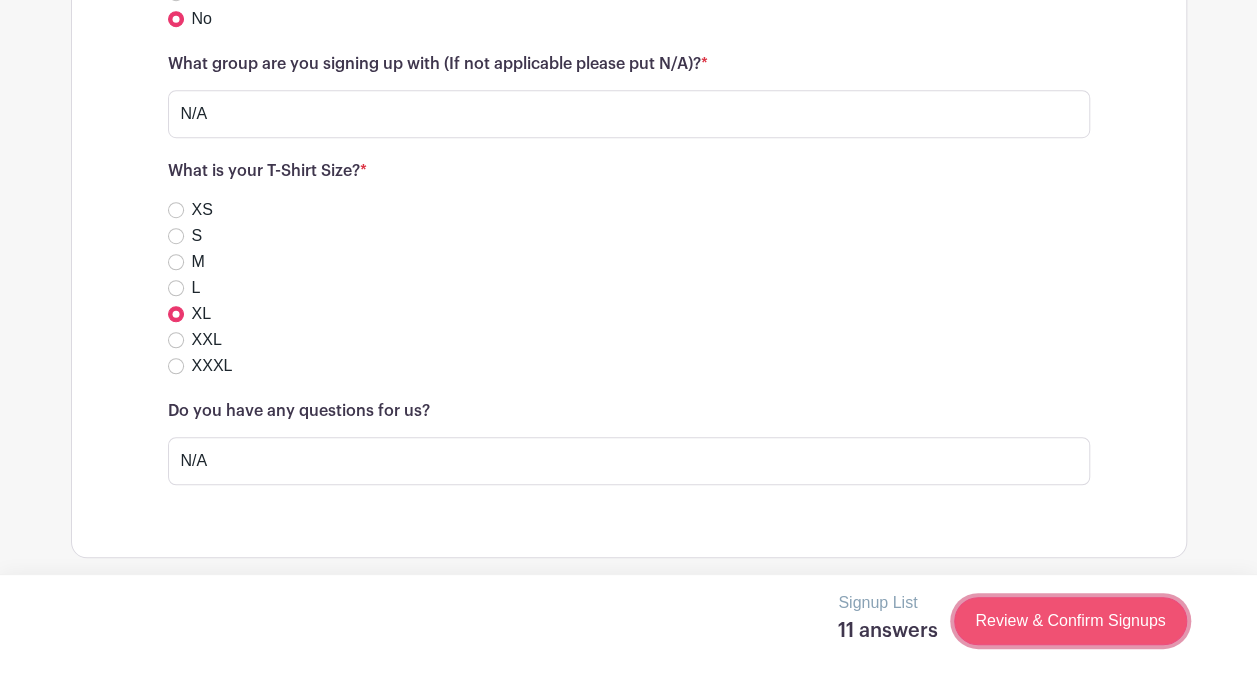 click on "Review & Confirm Signups" at bounding box center (1070, 621) 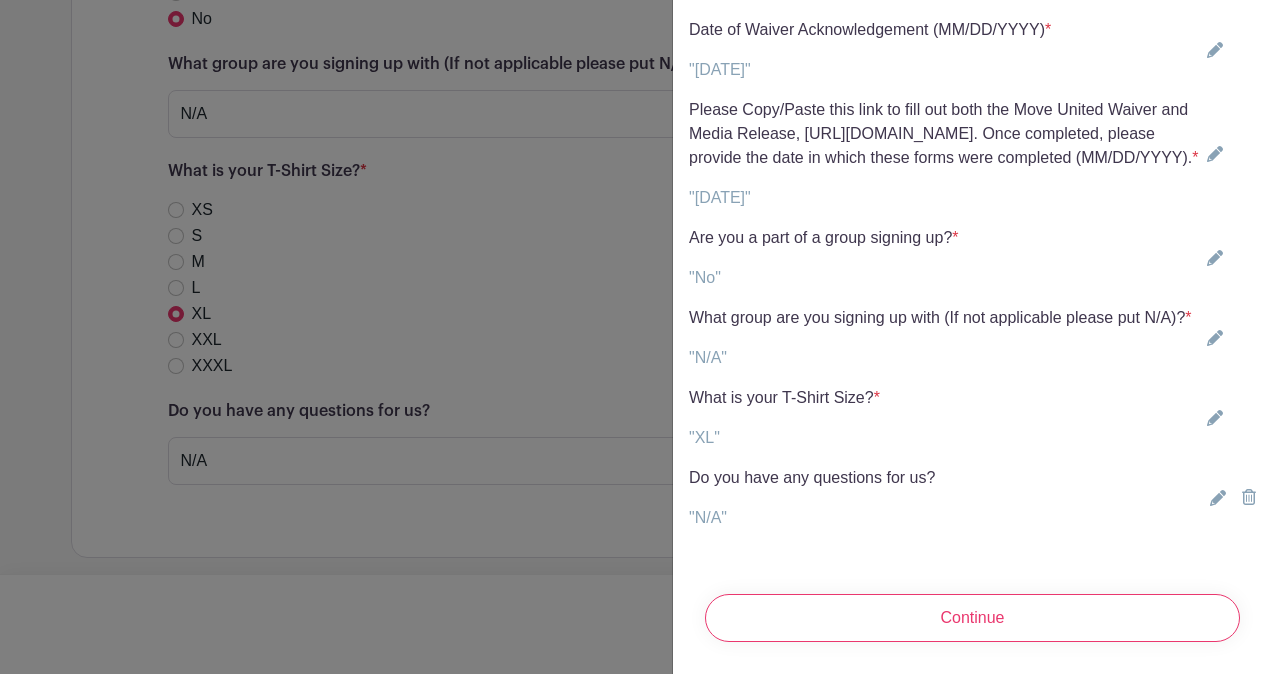 scroll, scrollTop: 5060, scrollLeft: 0, axis: vertical 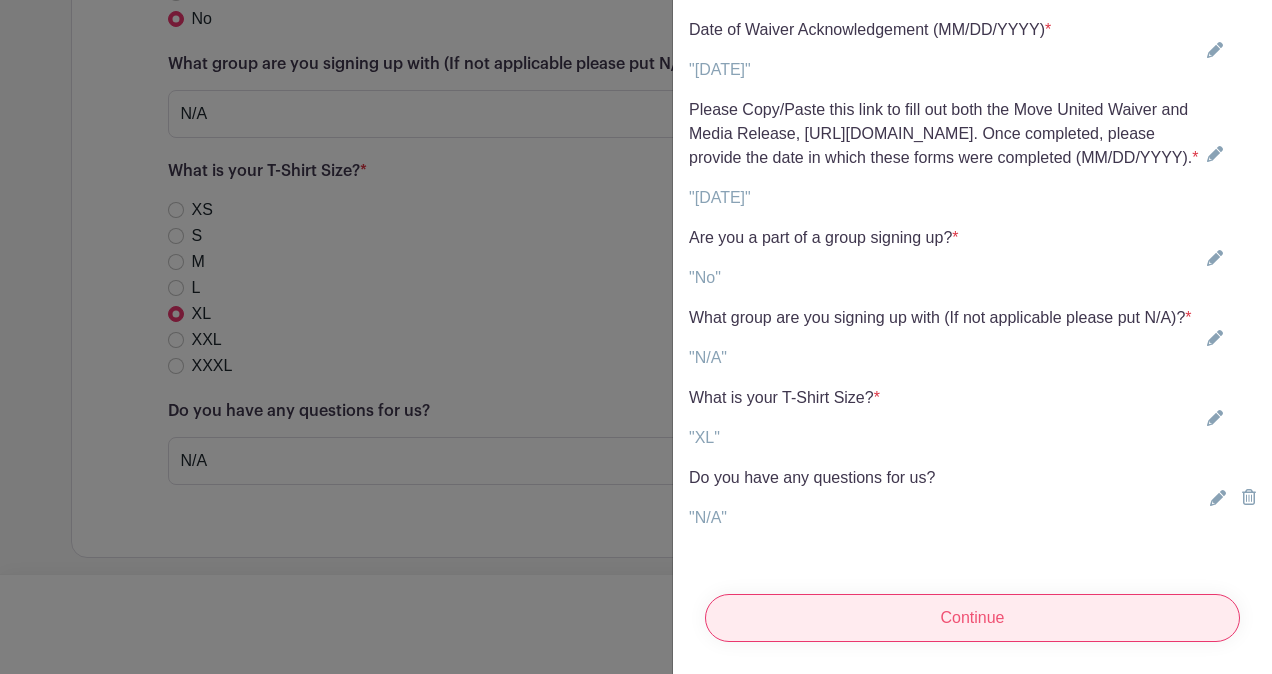 click on "Continue" at bounding box center [972, 618] 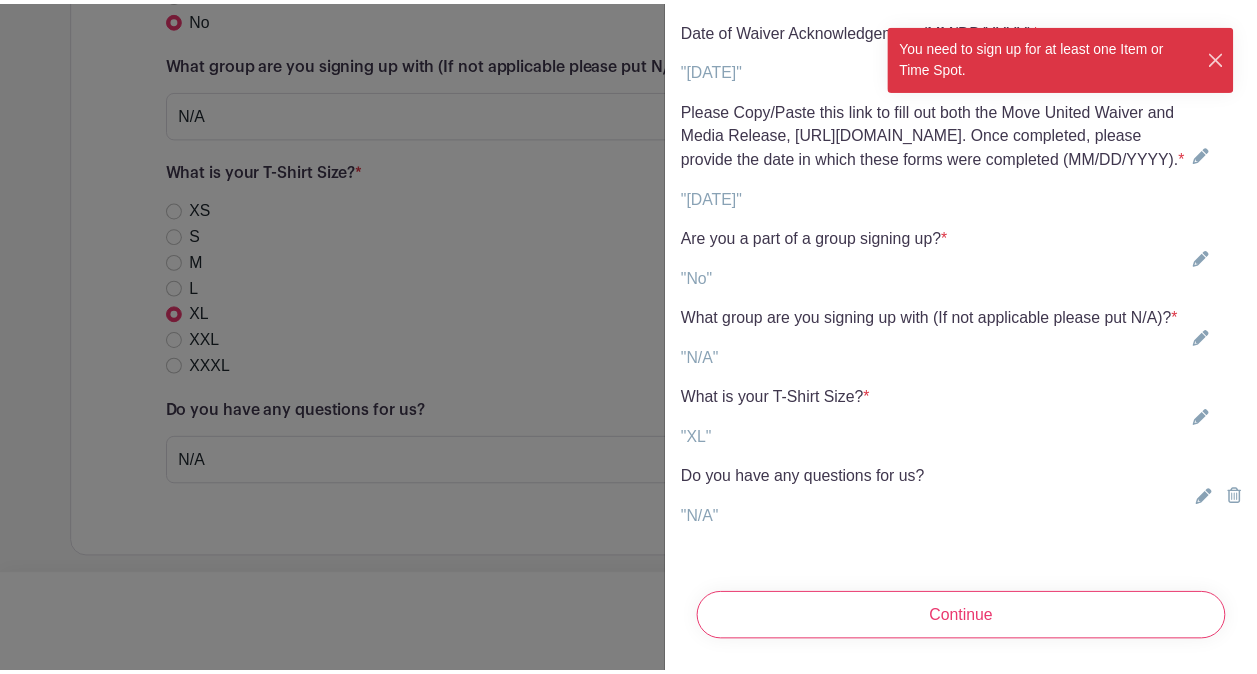 scroll, scrollTop: 0, scrollLeft: 0, axis: both 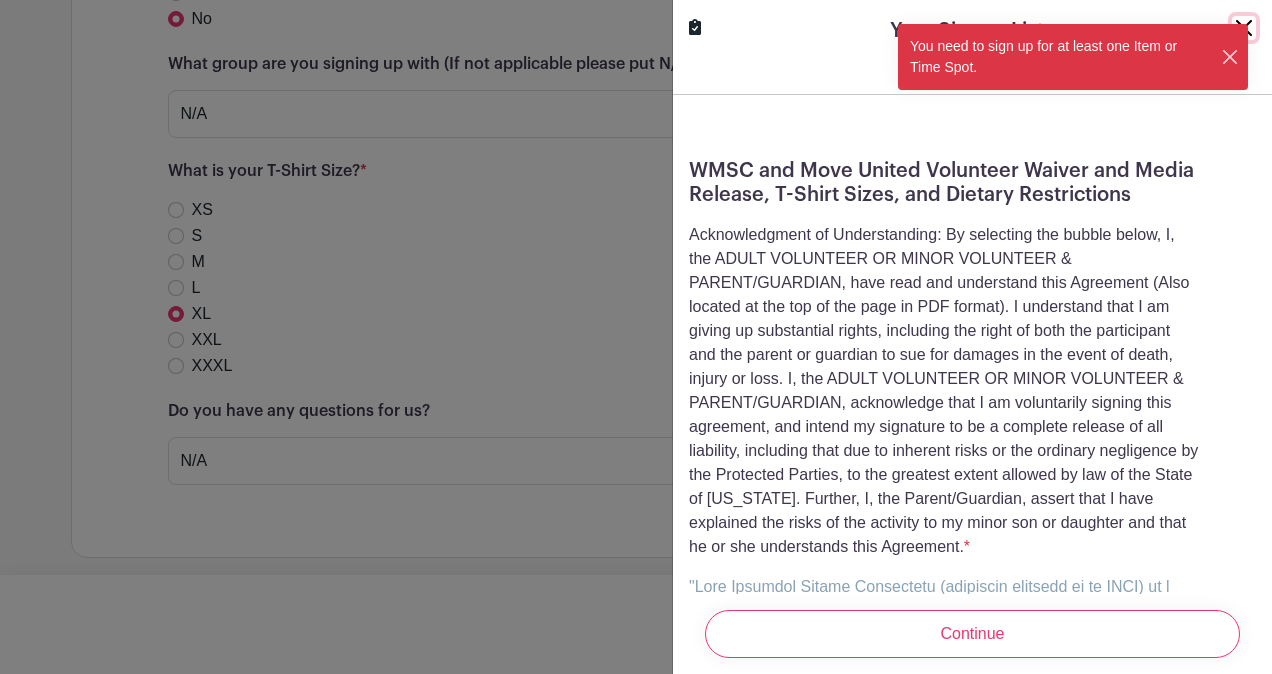click at bounding box center [1230, 57] 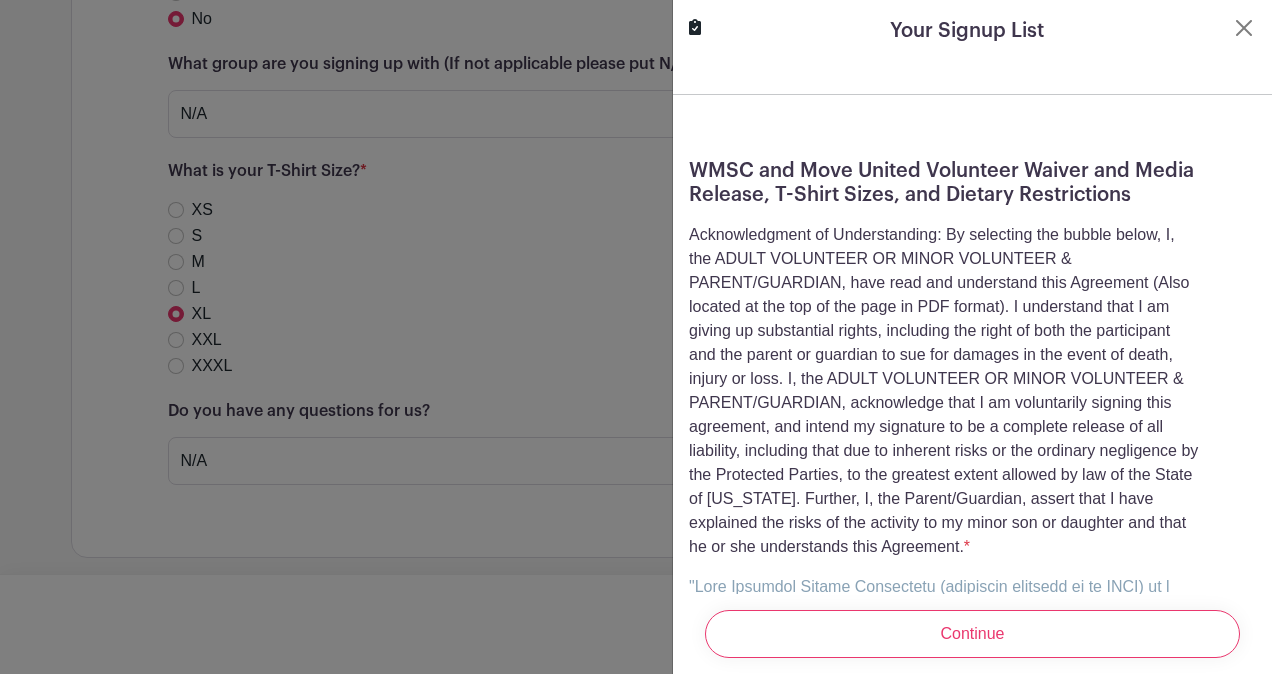 click at bounding box center [636, 337] 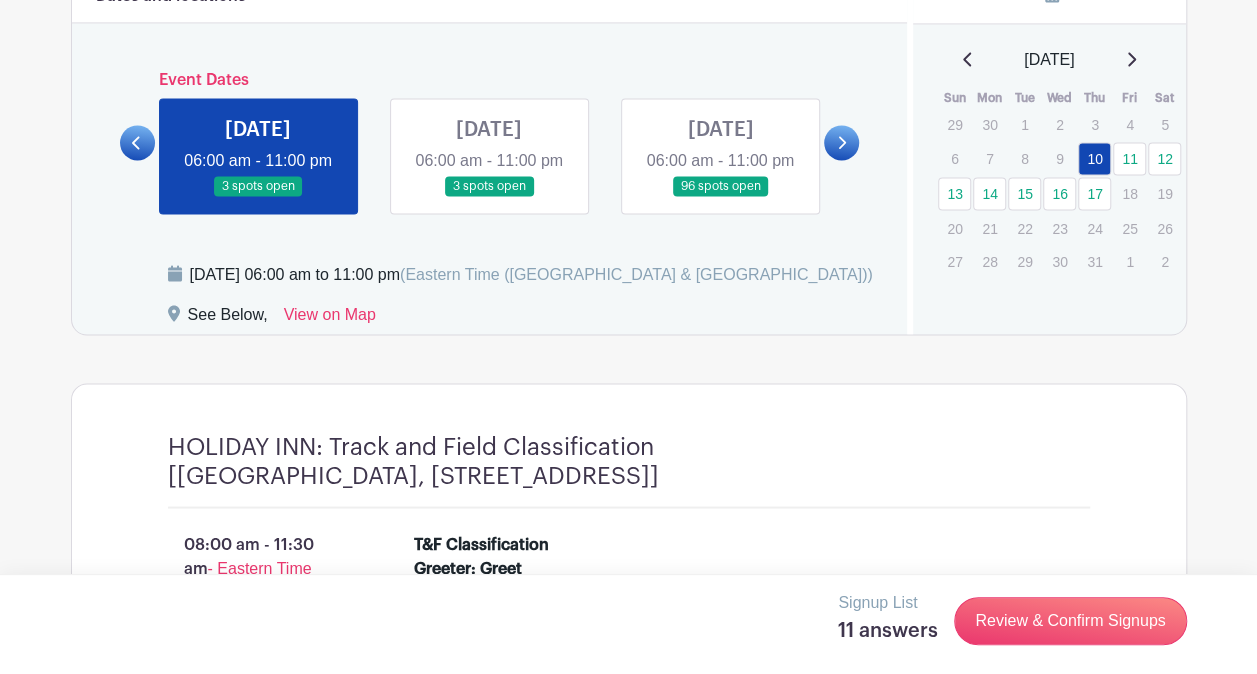 scroll, scrollTop: 1700, scrollLeft: 0, axis: vertical 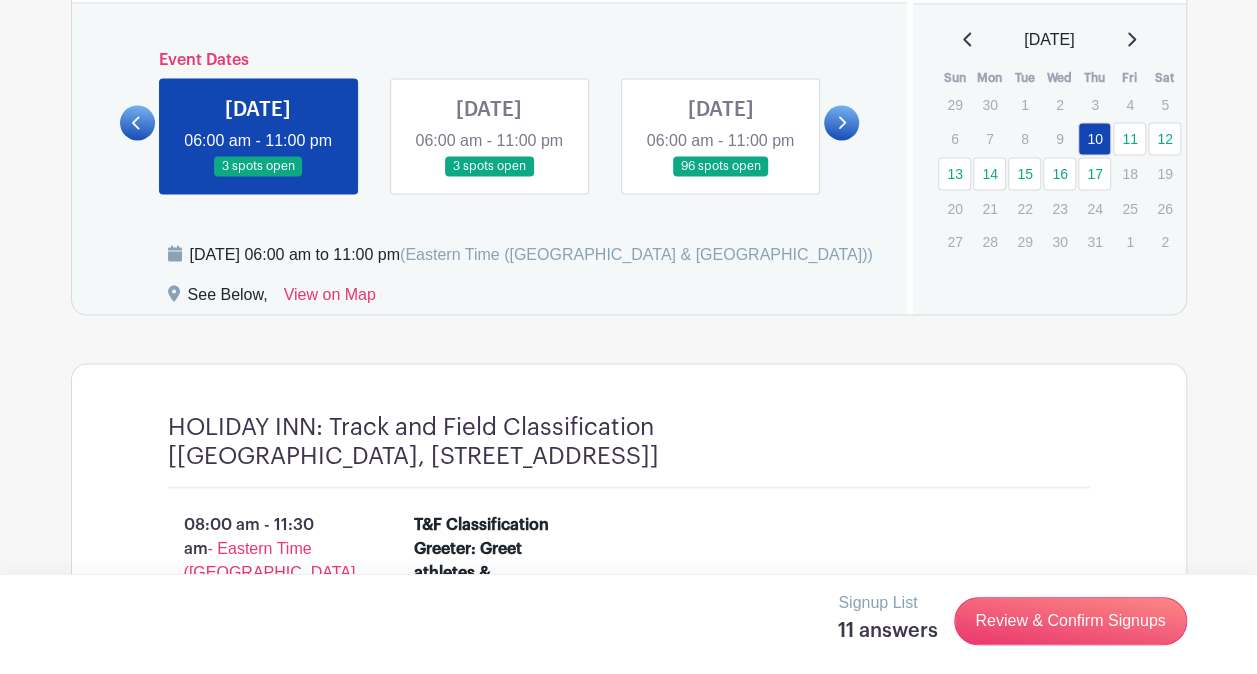 click at bounding box center (720, 177) 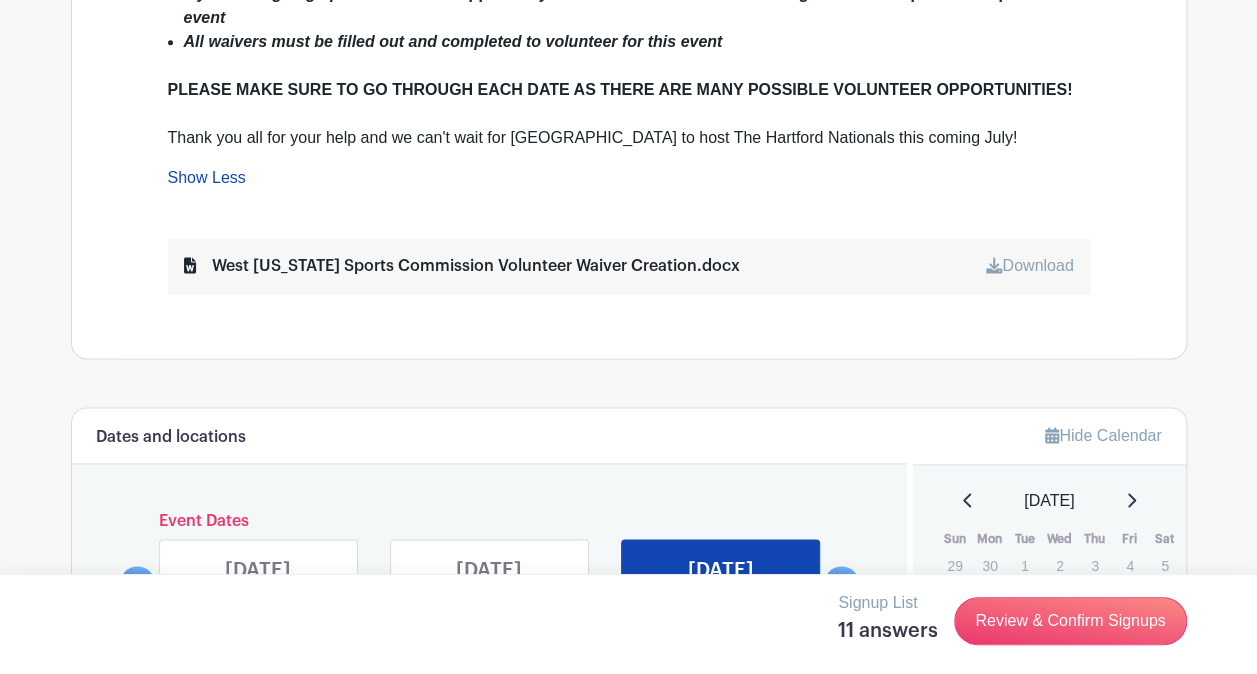 scroll, scrollTop: 1639, scrollLeft: 0, axis: vertical 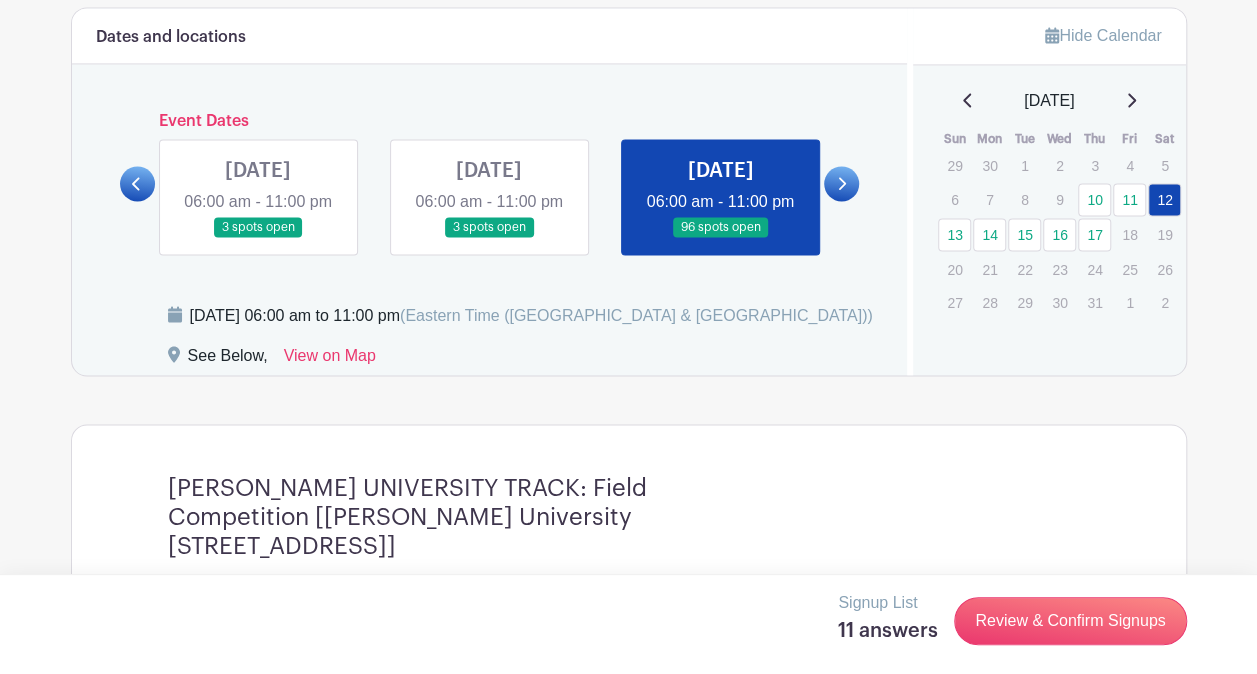 click at bounding box center [489, 238] 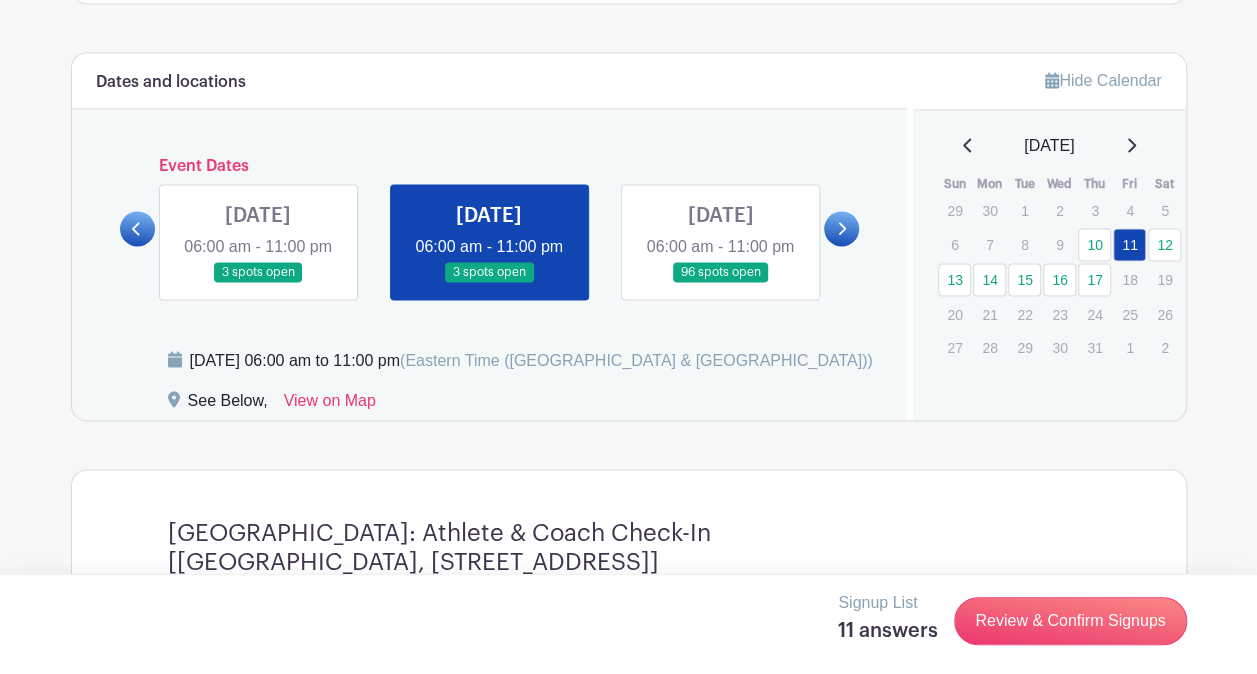 scroll, scrollTop: 1600, scrollLeft: 0, axis: vertical 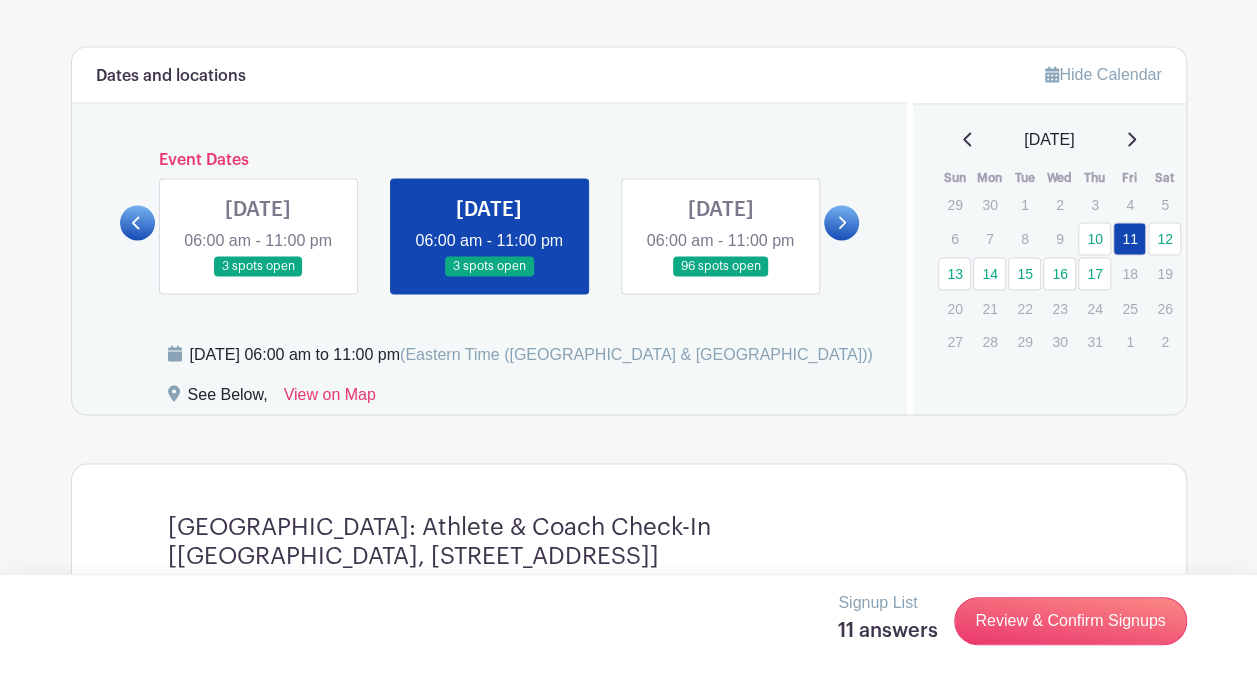 click at bounding box center [720, 277] 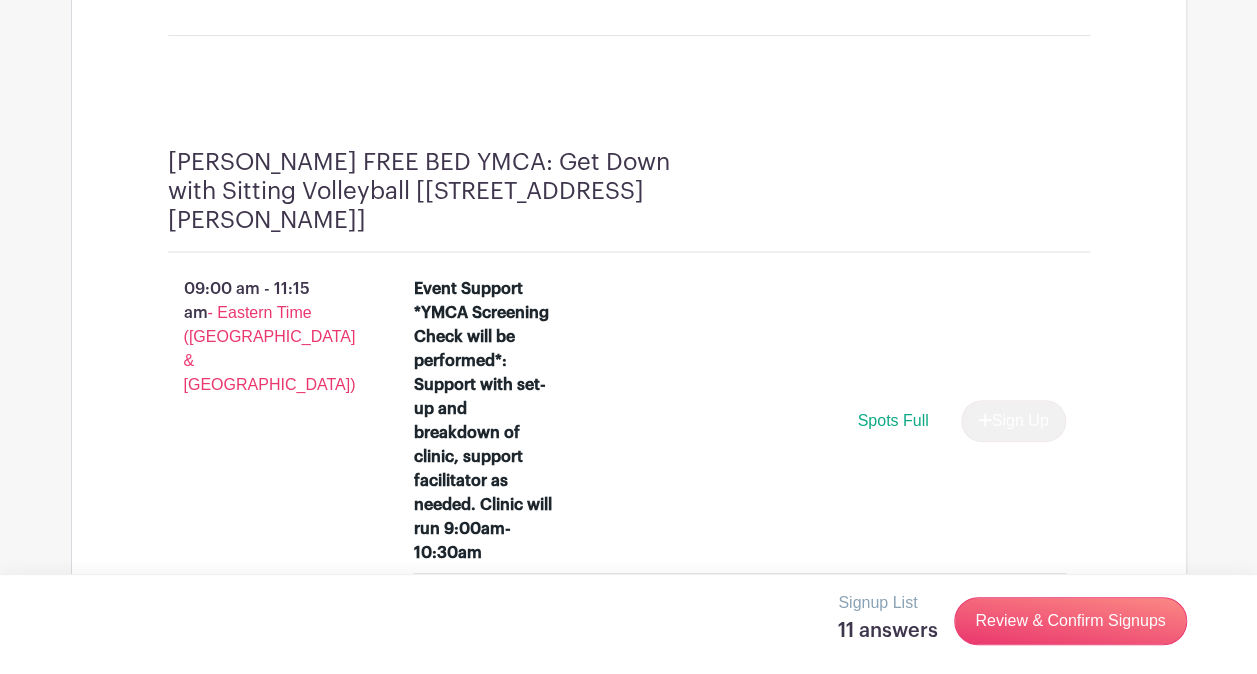 scroll, scrollTop: 7700, scrollLeft: 0, axis: vertical 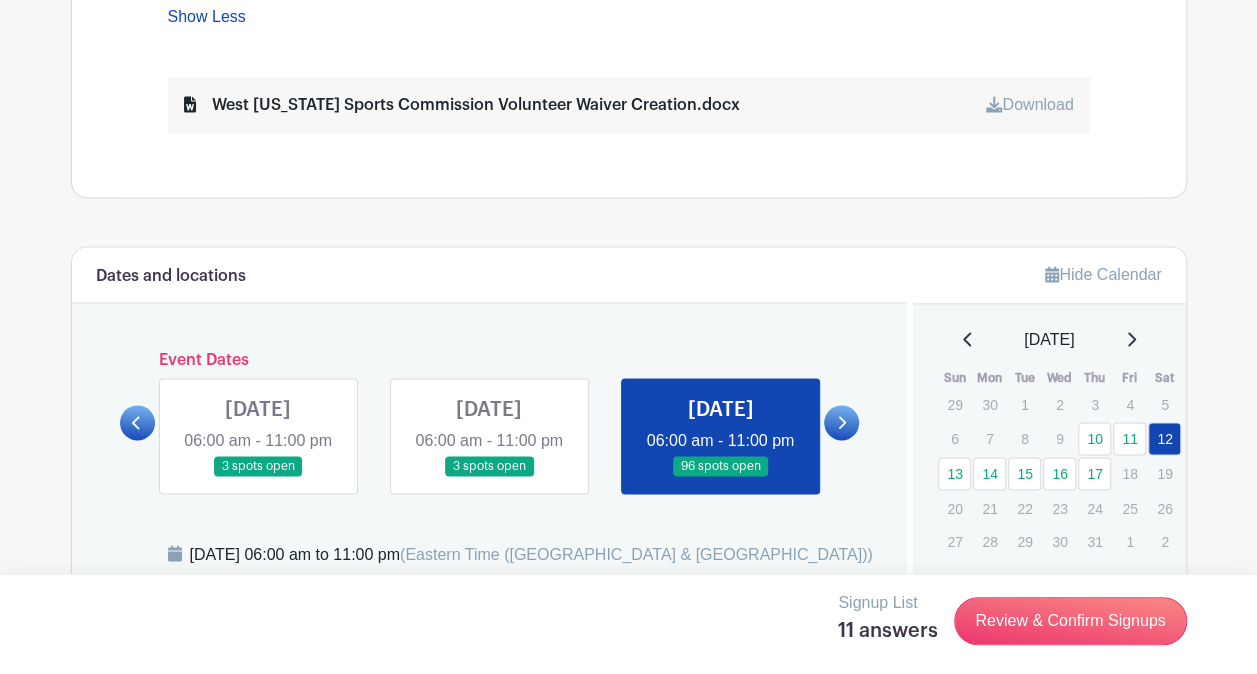 click at bounding box center [841, 422] 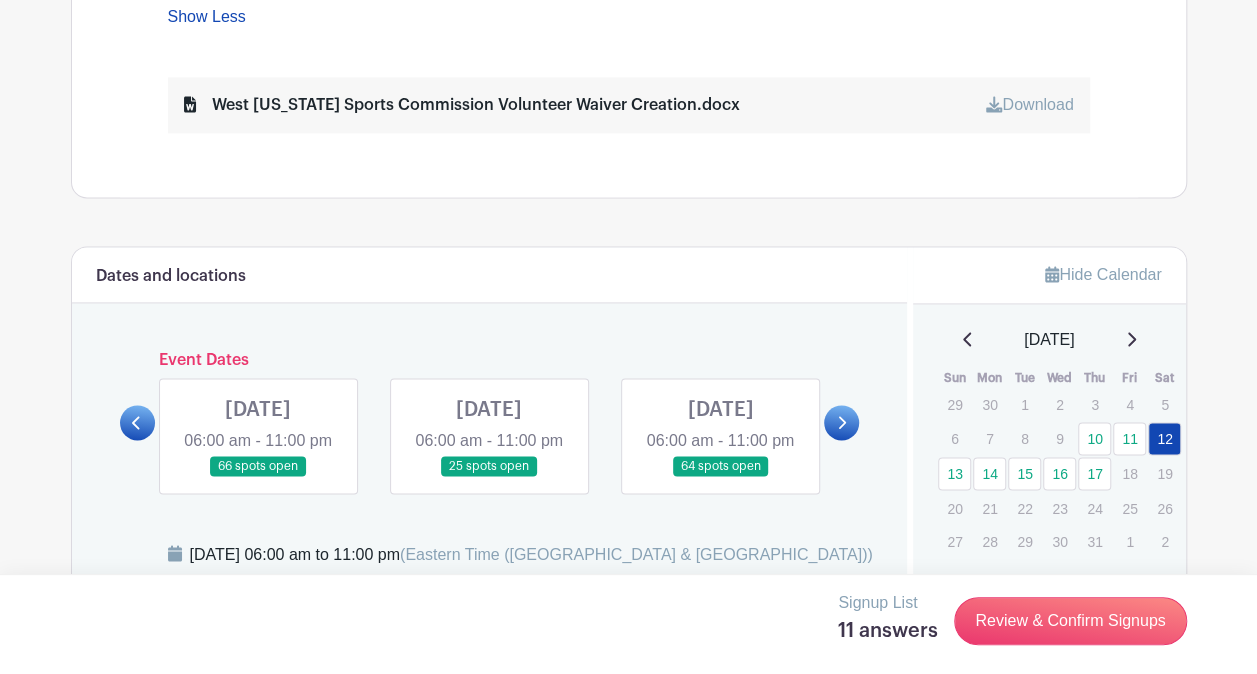 click at bounding box center (258, 477) 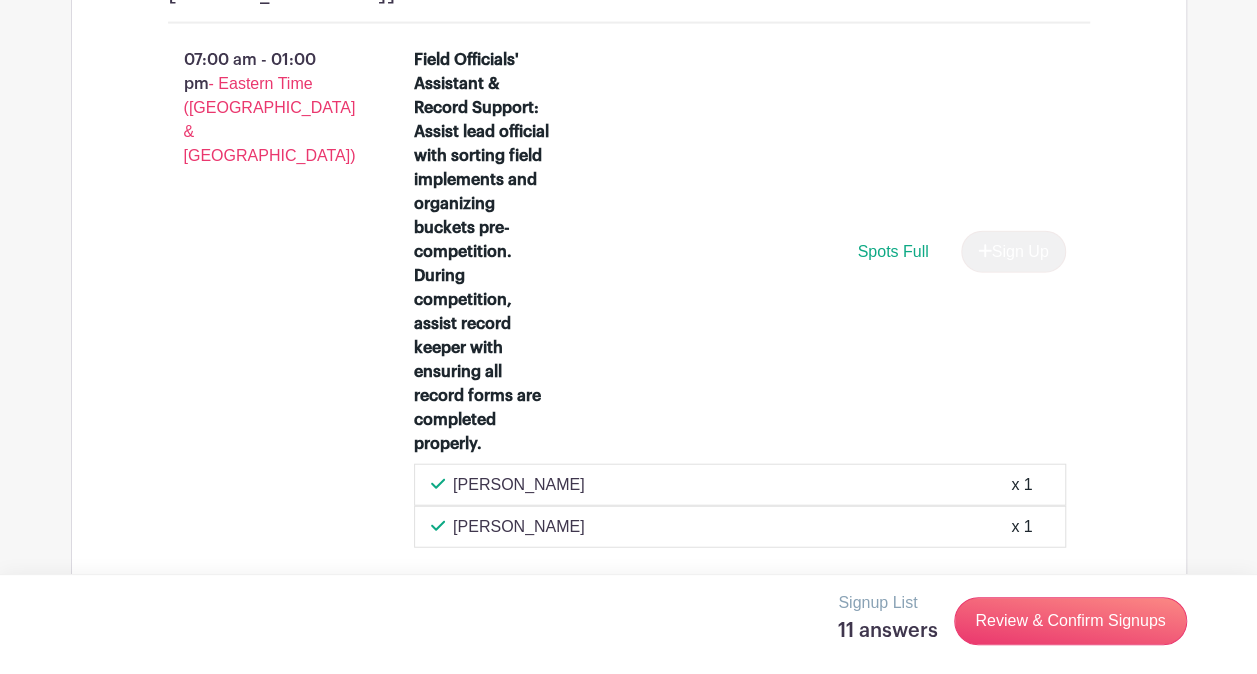 scroll, scrollTop: 1800, scrollLeft: 0, axis: vertical 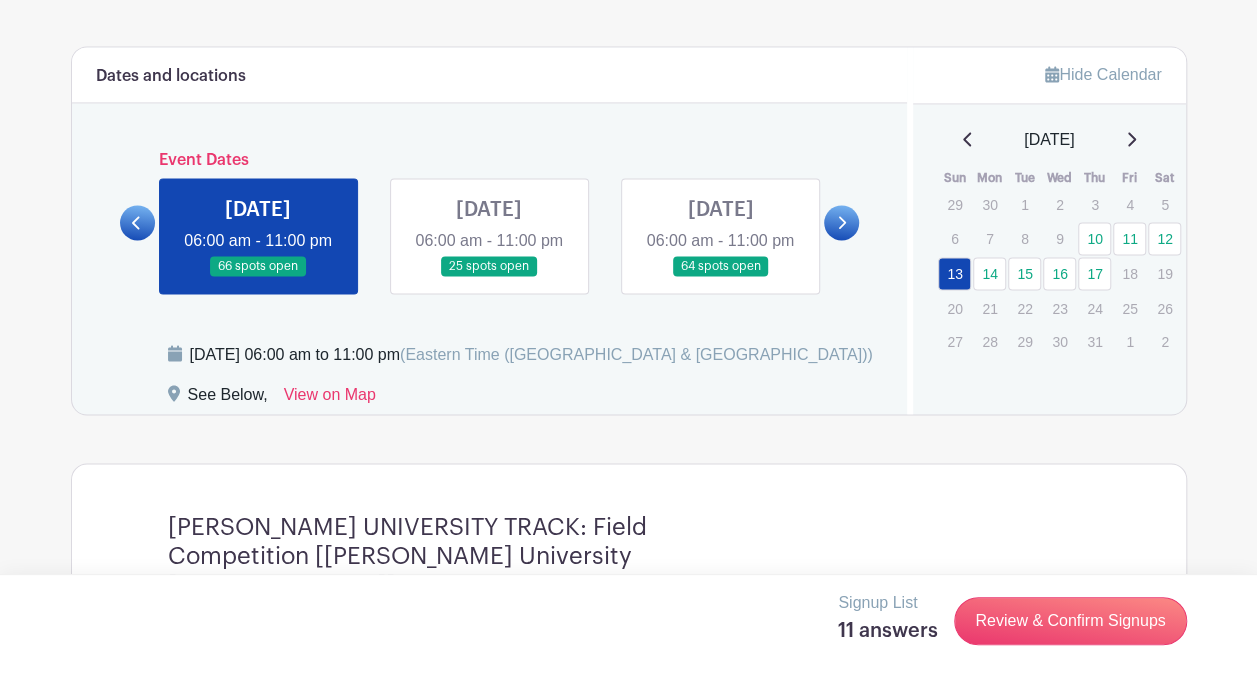 click 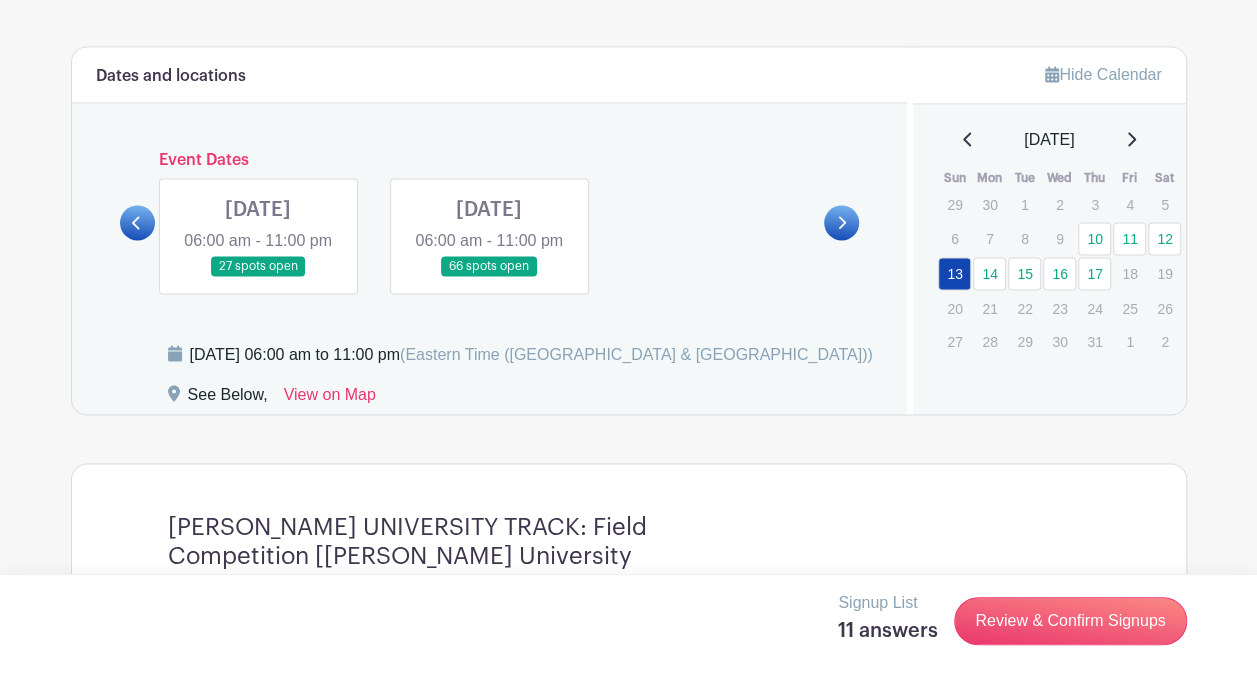 click 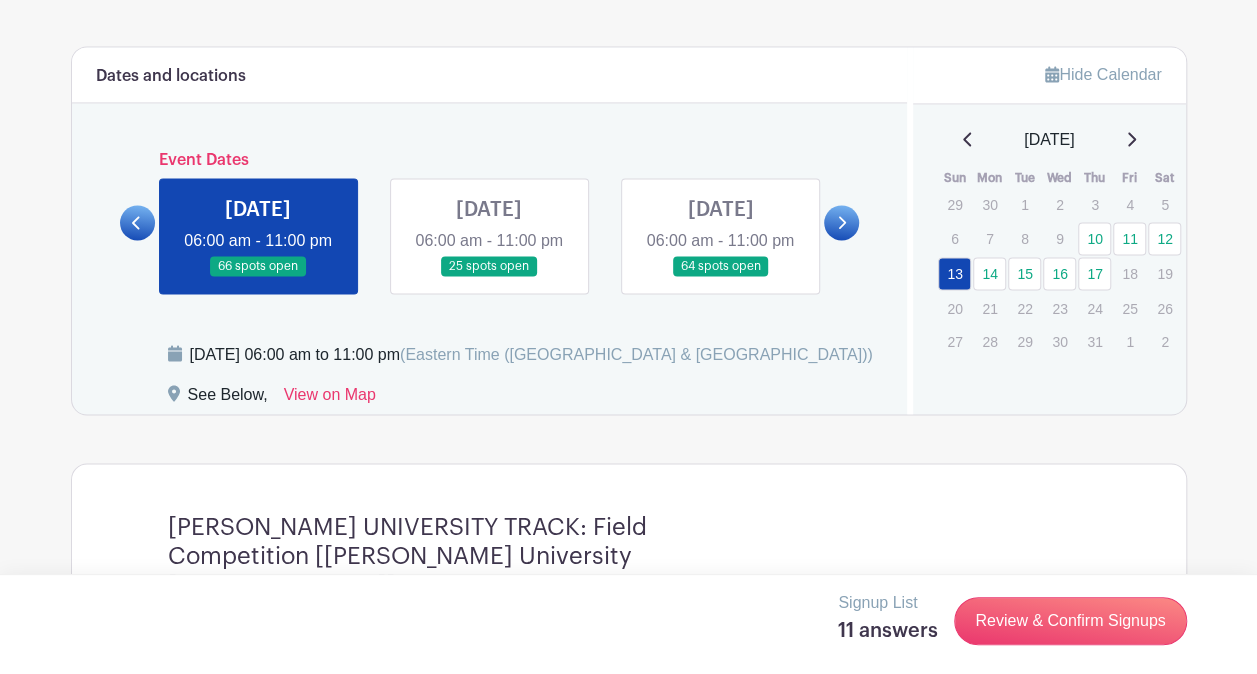 click at bounding box center [489, 277] 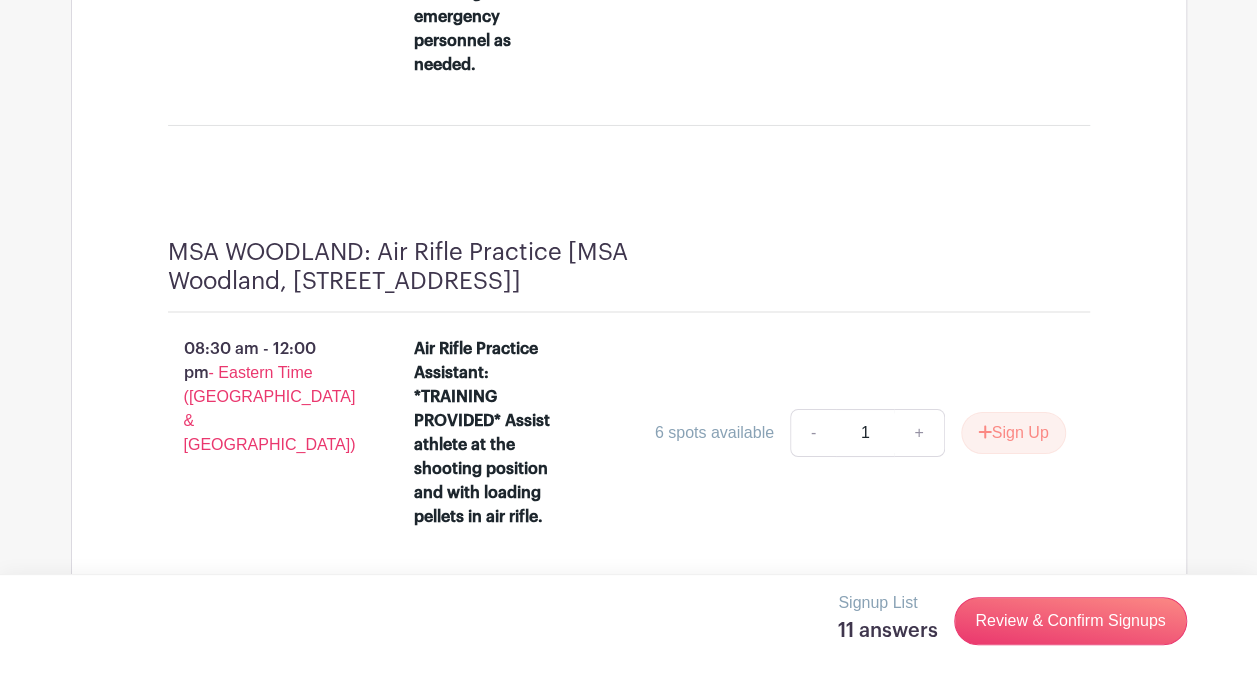 scroll, scrollTop: 6900, scrollLeft: 0, axis: vertical 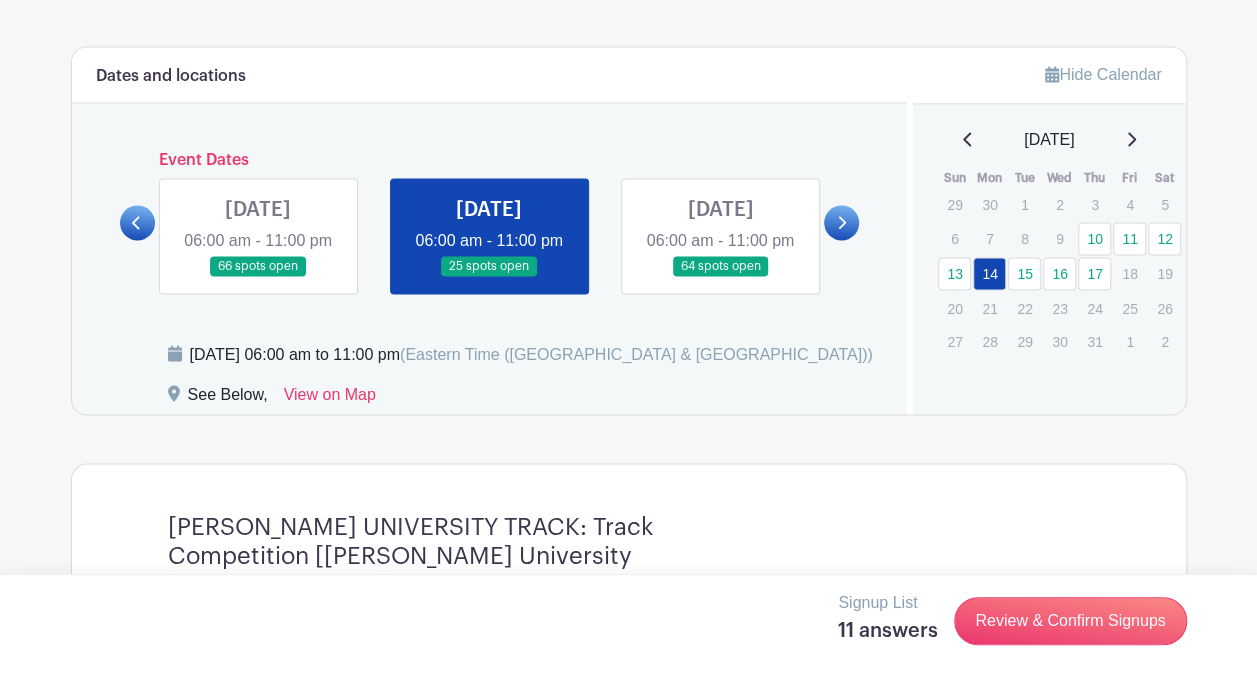 click at bounding box center [137, 222] 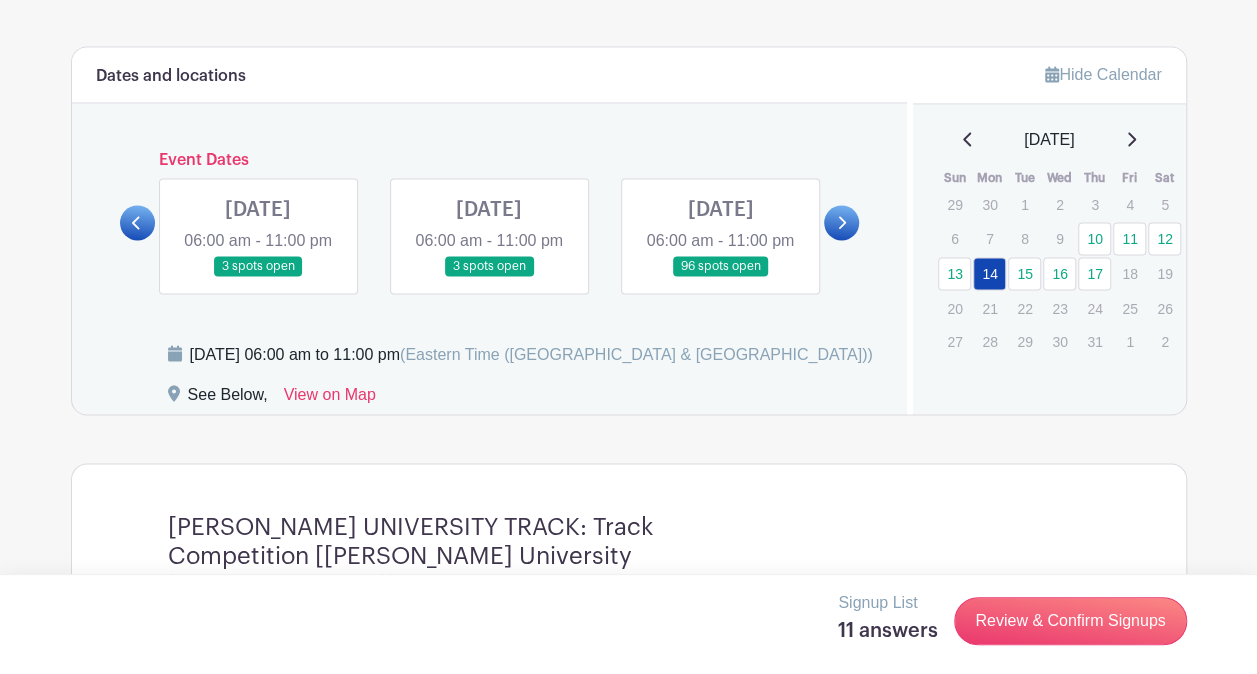 click at bounding box center (489, 277) 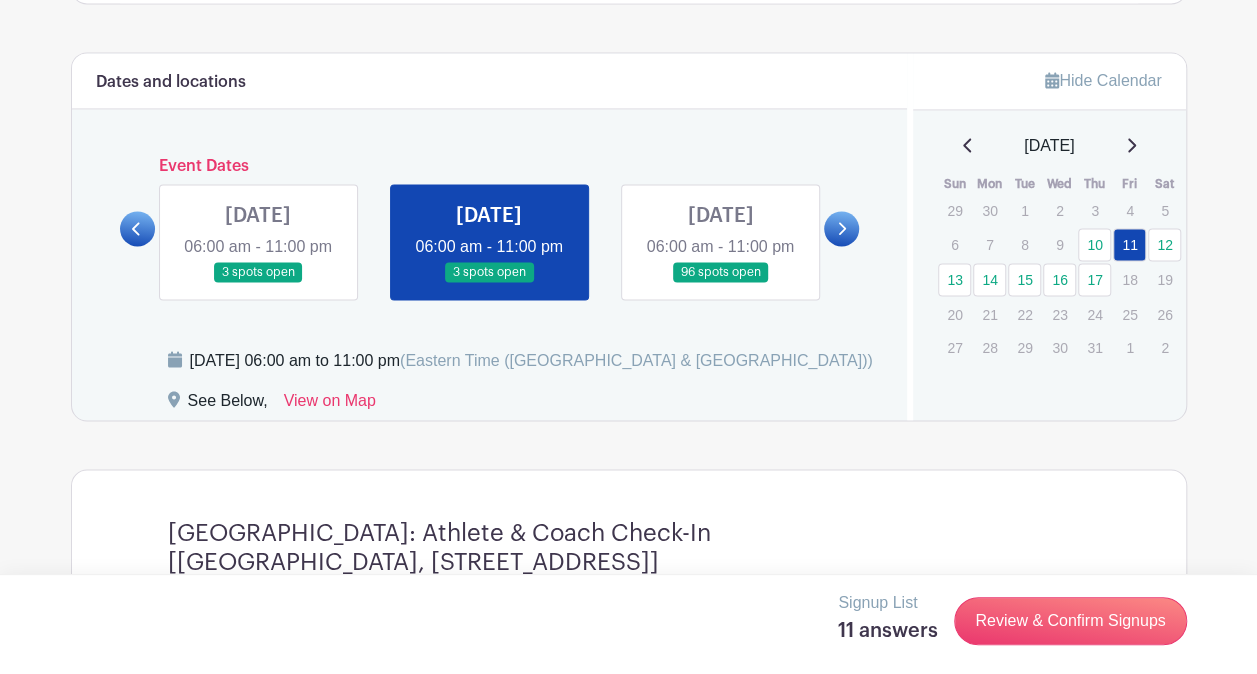 scroll, scrollTop: 1700, scrollLeft: 0, axis: vertical 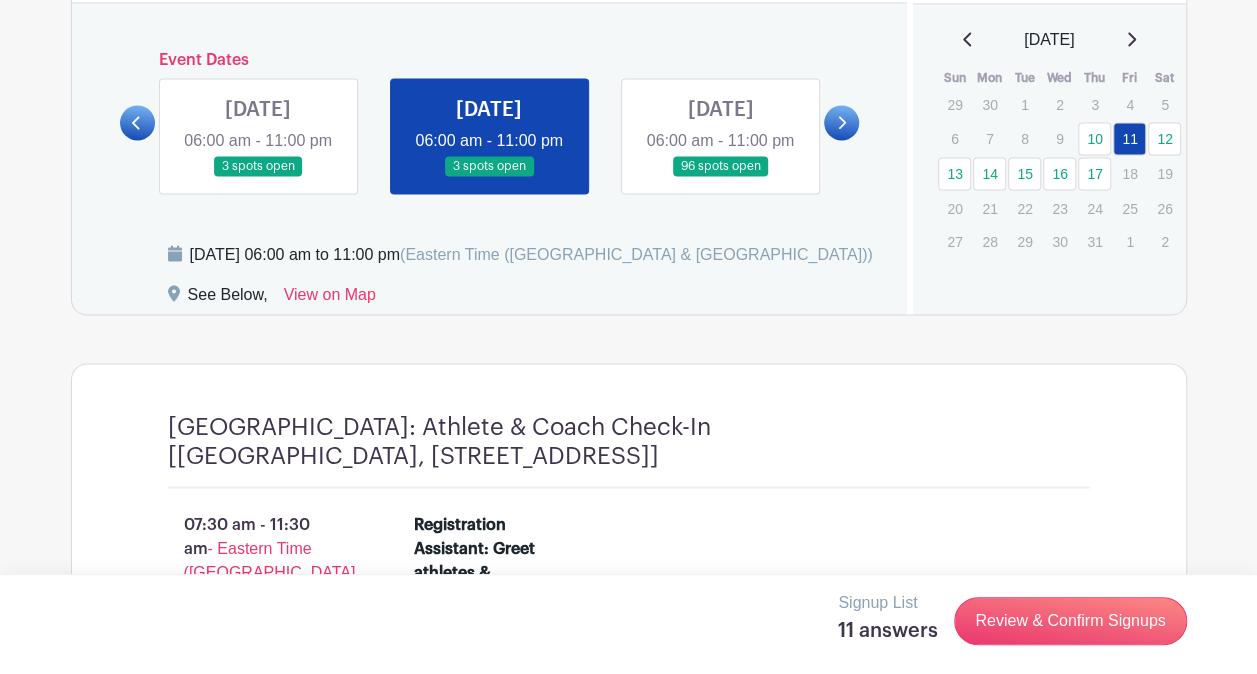 click at bounding box center [137, 122] 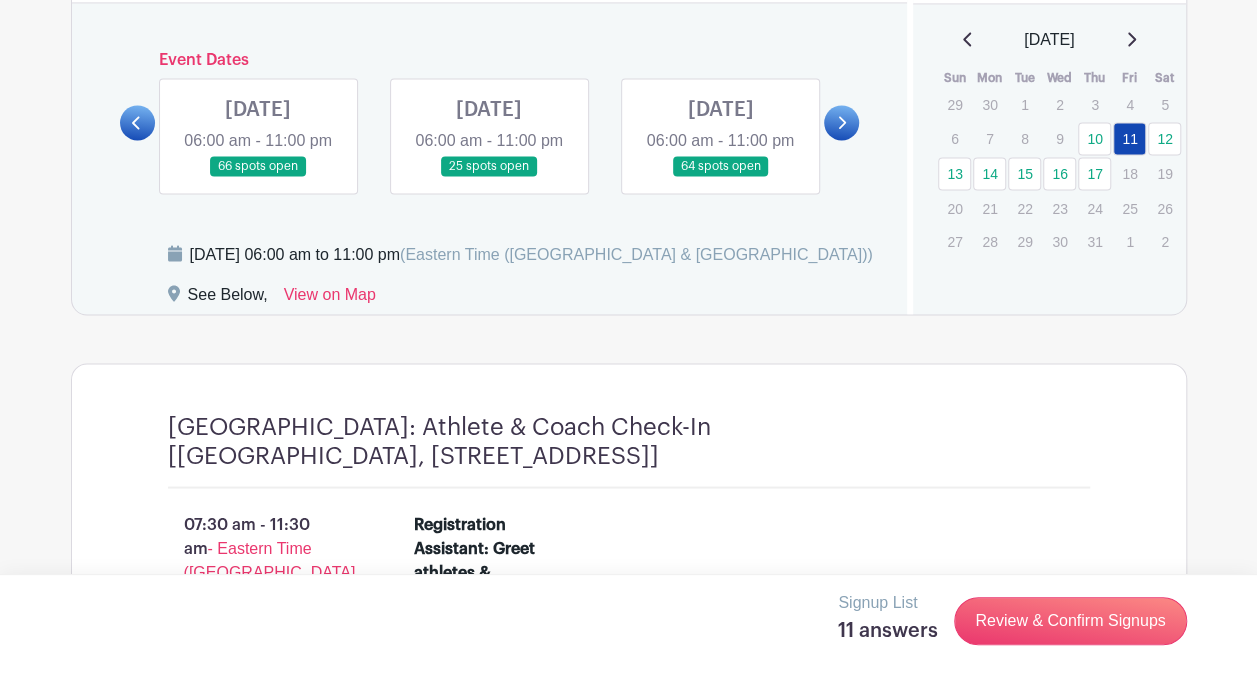click 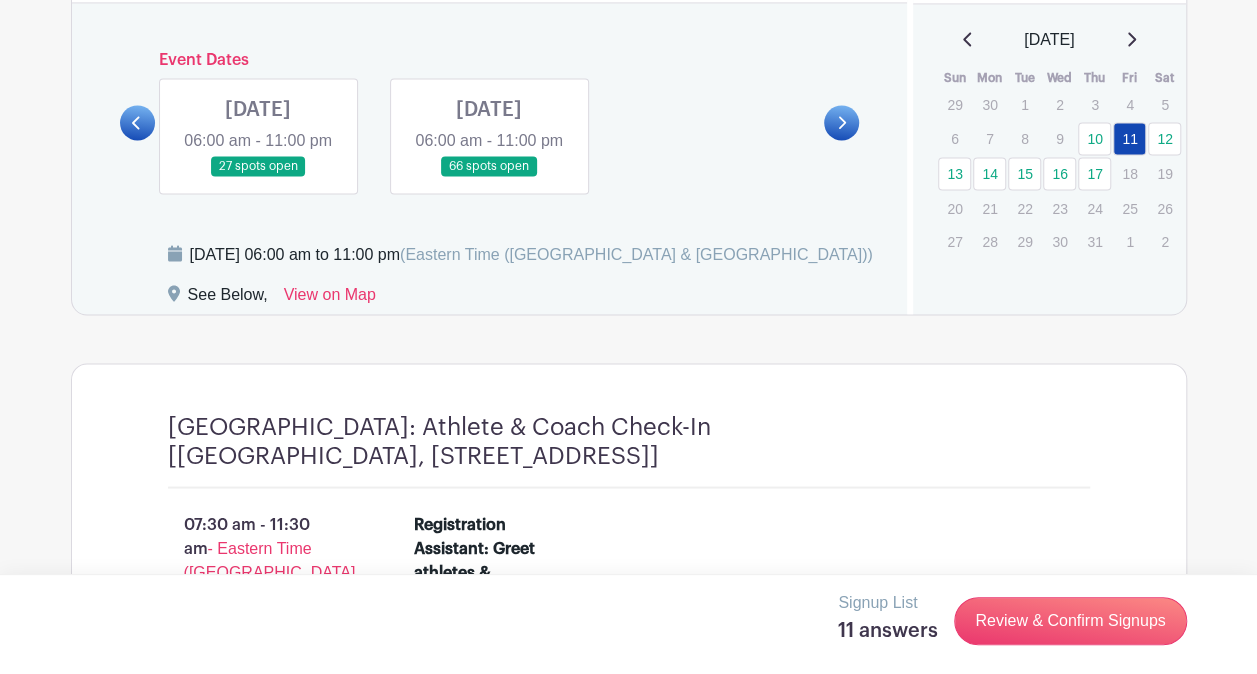 click at bounding box center (258, 177) 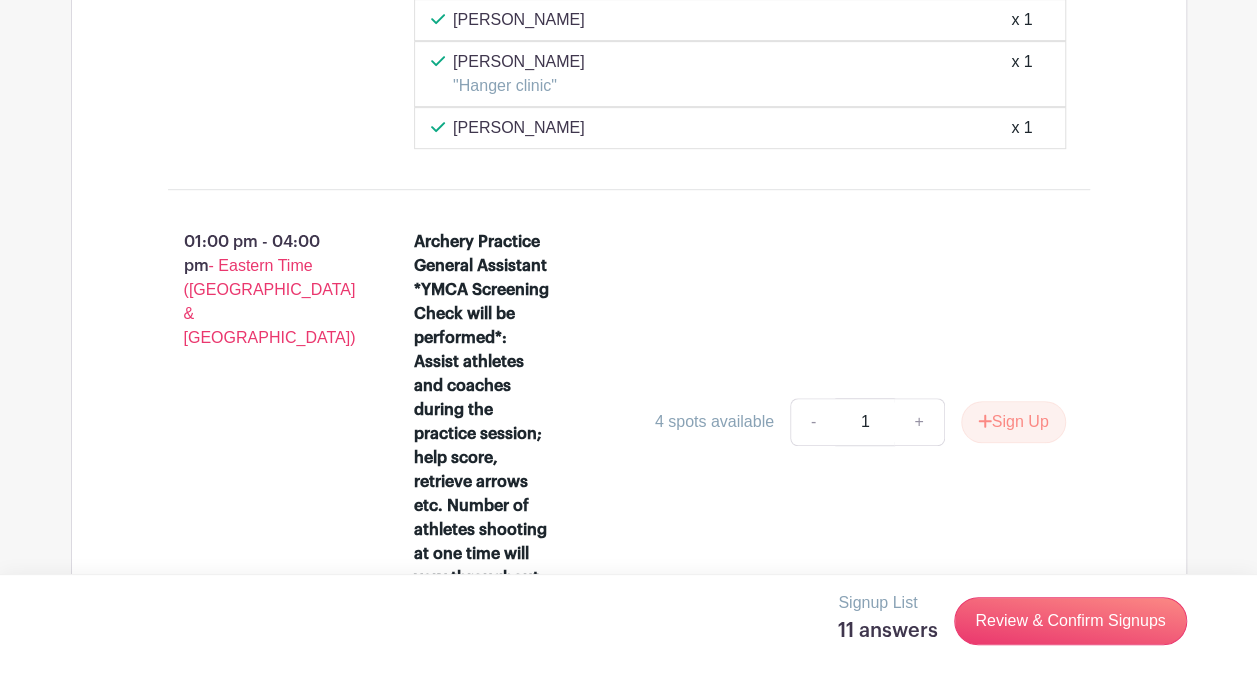 scroll, scrollTop: 7400, scrollLeft: 0, axis: vertical 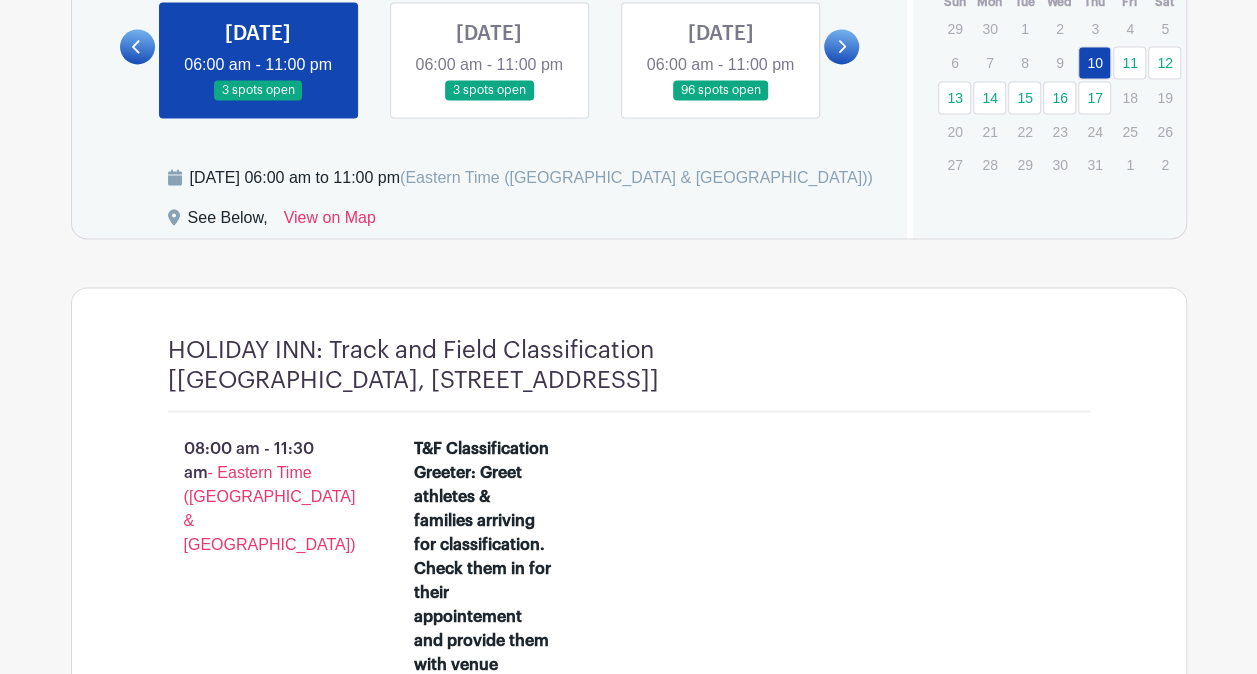 click at bounding box center (489, 101) 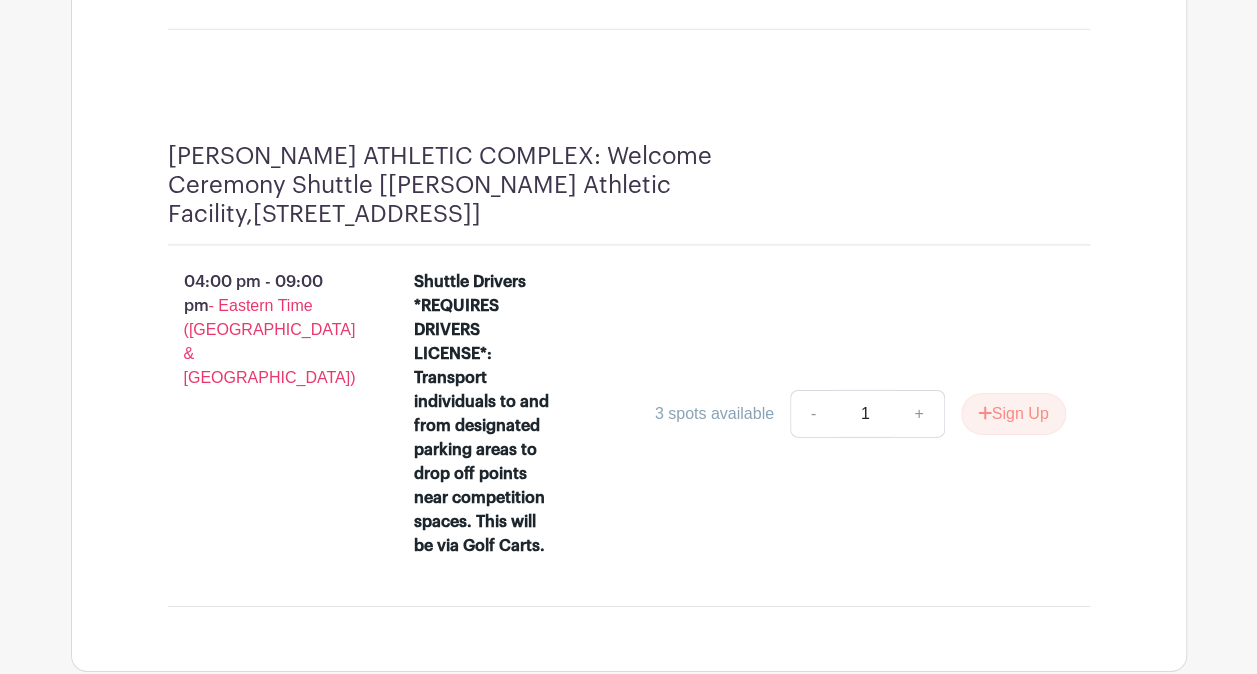 scroll, scrollTop: 6800, scrollLeft: 0, axis: vertical 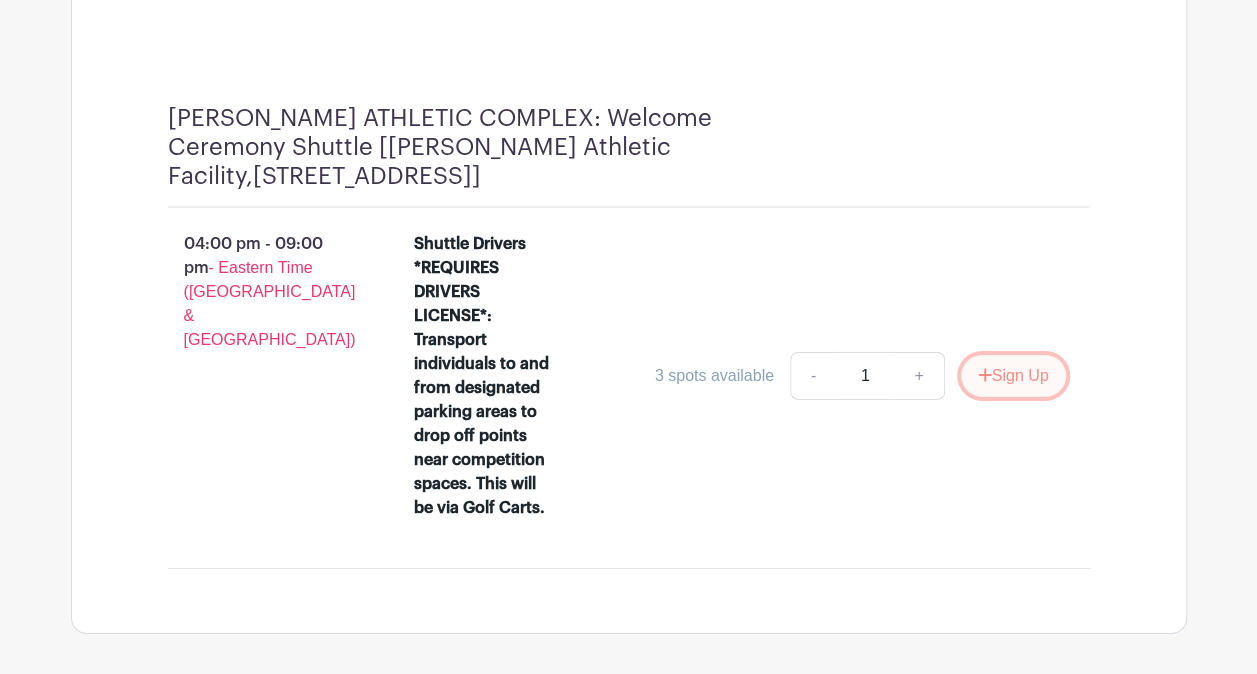 click on "Sign Up" at bounding box center (1013, 376) 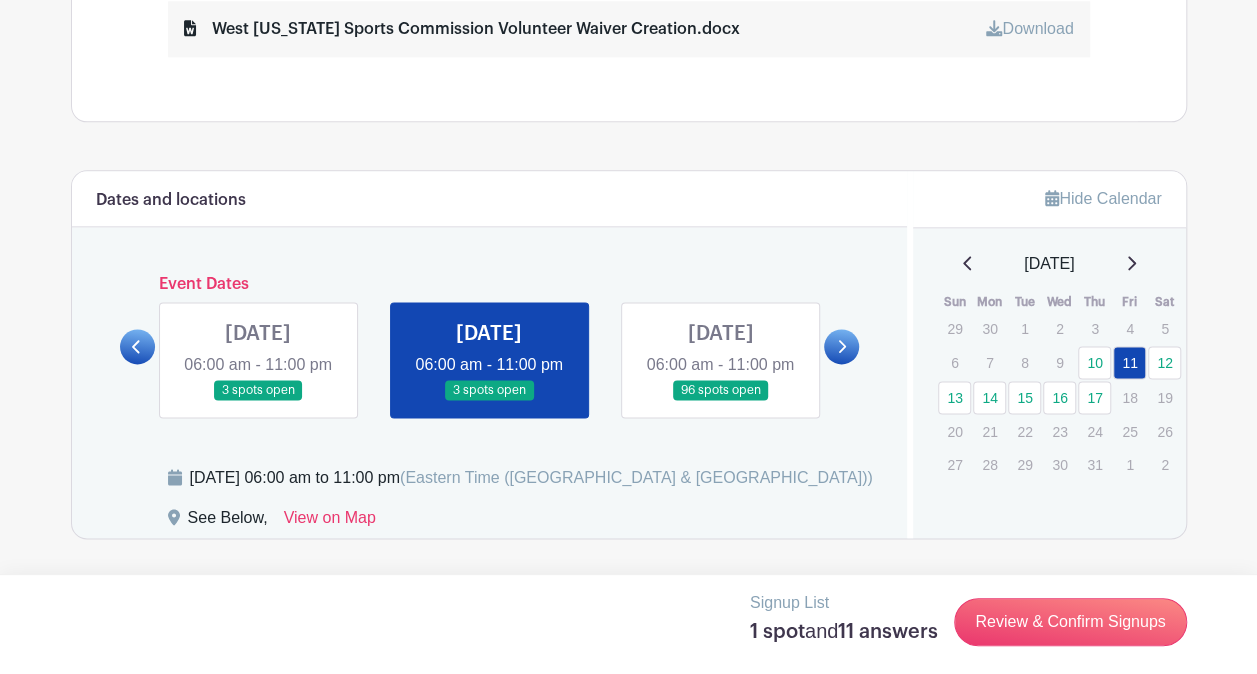 scroll, scrollTop: 1400, scrollLeft: 0, axis: vertical 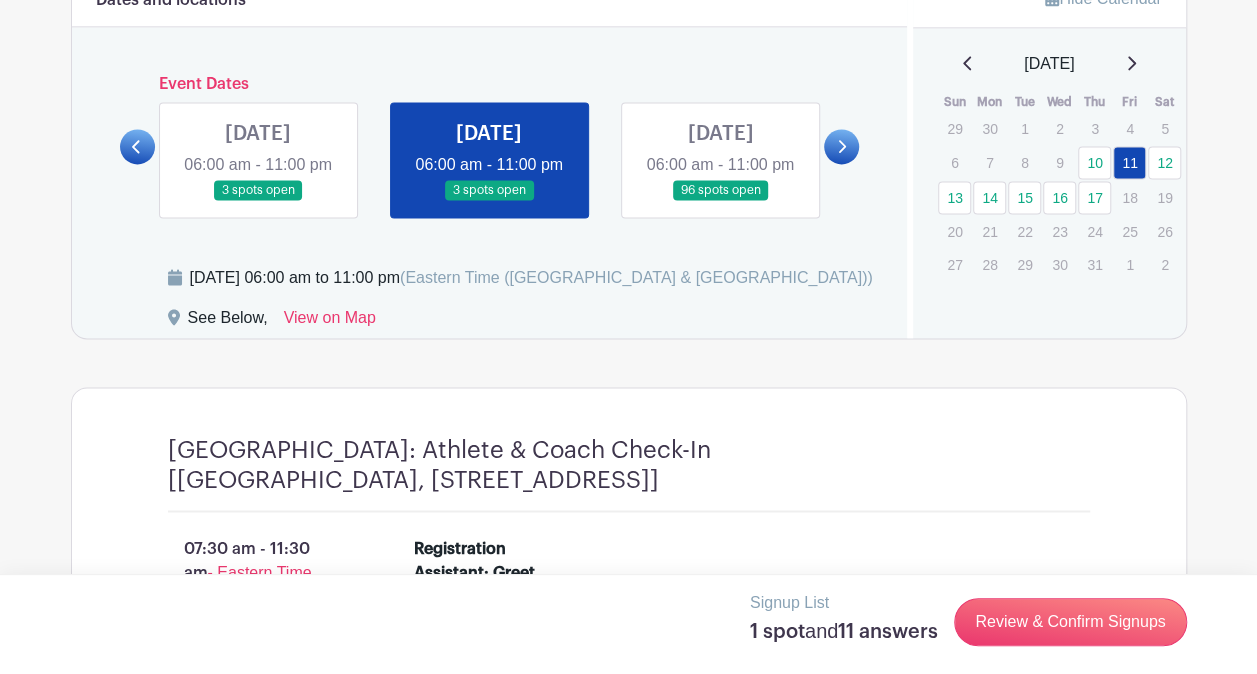 click at bounding box center (720, 201) 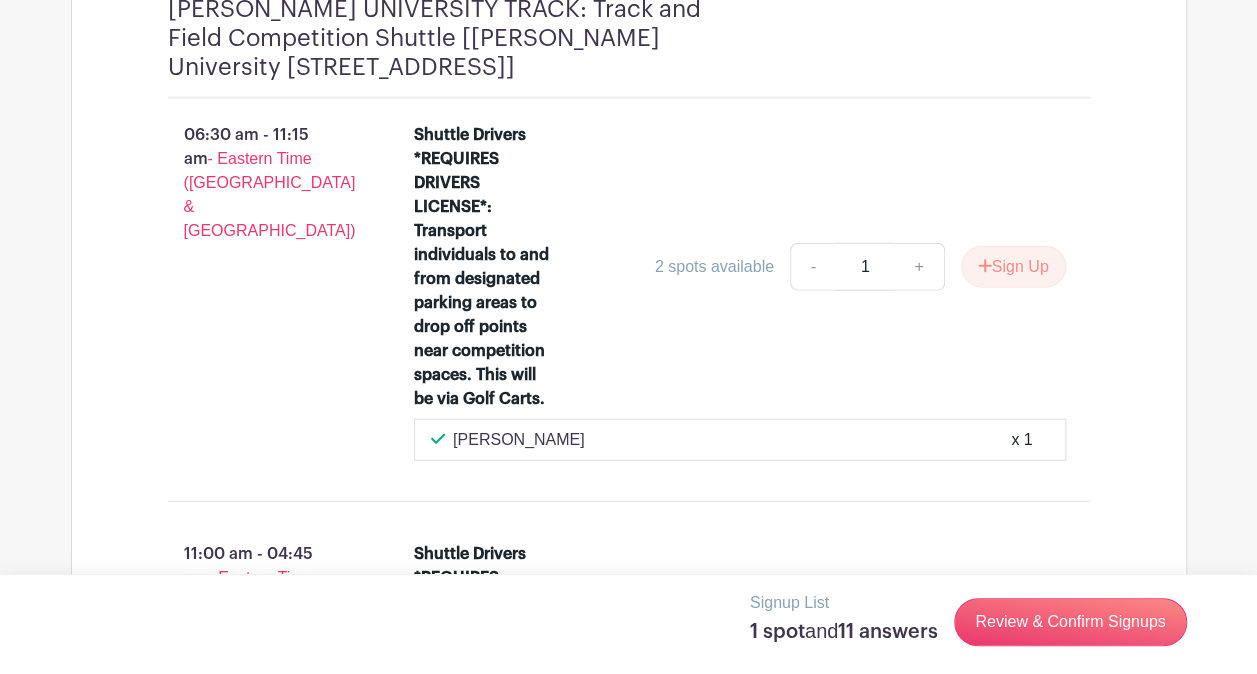 scroll, scrollTop: 6200, scrollLeft: 0, axis: vertical 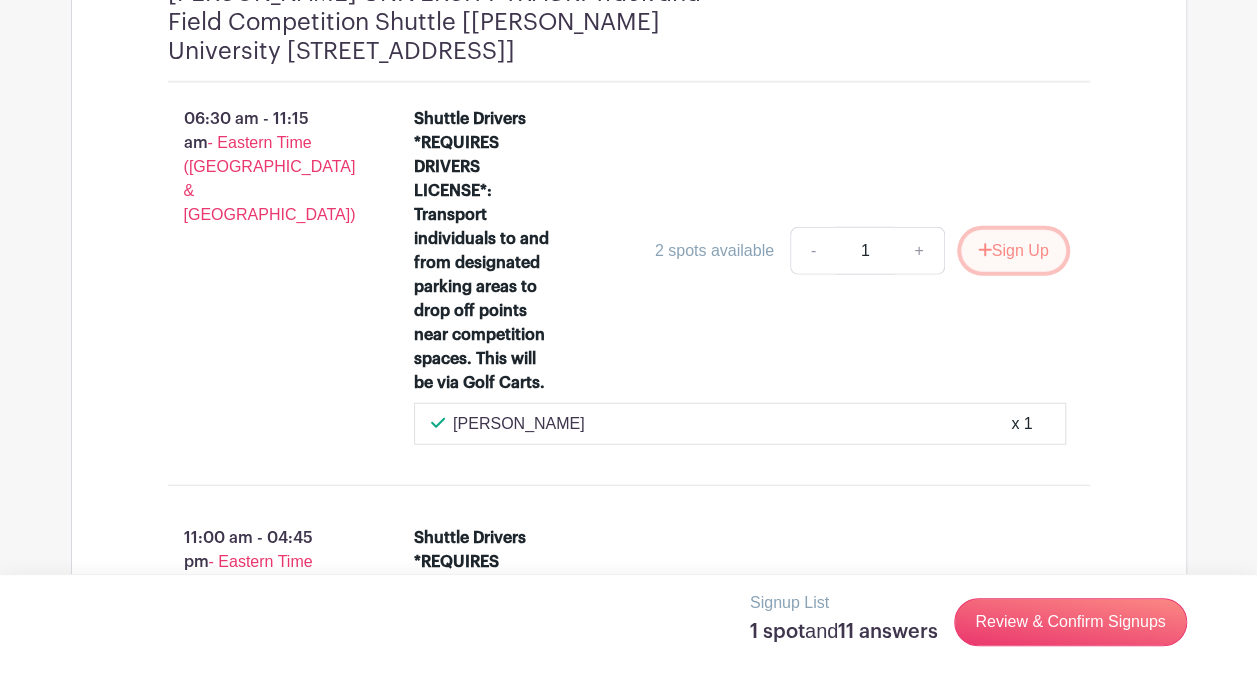 click on "Sign Up" at bounding box center (1013, 251) 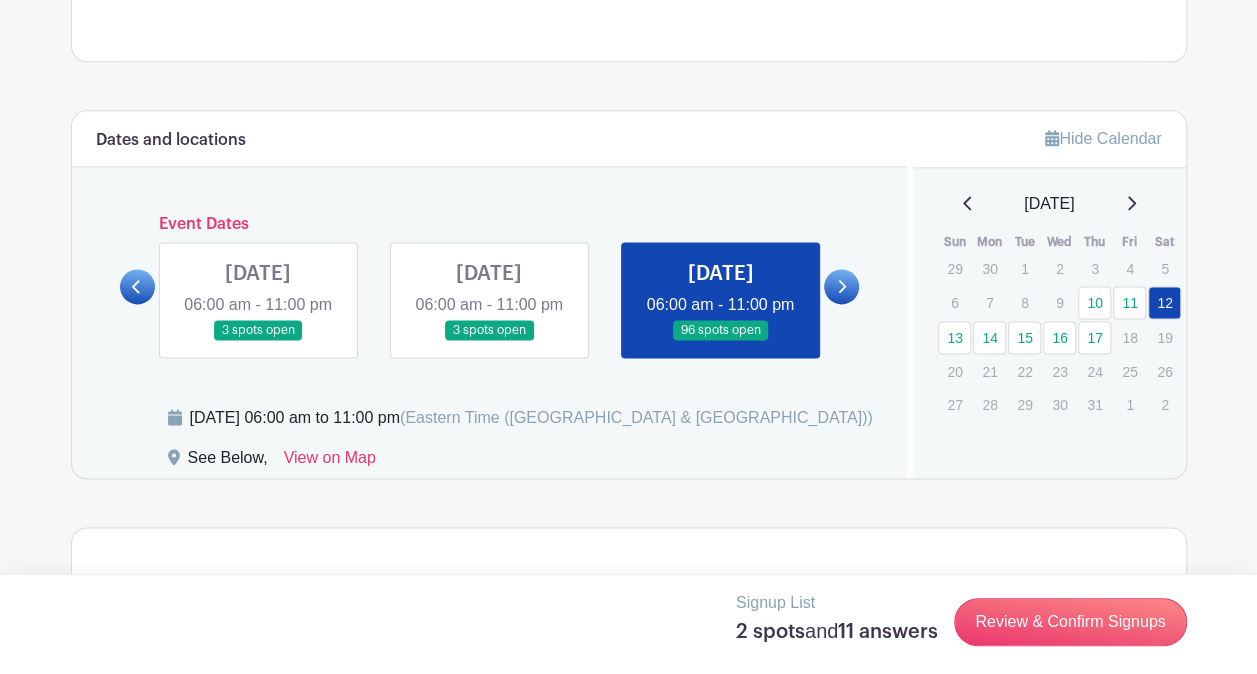 scroll, scrollTop: 1300, scrollLeft: 0, axis: vertical 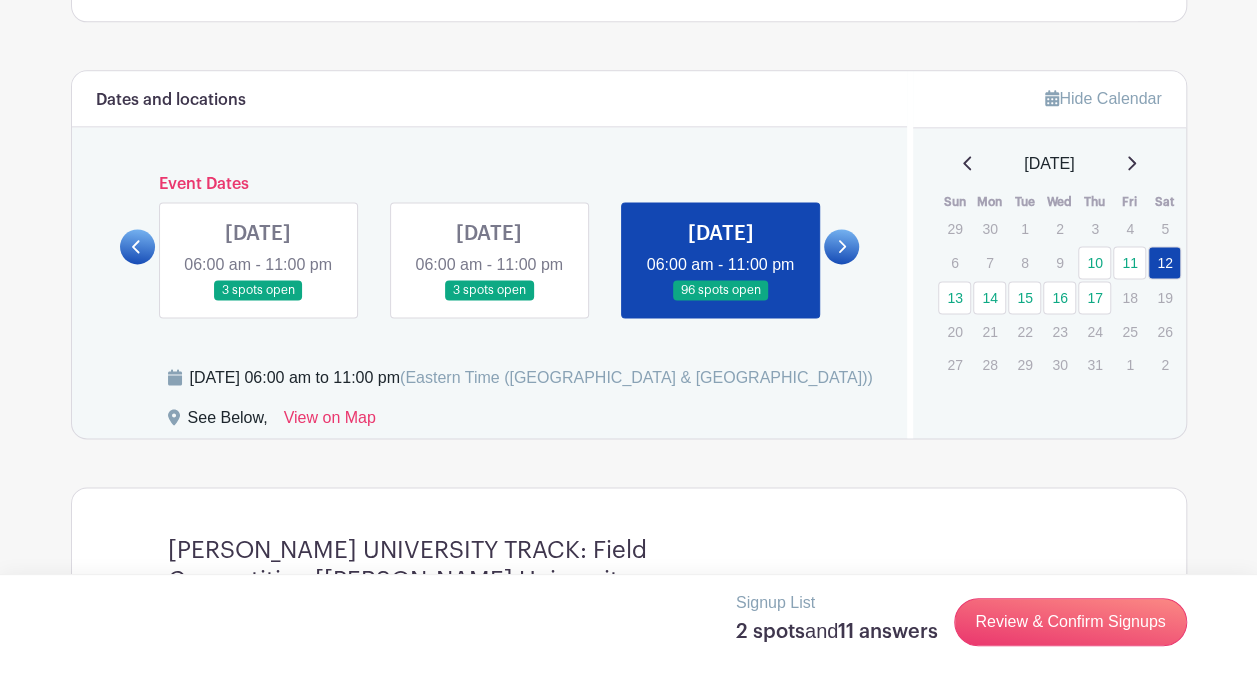 click 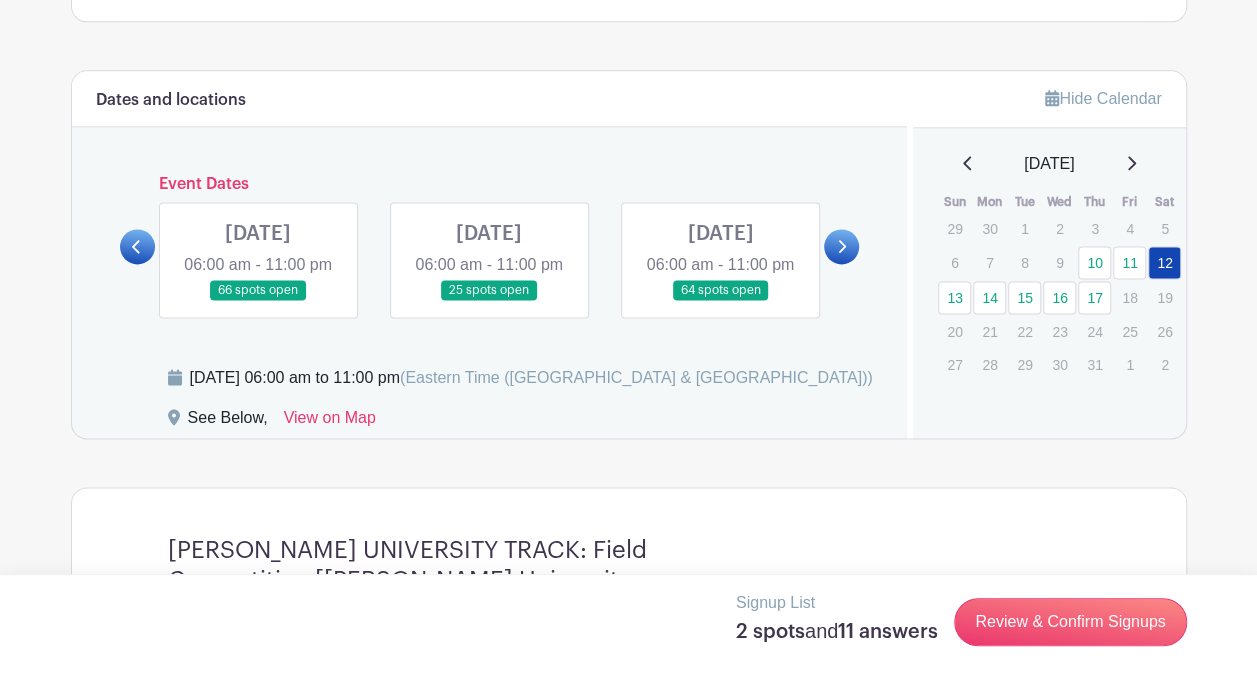 click at bounding box center (258, 301) 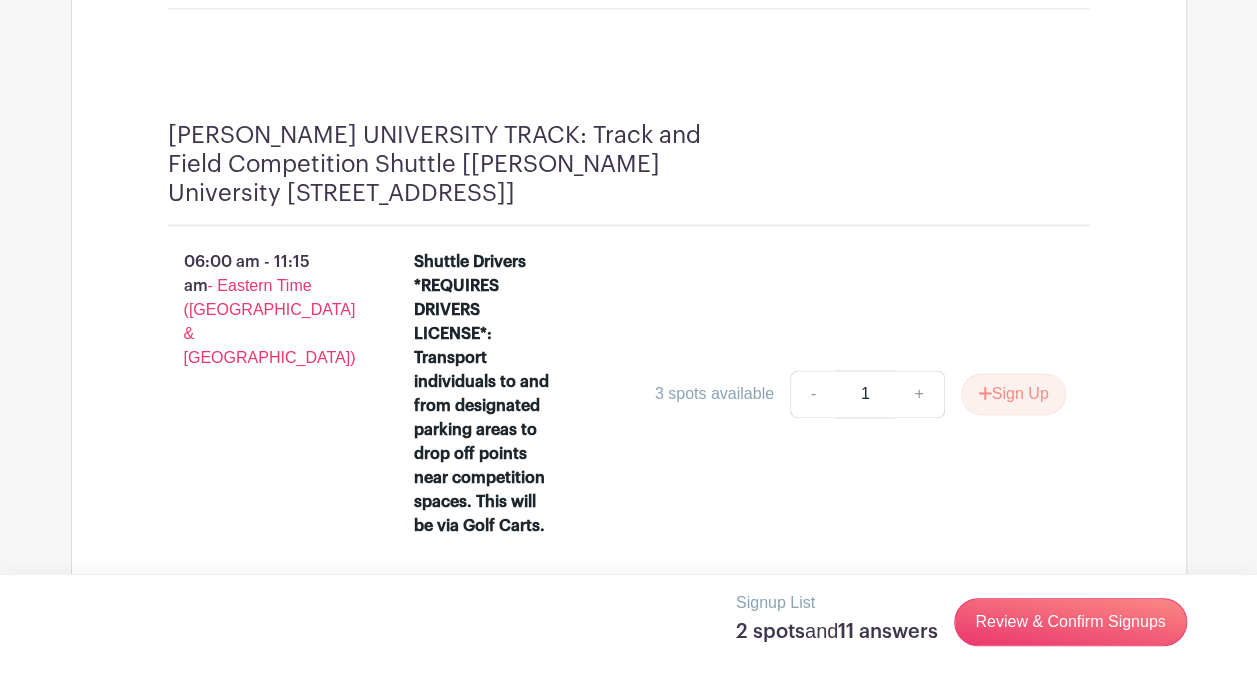 scroll, scrollTop: 8700, scrollLeft: 0, axis: vertical 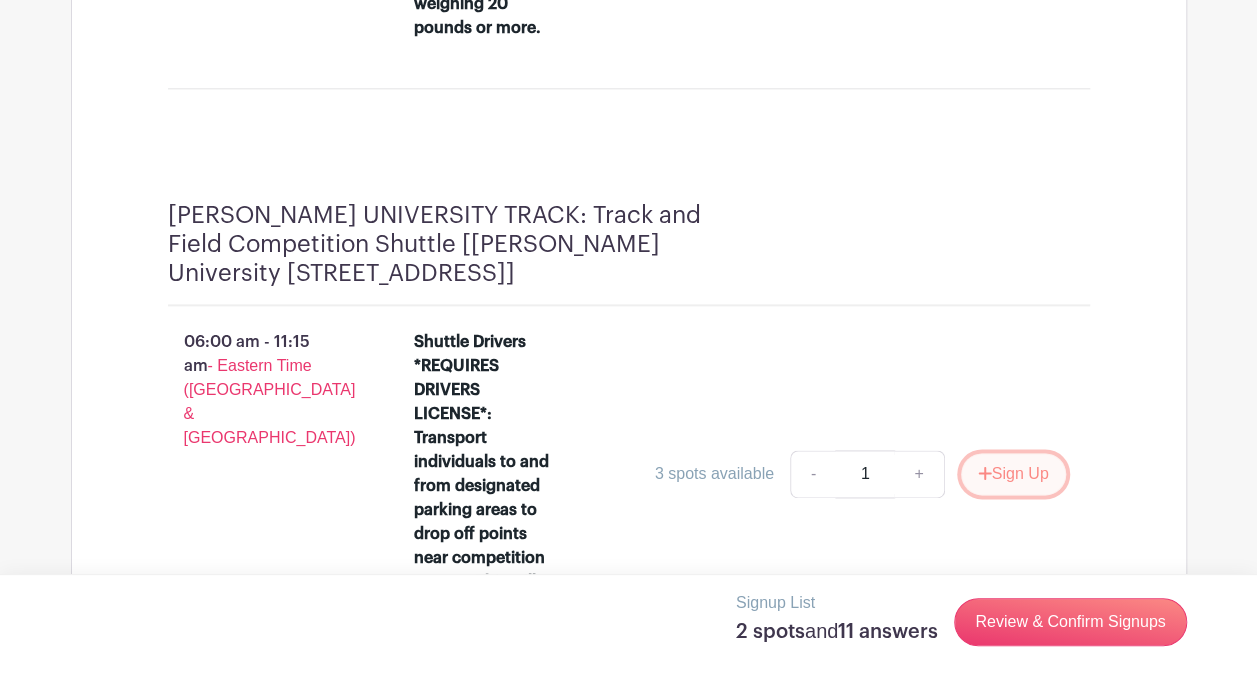 click on "Sign Up" at bounding box center [1013, 474] 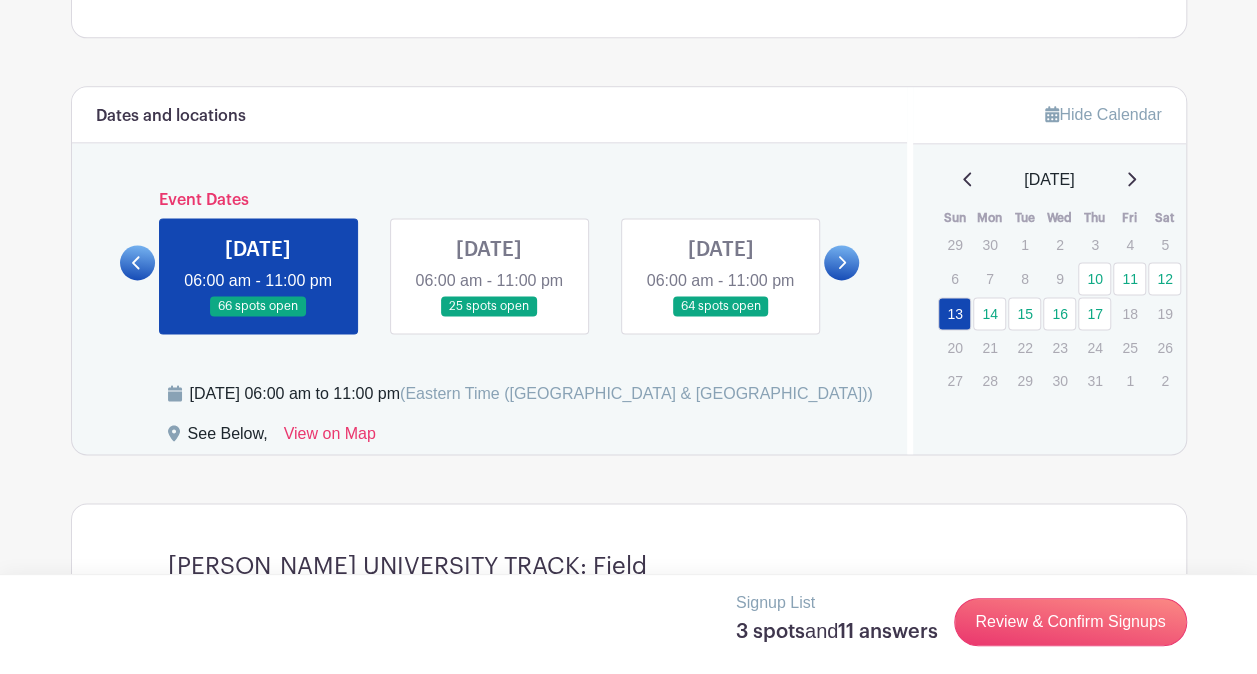 scroll, scrollTop: 1400, scrollLeft: 0, axis: vertical 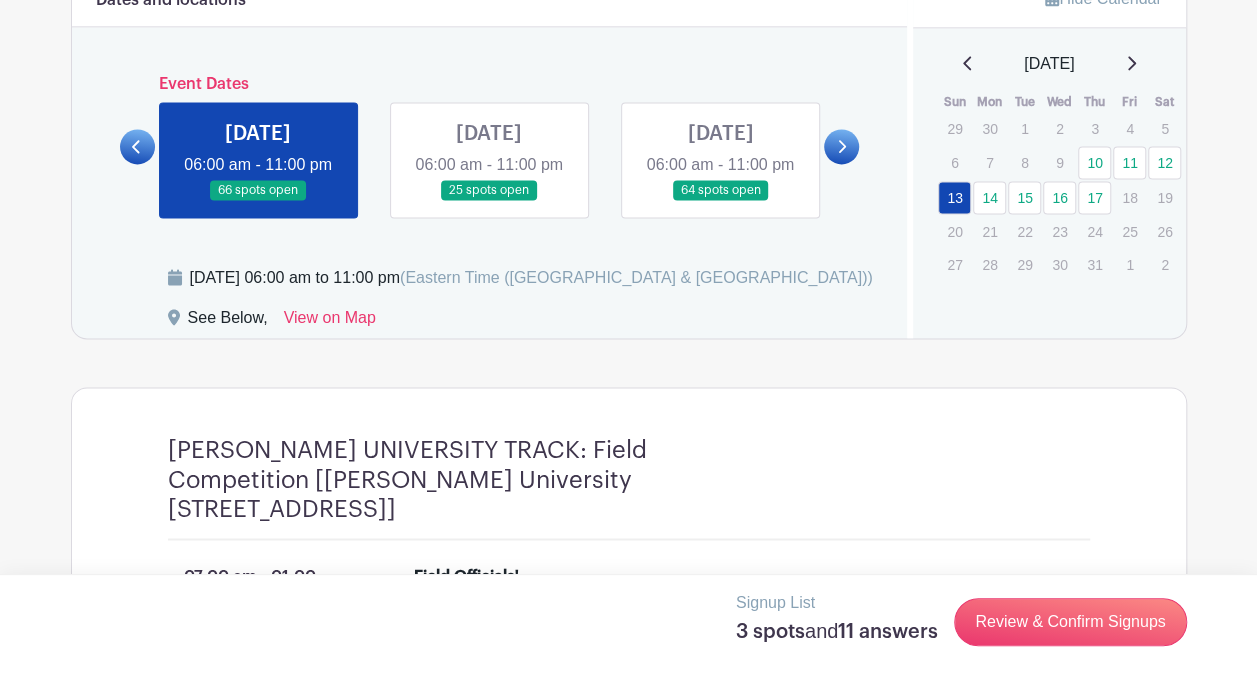 click at bounding box center [489, 201] 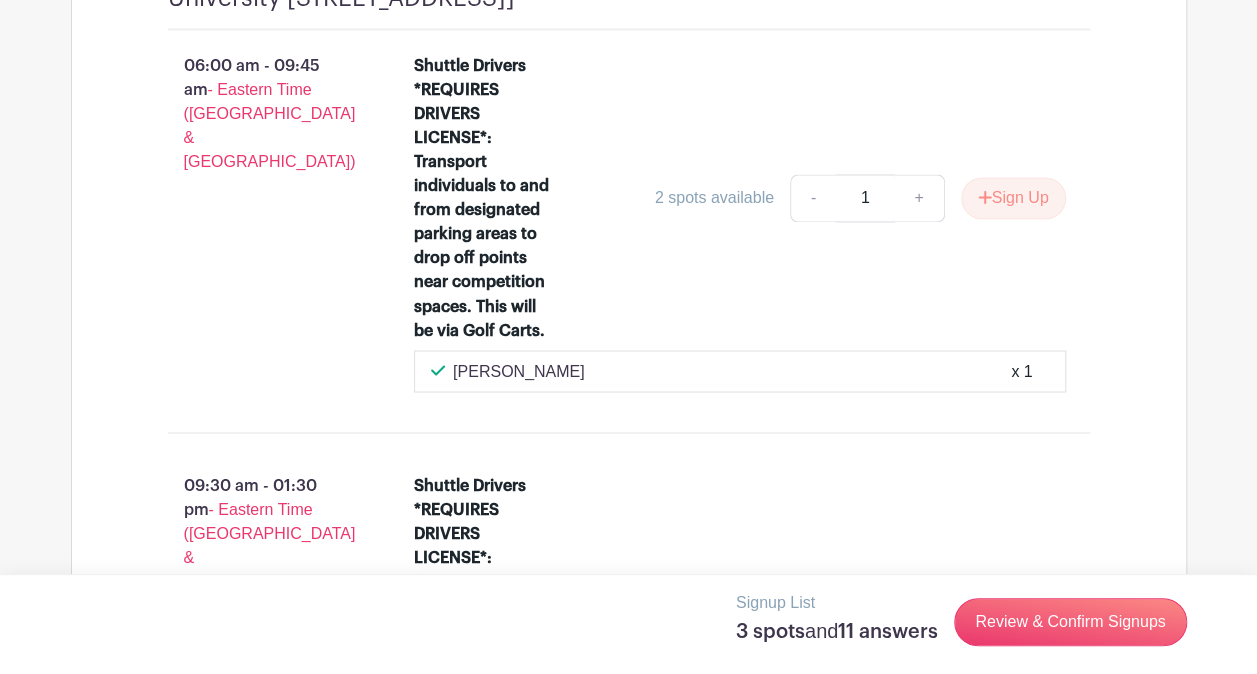 scroll, scrollTop: 9200, scrollLeft: 0, axis: vertical 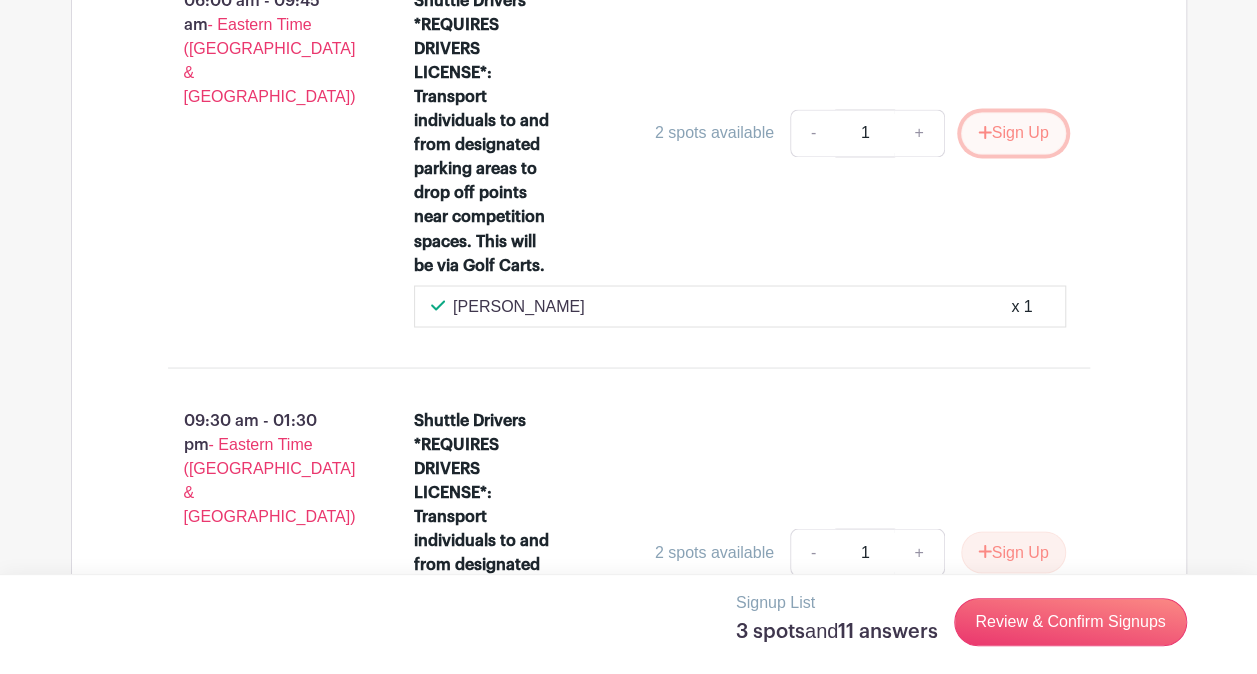 click on "Sign Up" at bounding box center (1013, 133) 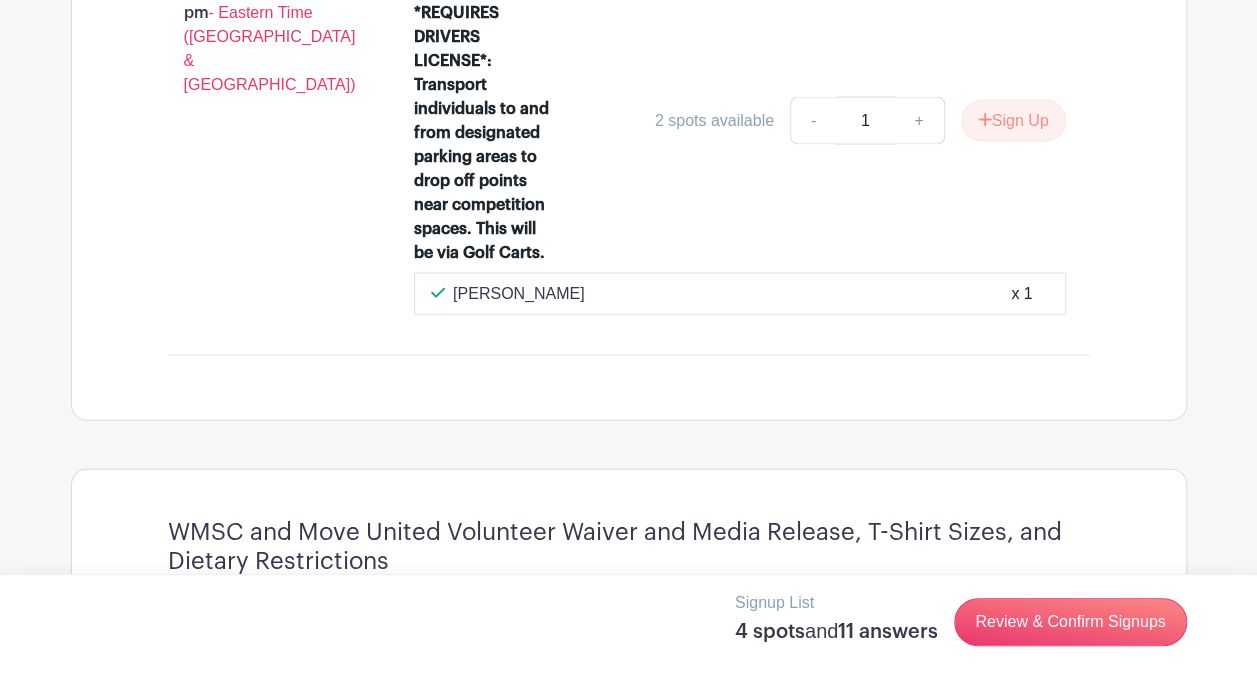 scroll, scrollTop: 9600, scrollLeft: 0, axis: vertical 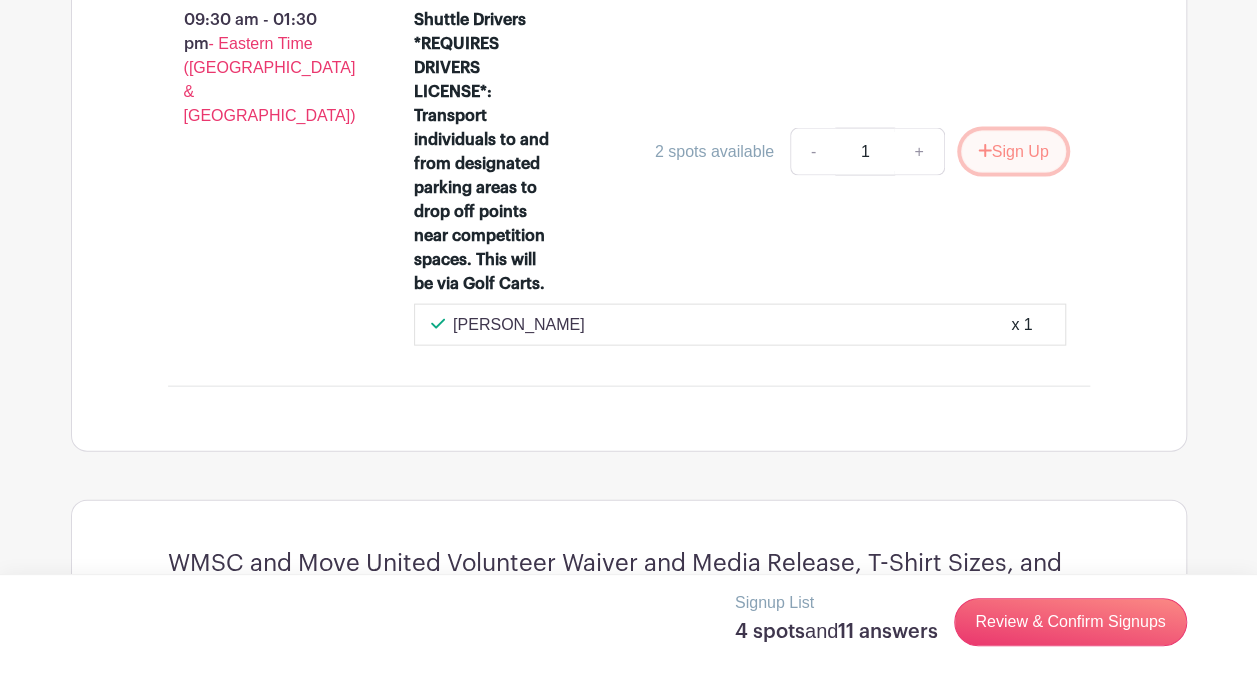 click on "Sign Up" at bounding box center [1013, 152] 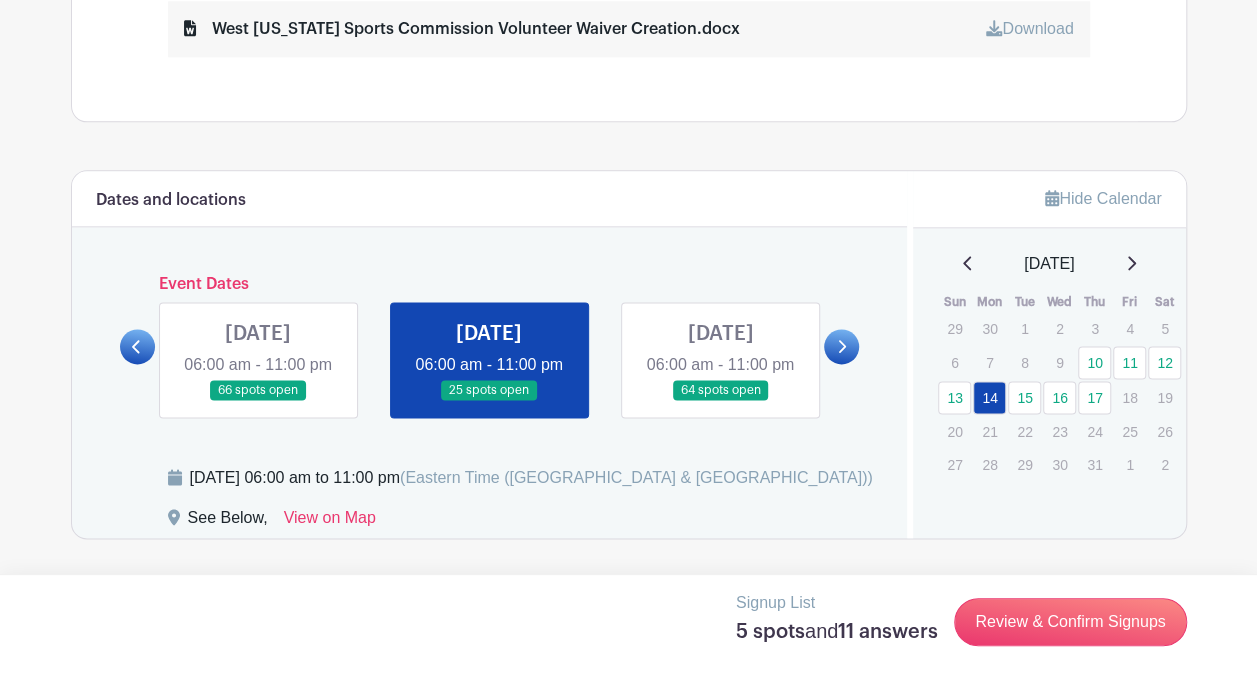 scroll, scrollTop: 1300, scrollLeft: 0, axis: vertical 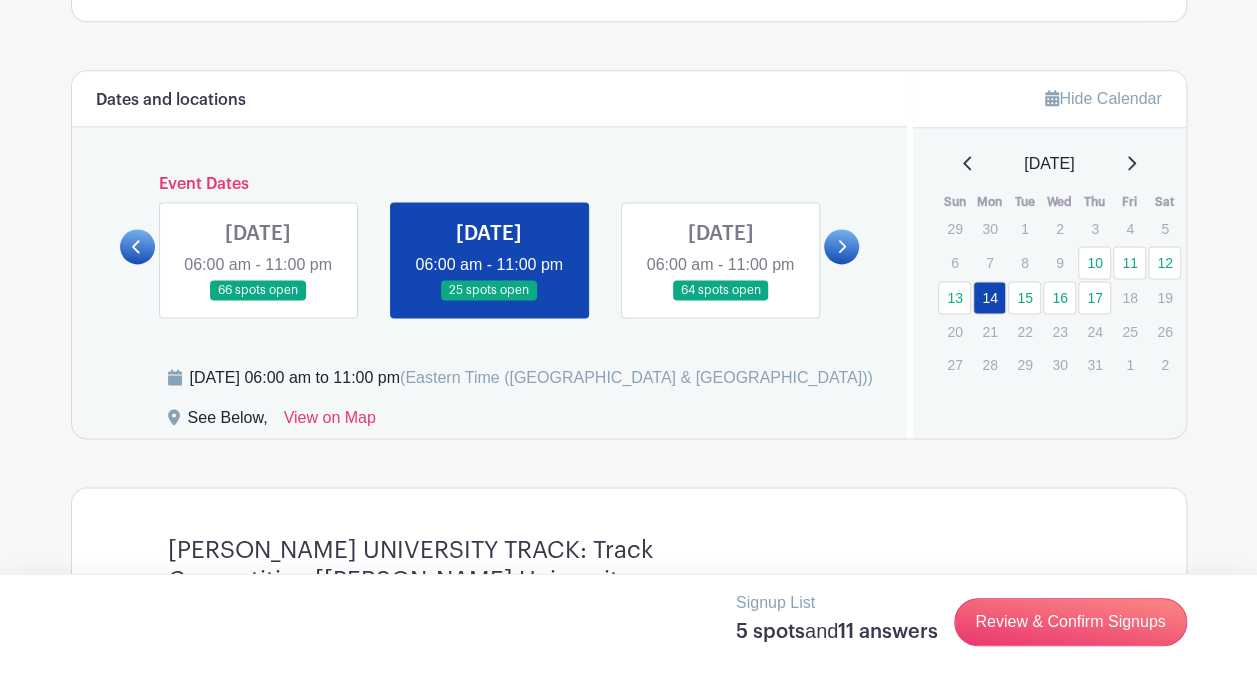 click at bounding box center [258, 301] 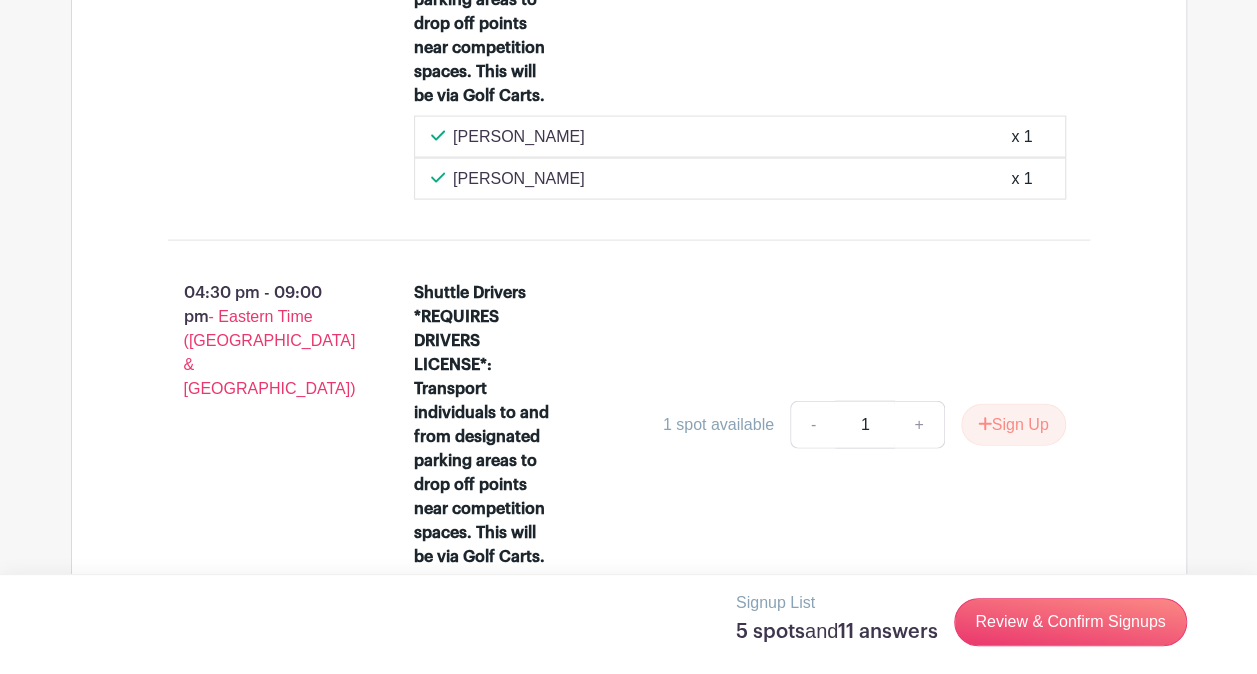 scroll, scrollTop: 9600, scrollLeft: 0, axis: vertical 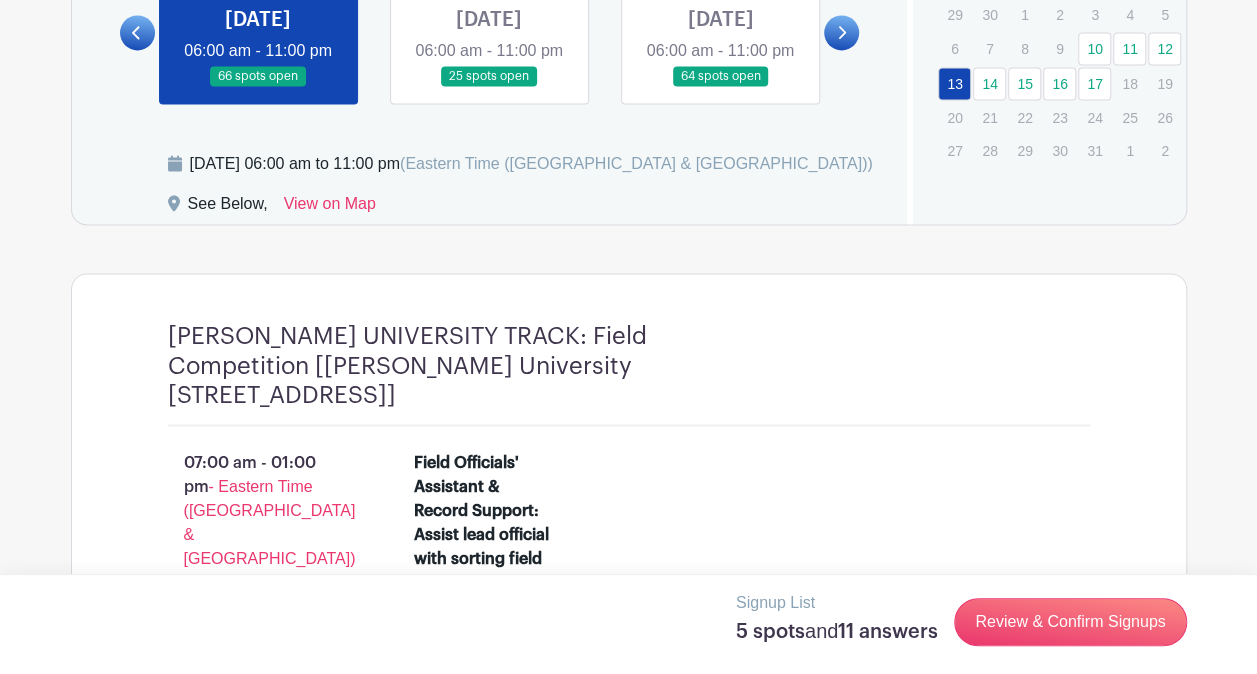 click at bounding box center [137, 32] 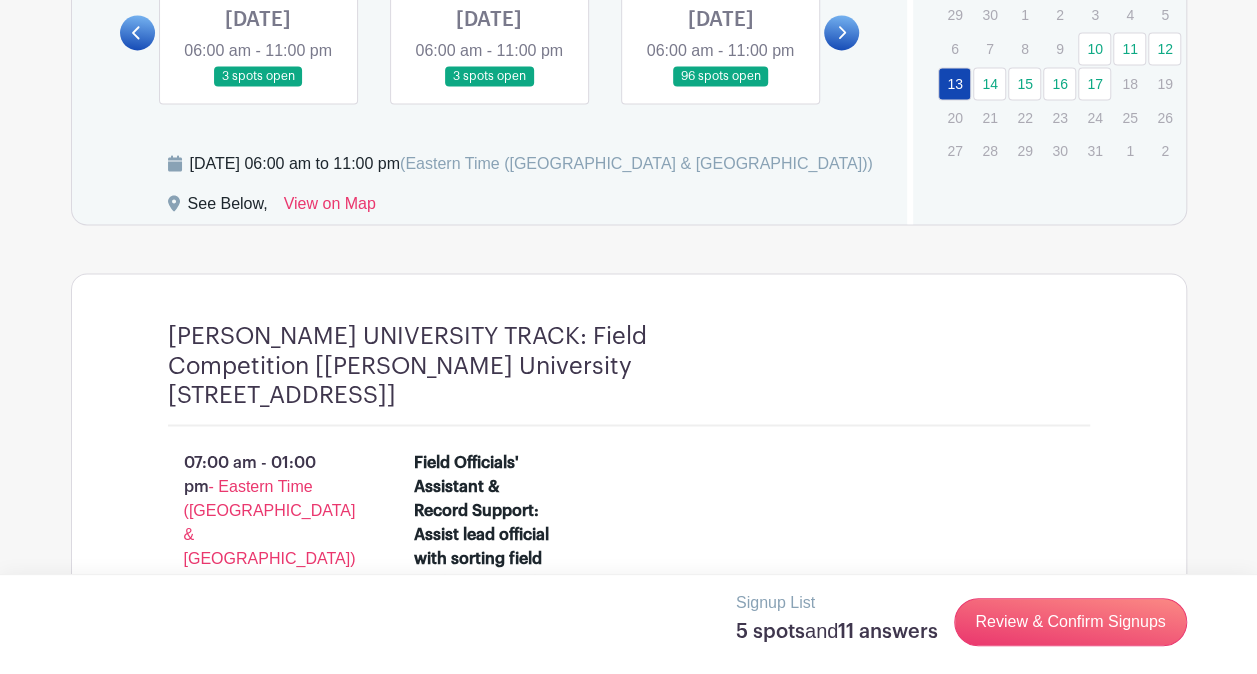 click at bounding box center [720, 87] 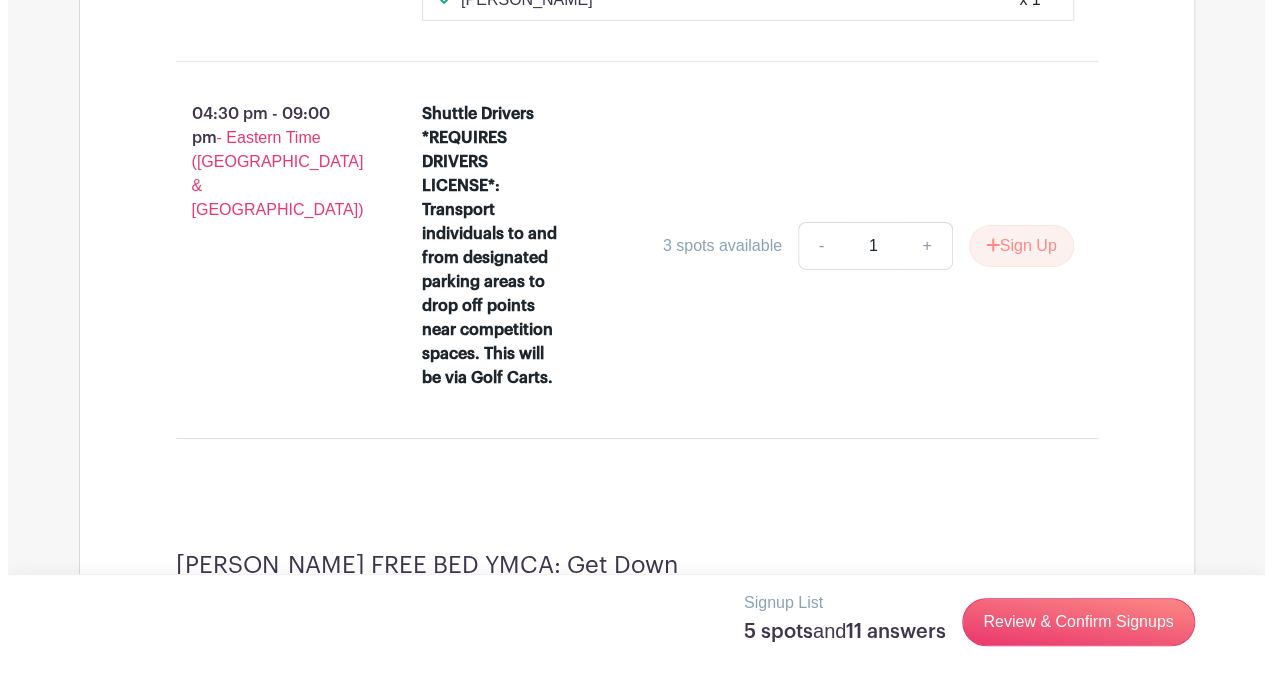 scroll, scrollTop: 7114, scrollLeft: 0, axis: vertical 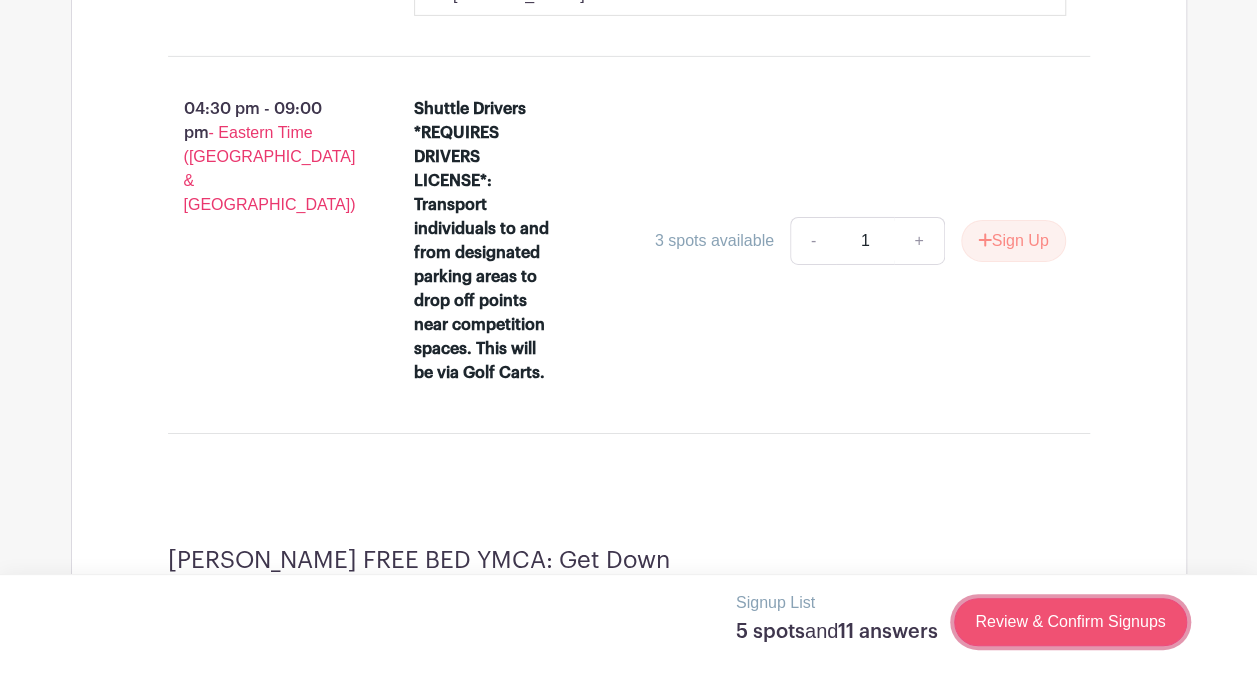 click on "Review & Confirm Signups" at bounding box center (1070, 622) 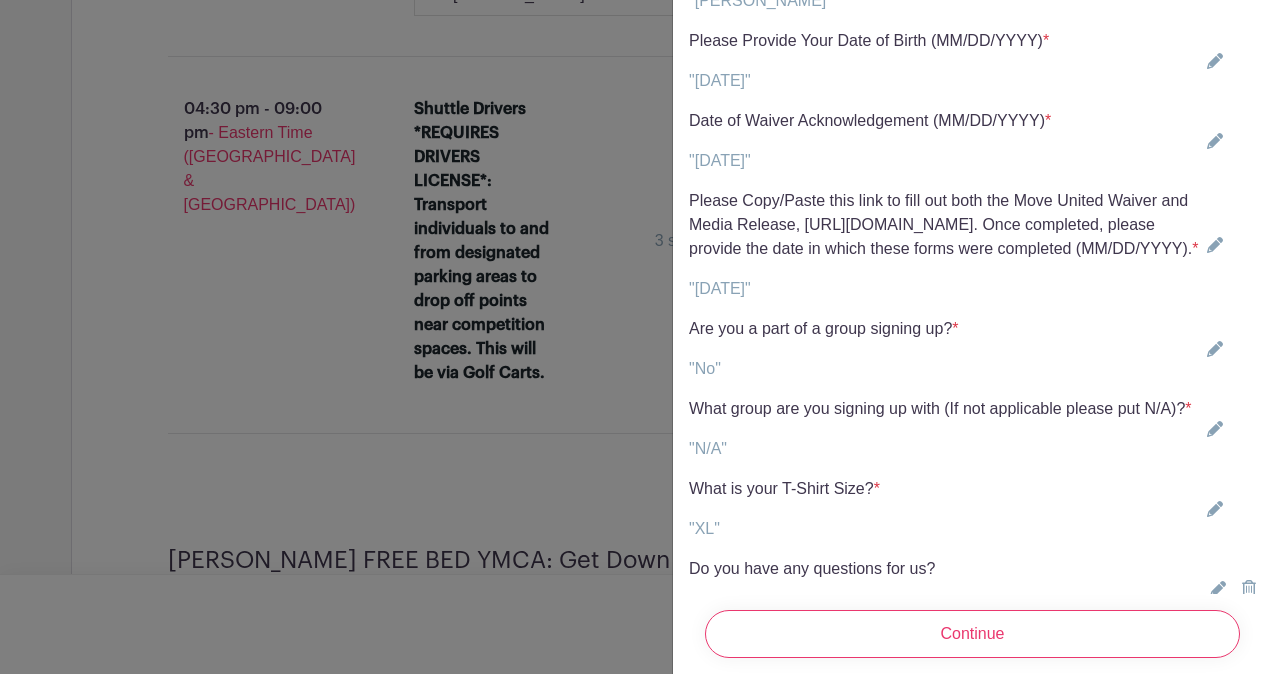 scroll, scrollTop: 6976, scrollLeft: 0, axis: vertical 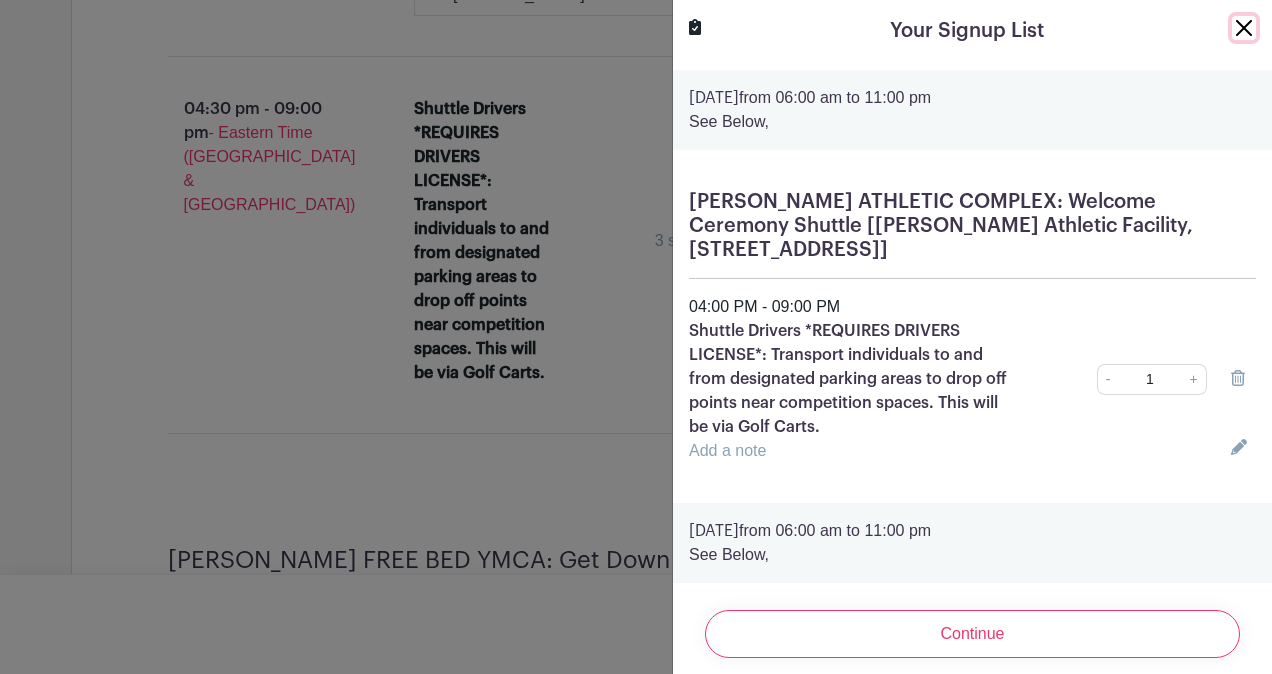 click at bounding box center [1244, 28] 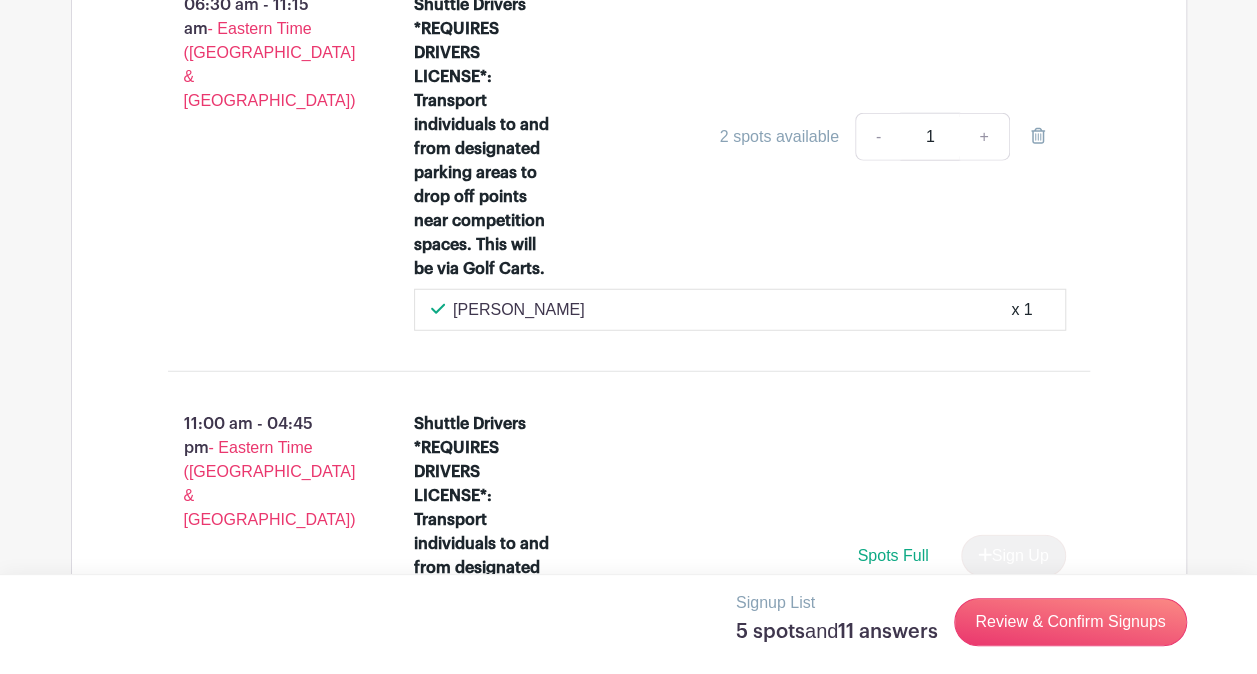 scroll, scrollTop: 5714, scrollLeft: 0, axis: vertical 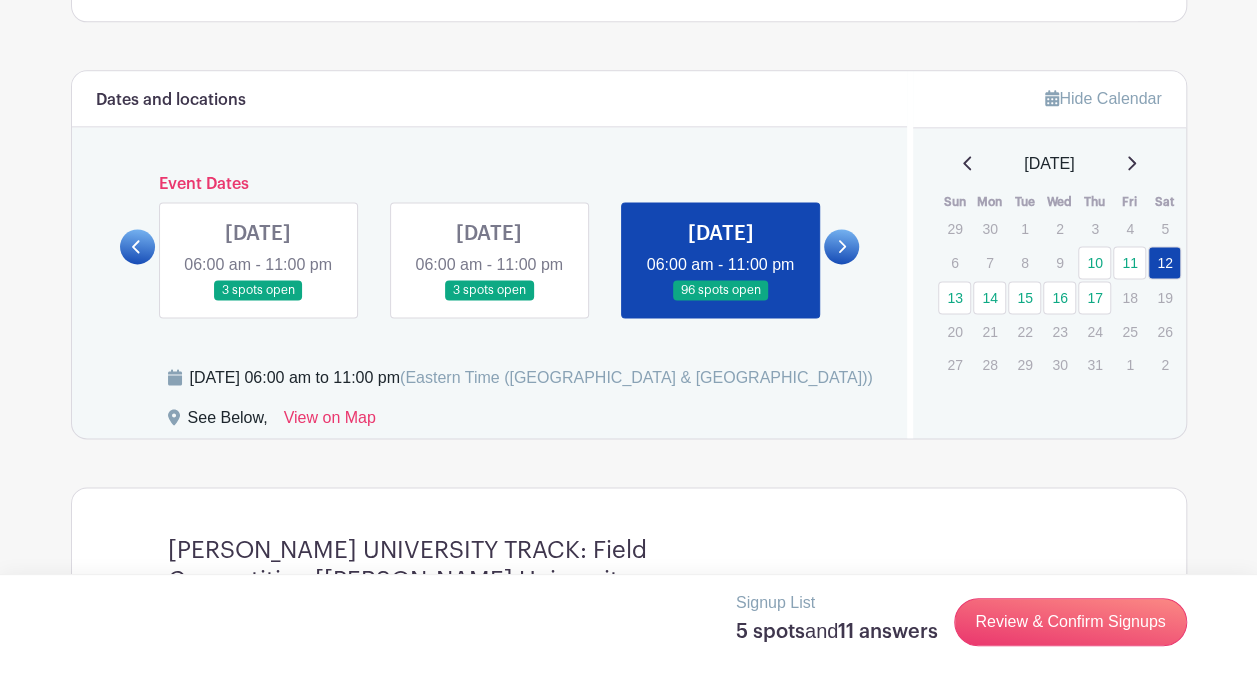 click at bounding box center (489, 301) 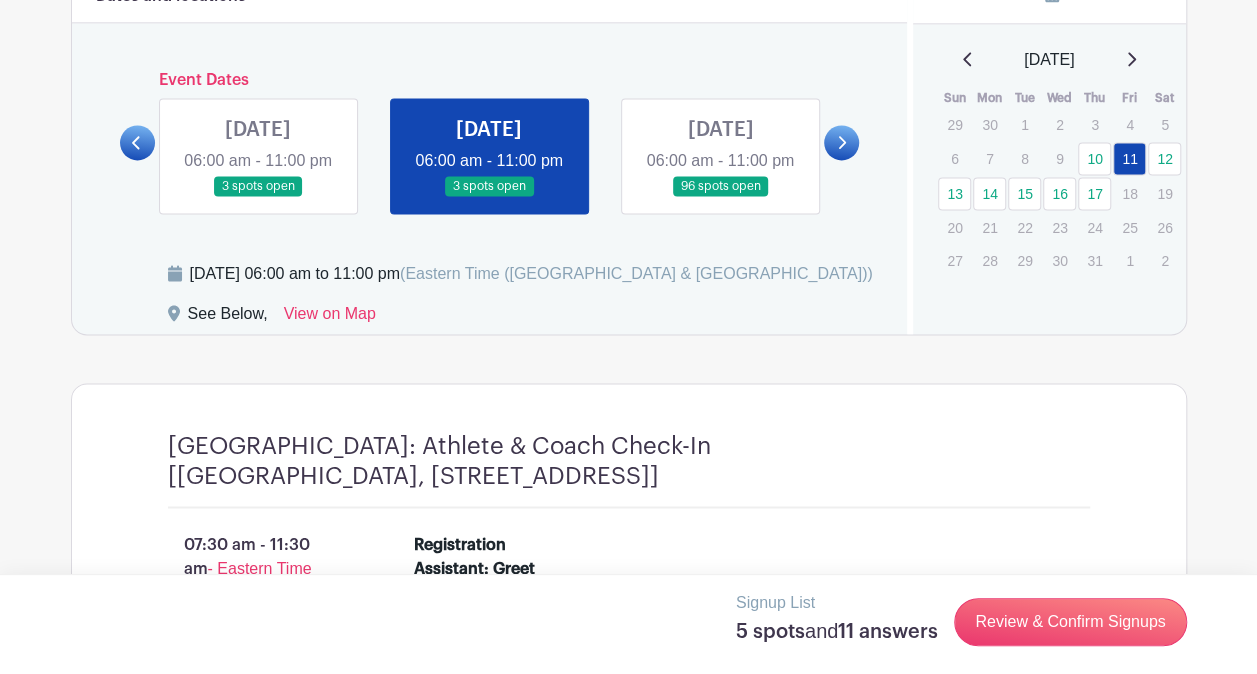 scroll, scrollTop: 1400, scrollLeft: 0, axis: vertical 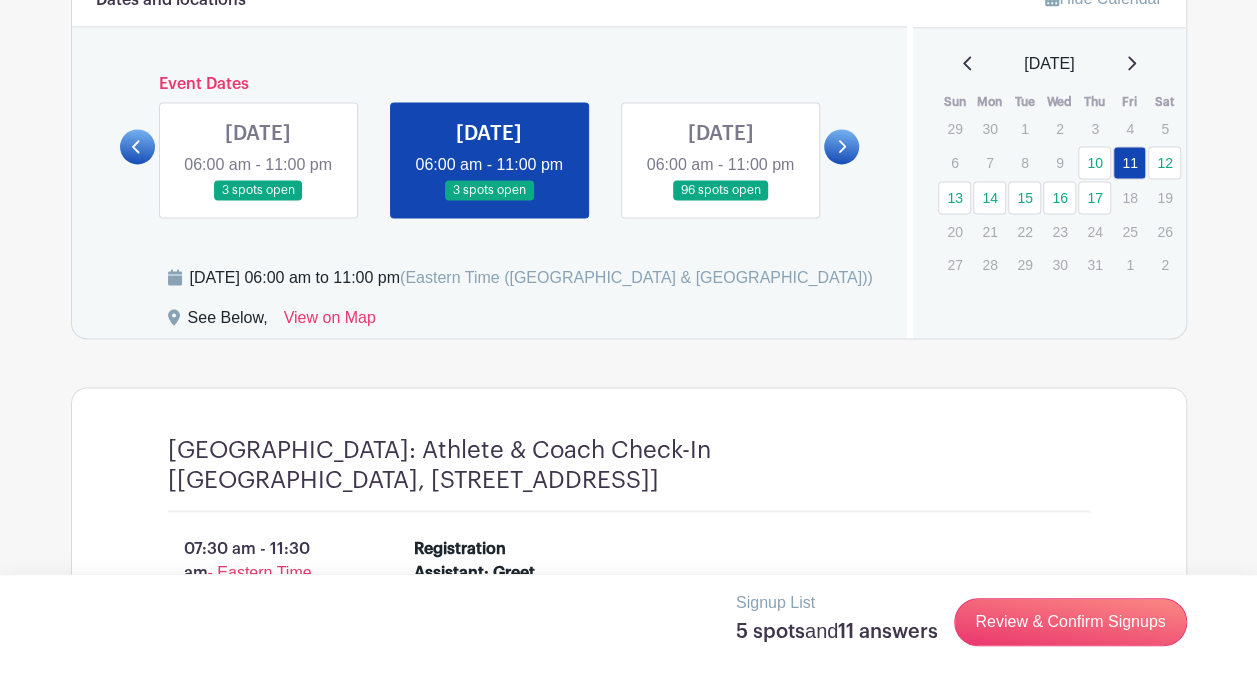 click at bounding box center [720, 201] 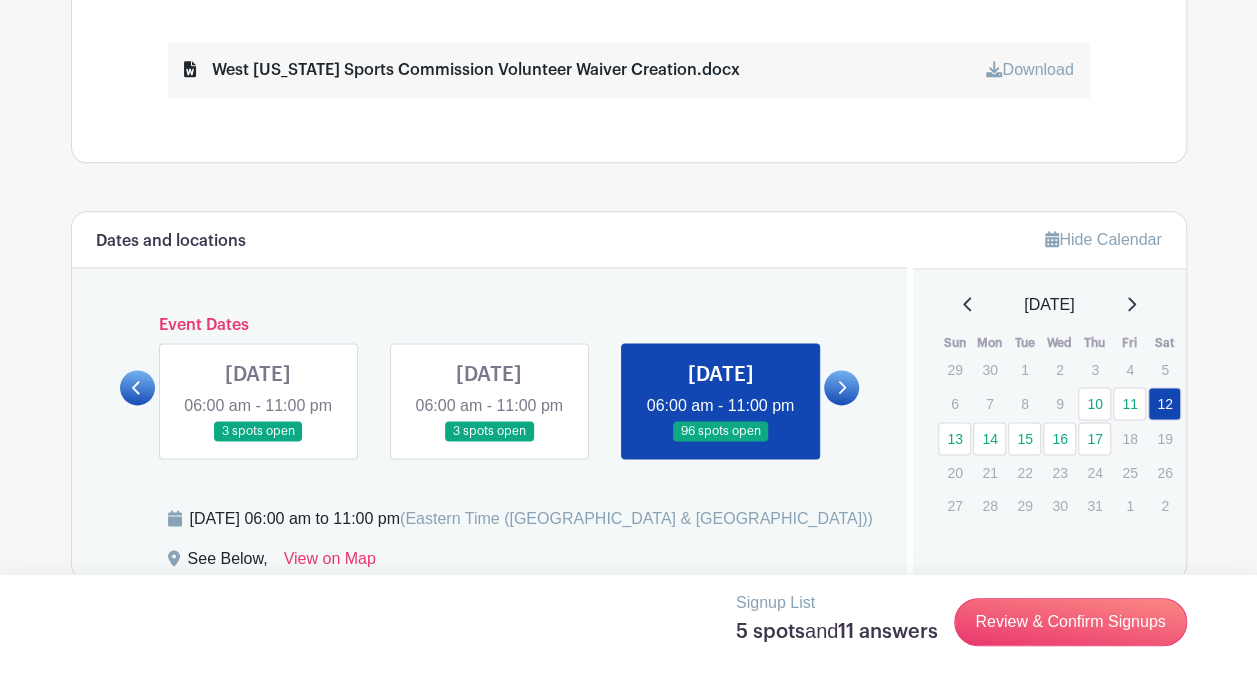 scroll, scrollTop: 1300, scrollLeft: 0, axis: vertical 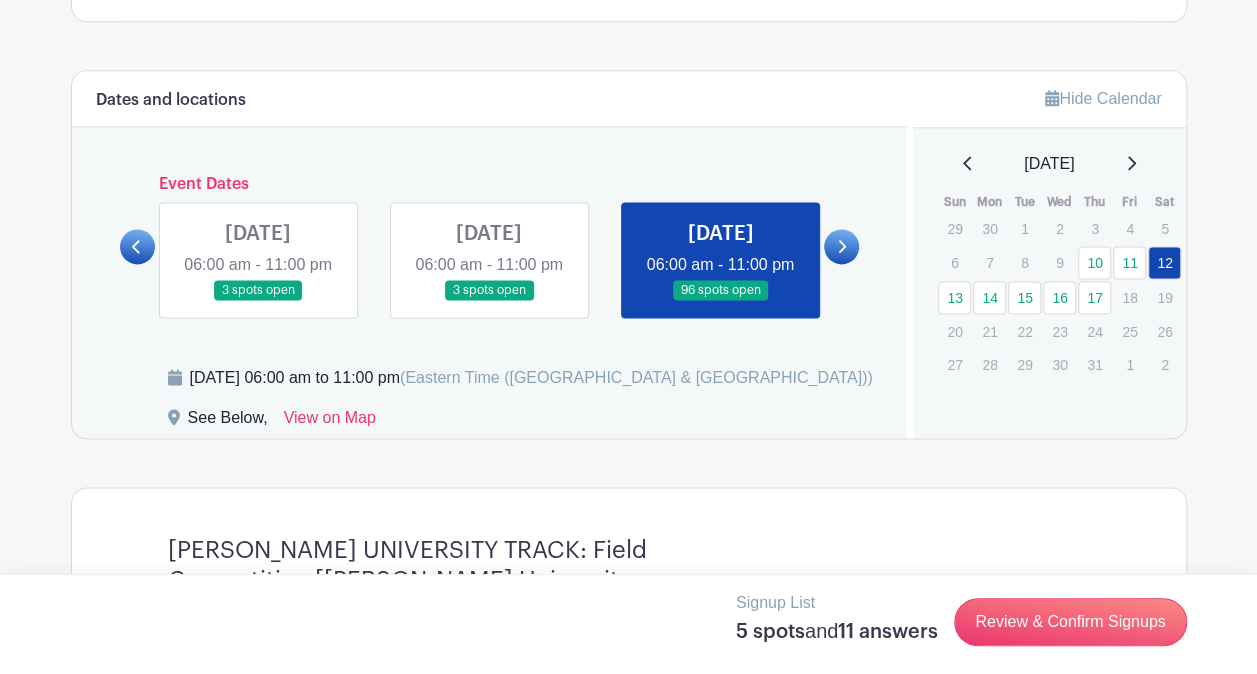 click 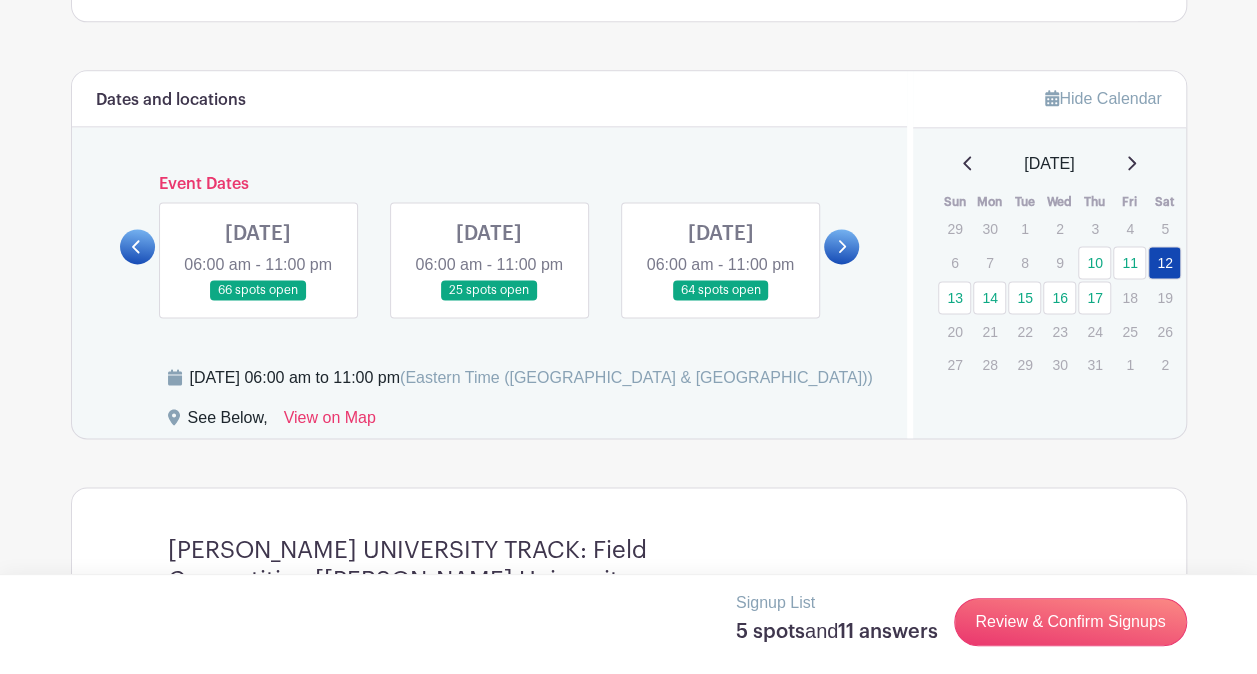 click at bounding box center [258, 301] 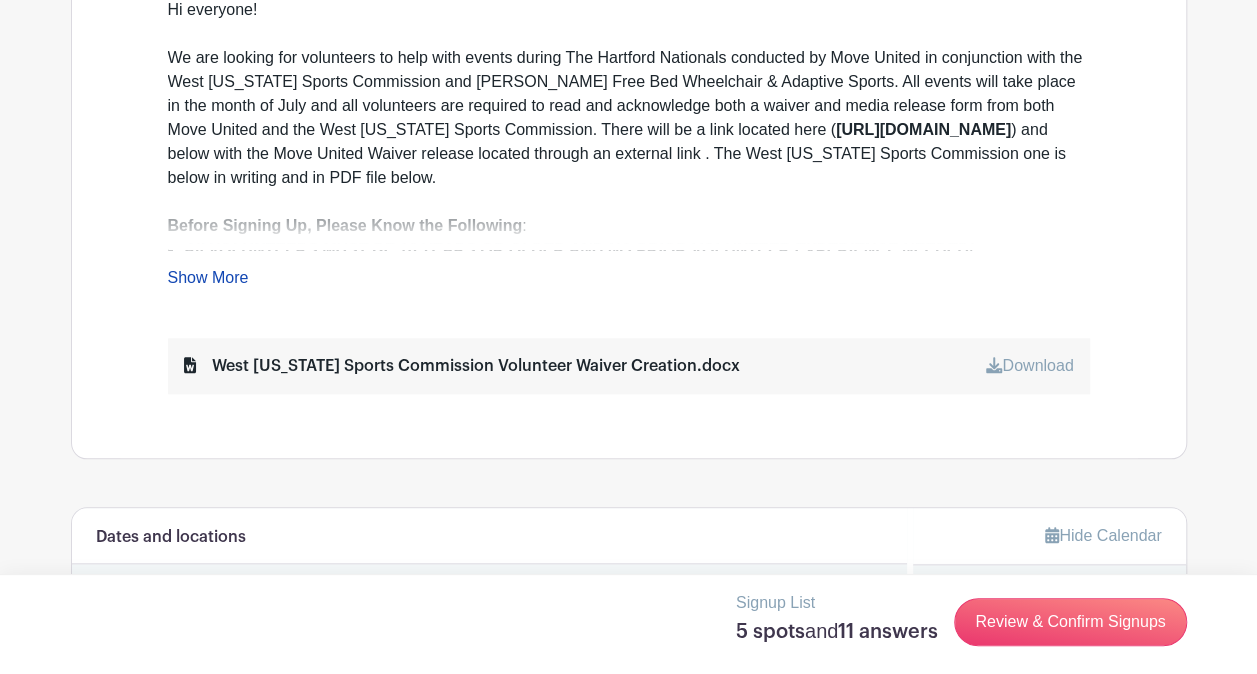 scroll, scrollTop: 1100, scrollLeft: 0, axis: vertical 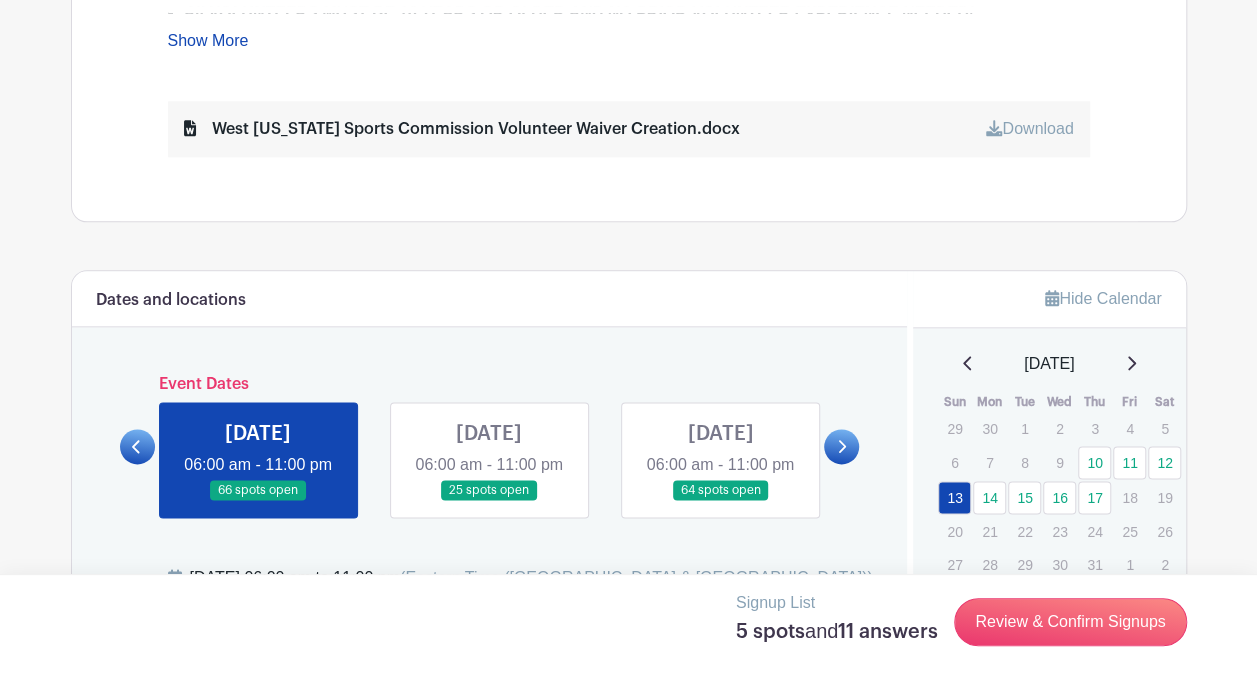 click at bounding box center [489, 501] 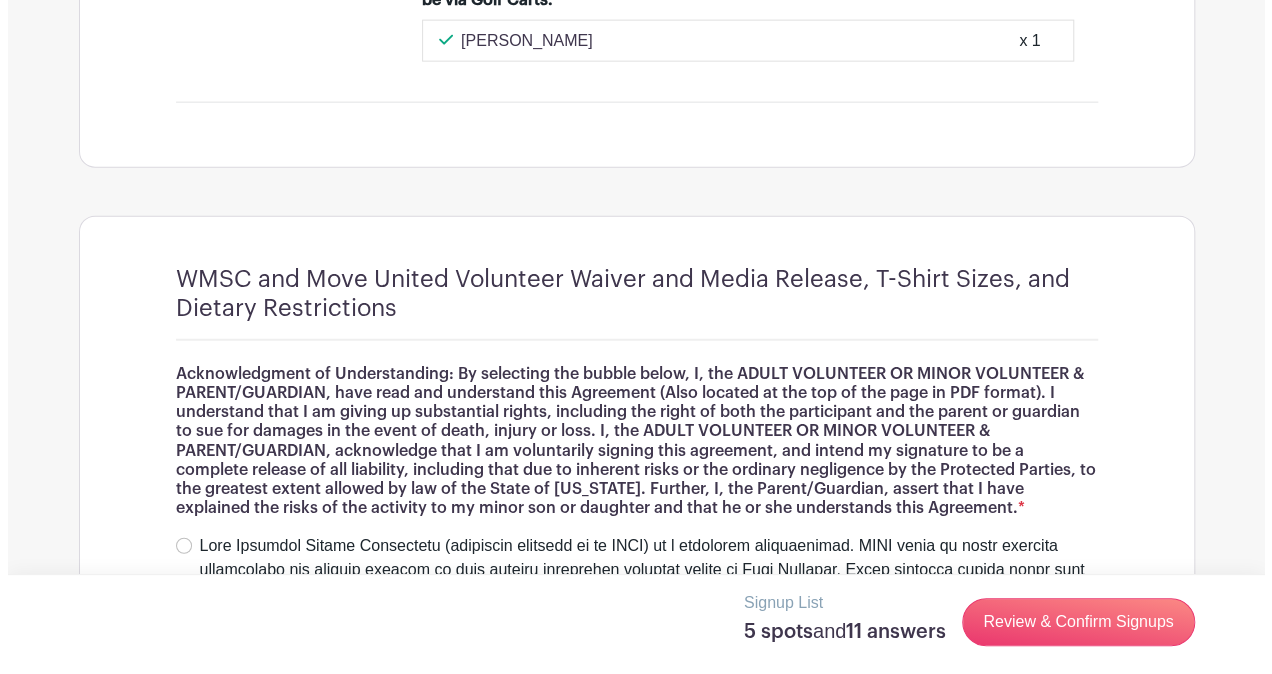 scroll, scrollTop: 9885, scrollLeft: 0, axis: vertical 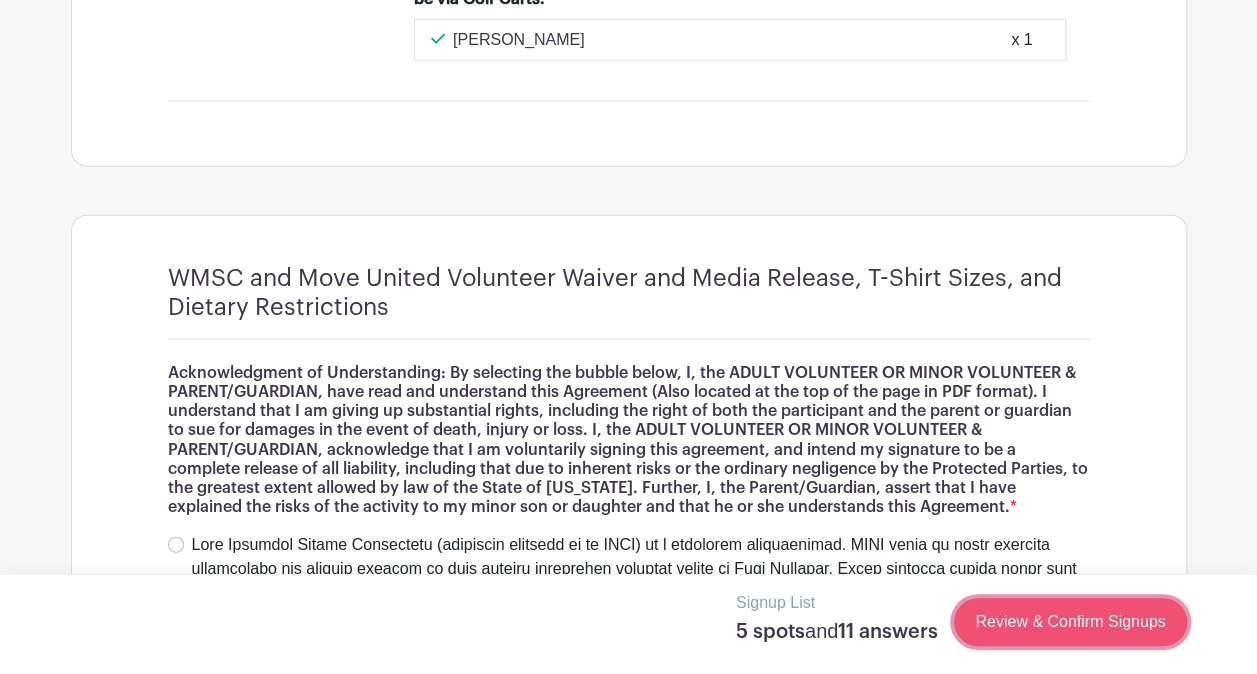 click on "Review & Confirm Signups" at bounding box center [1070, 622] 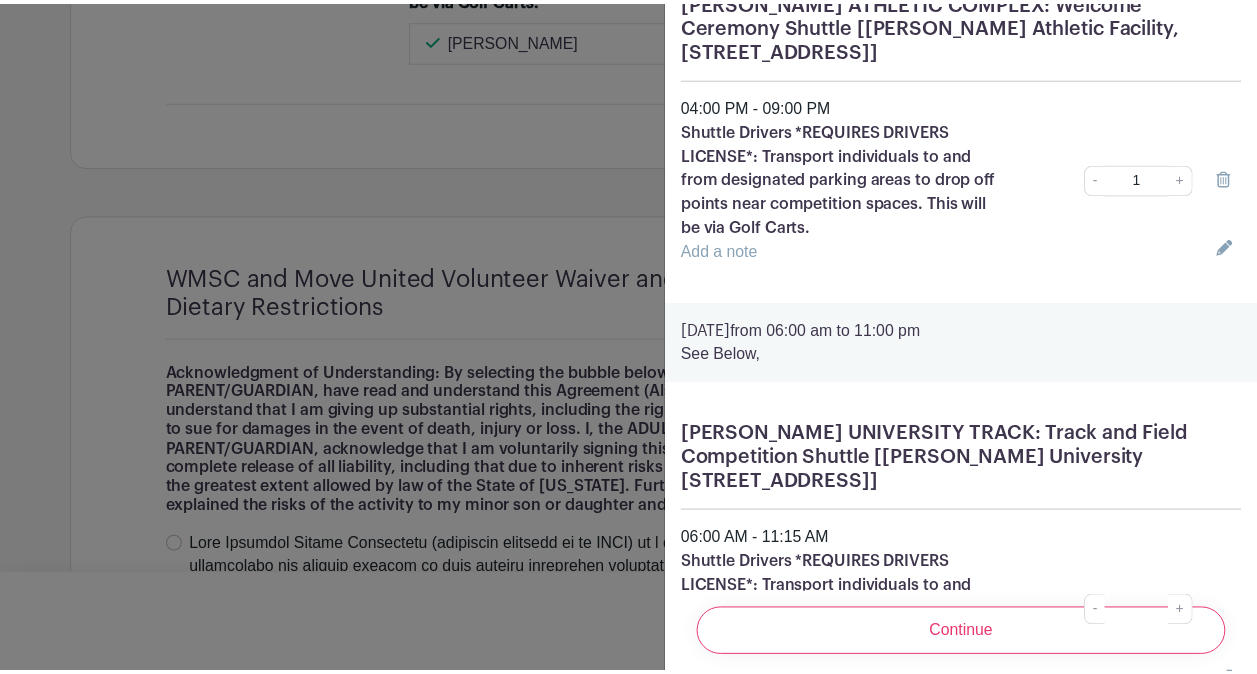 scroll, scrollTop: 0, scrollLeft: 0, axis: both 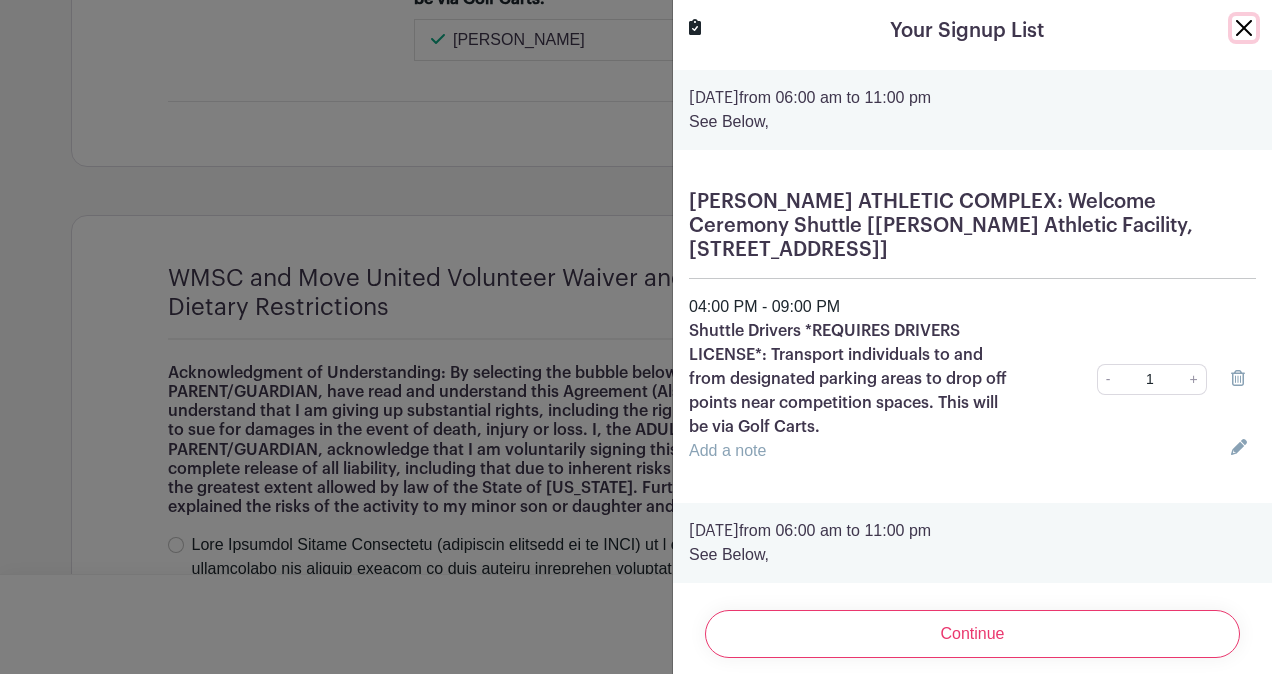 click at bounding box center [1244, 28] 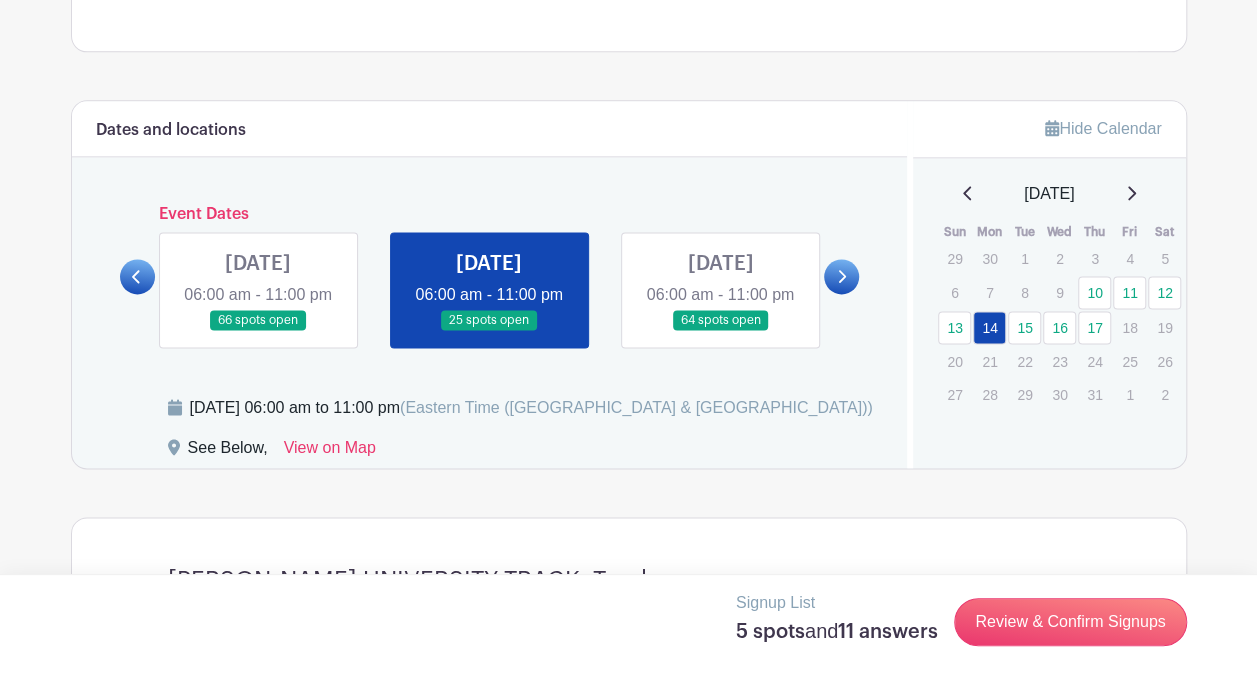 scroll, scrollTop: 1385, scrollLeft: 0, axis: vertical 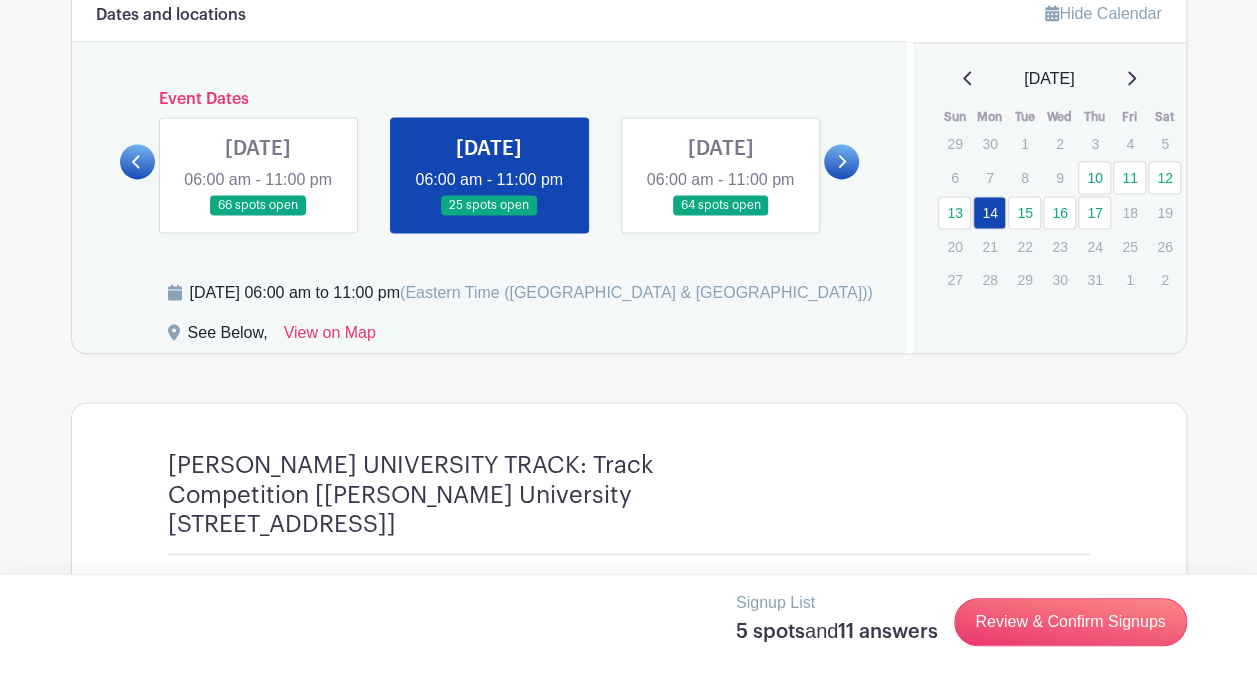 click at bounding box center (137, 161) 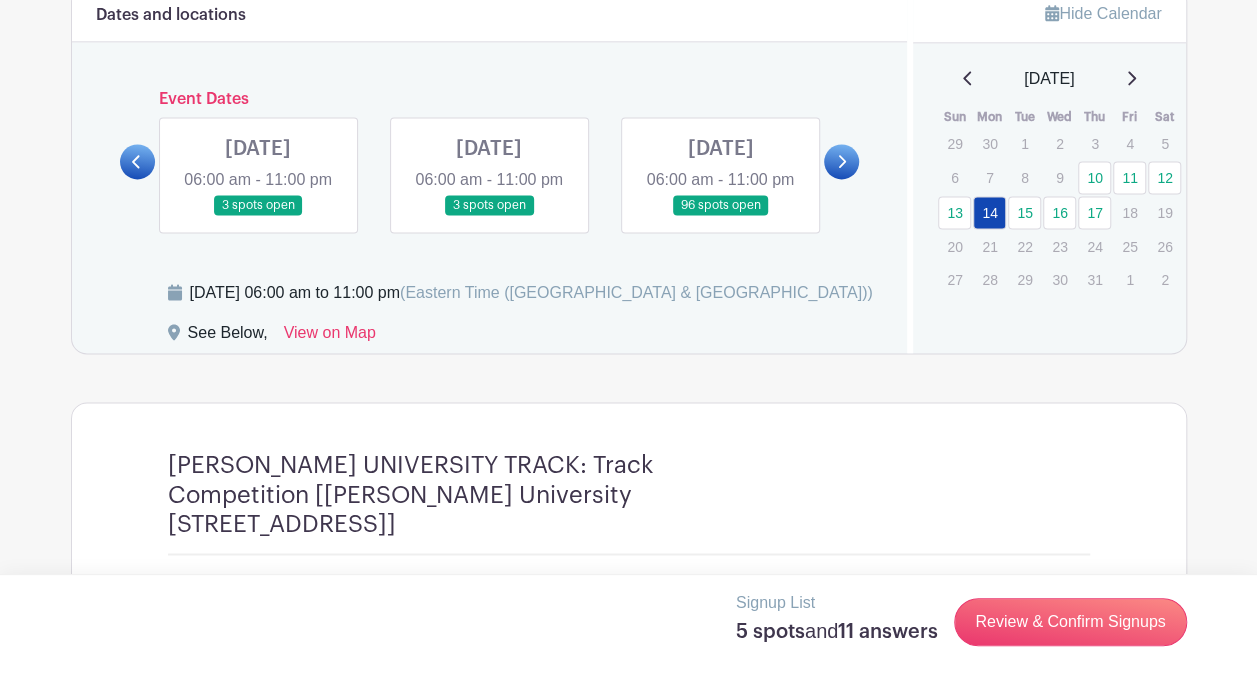 click at bounding box center (720, 216) 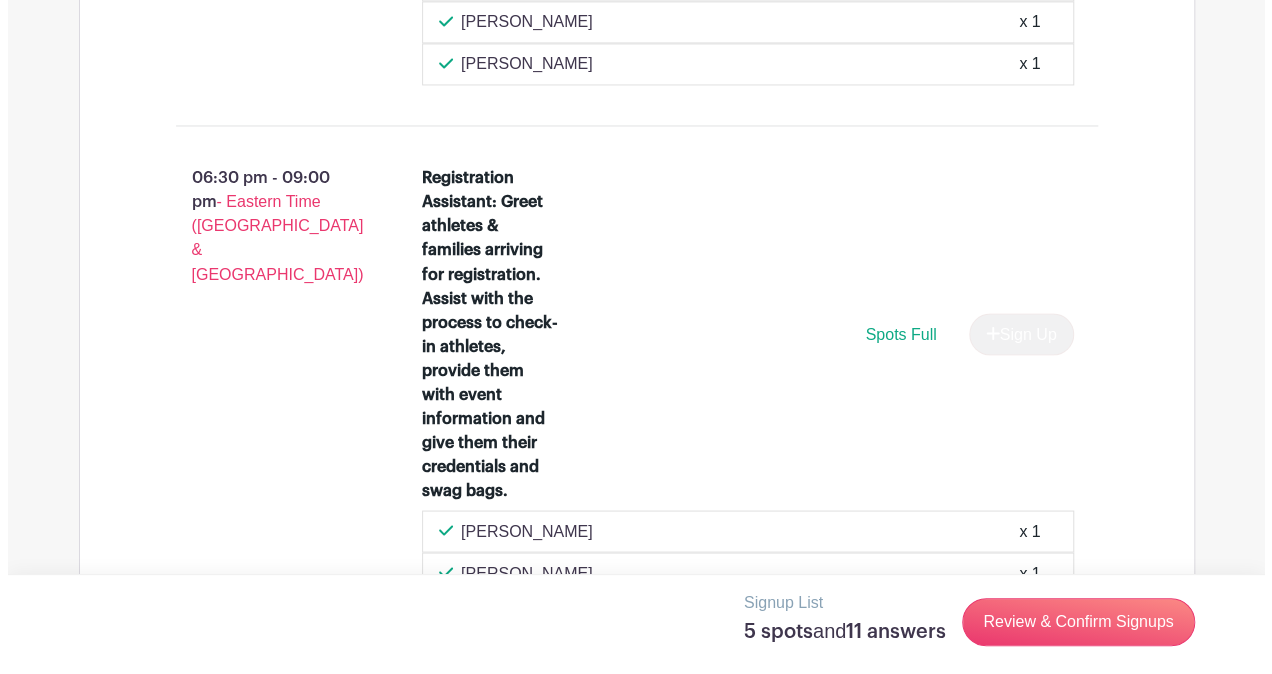 scroll, scrollTop: 5228, scrollLeft: 0, axis: vertical 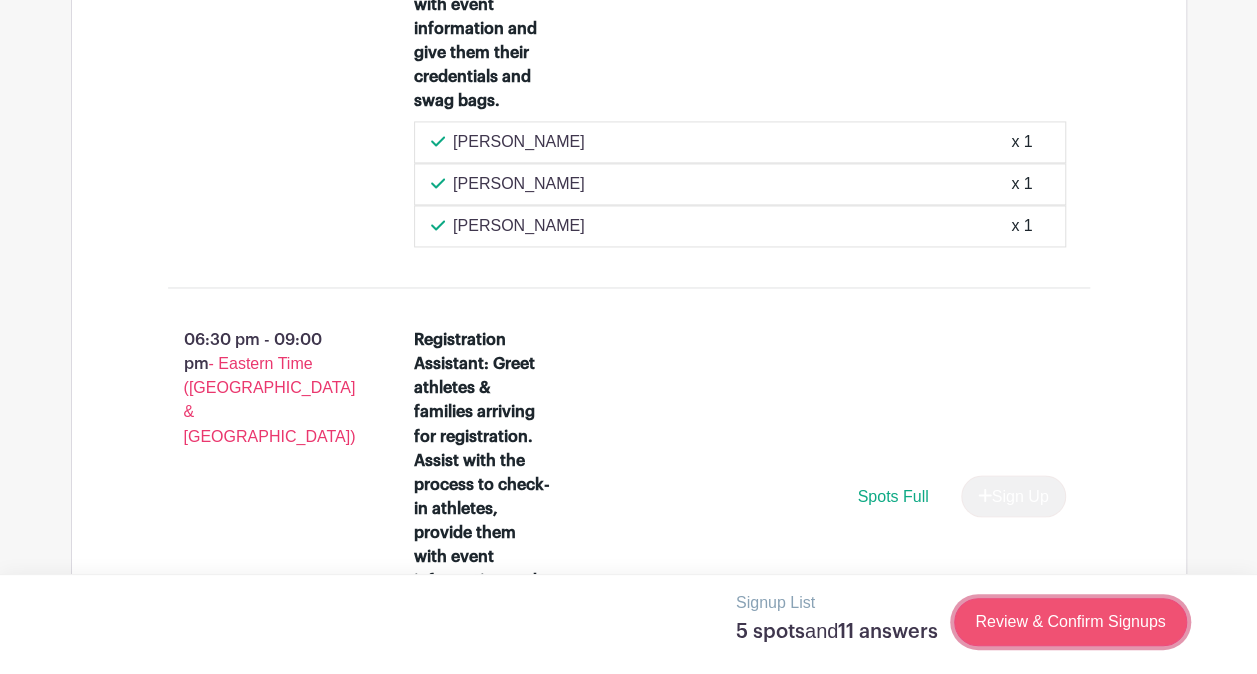 click on "Review & Confirm Signups" at bounding box center [1070, 622] 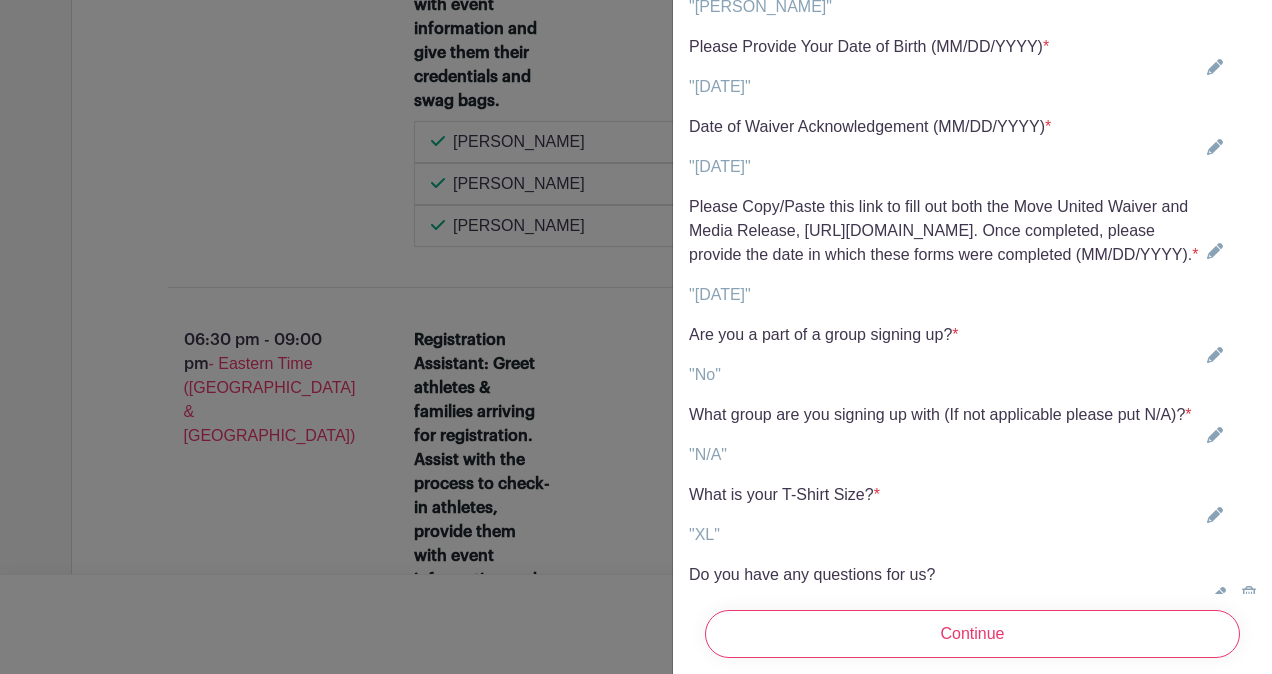 scroll, scrollTop: 6976, scrollLeft: 0, axis: vertical 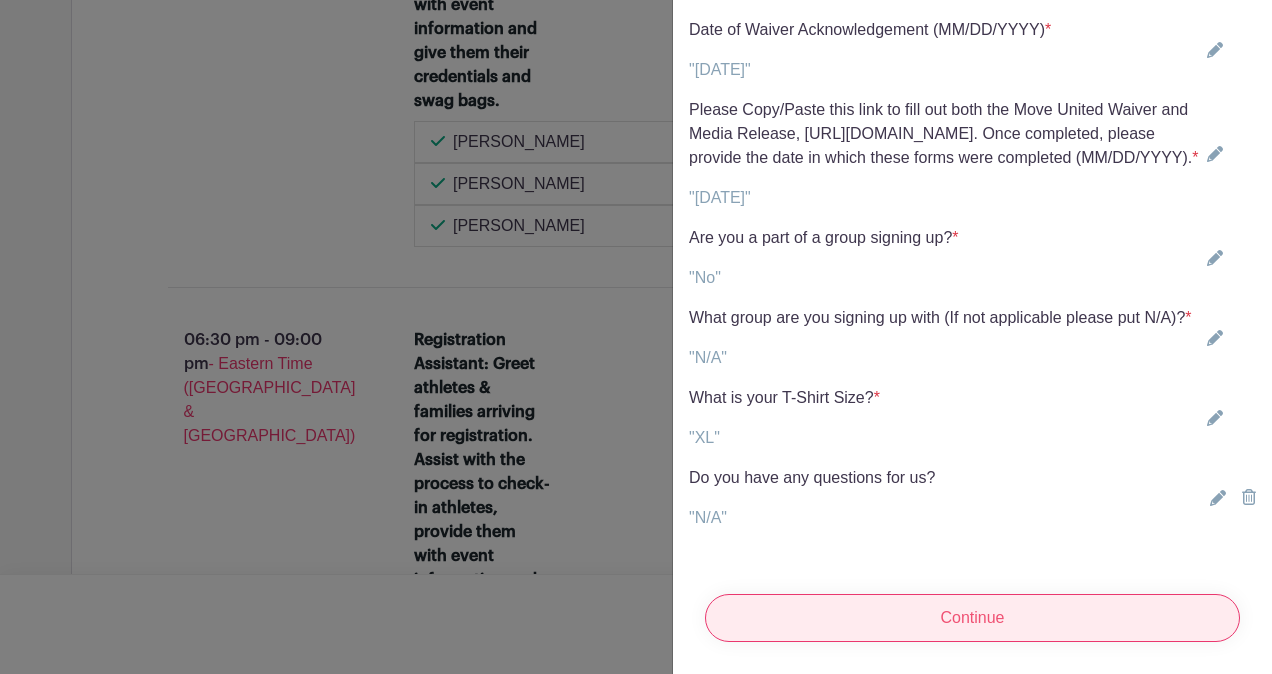 click on "Continue" at bounding box center (972, 618) 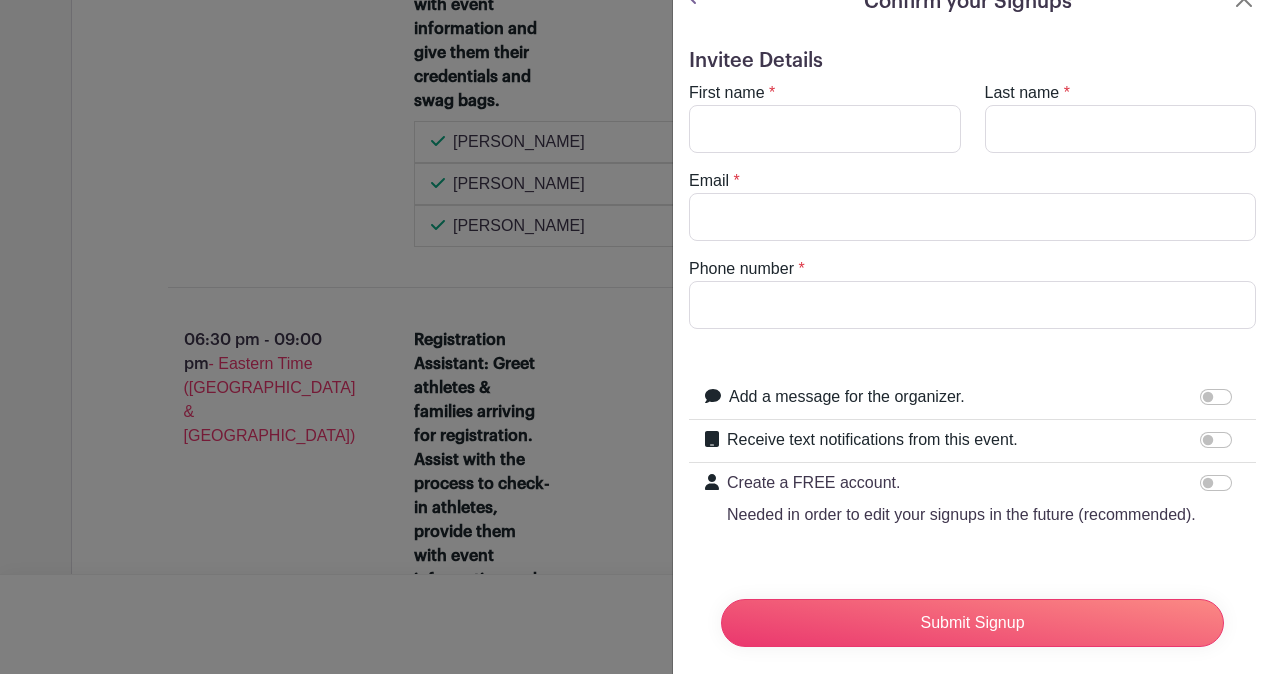 scroll, scrollTop: 0, scrollLeft: 0, axis: both 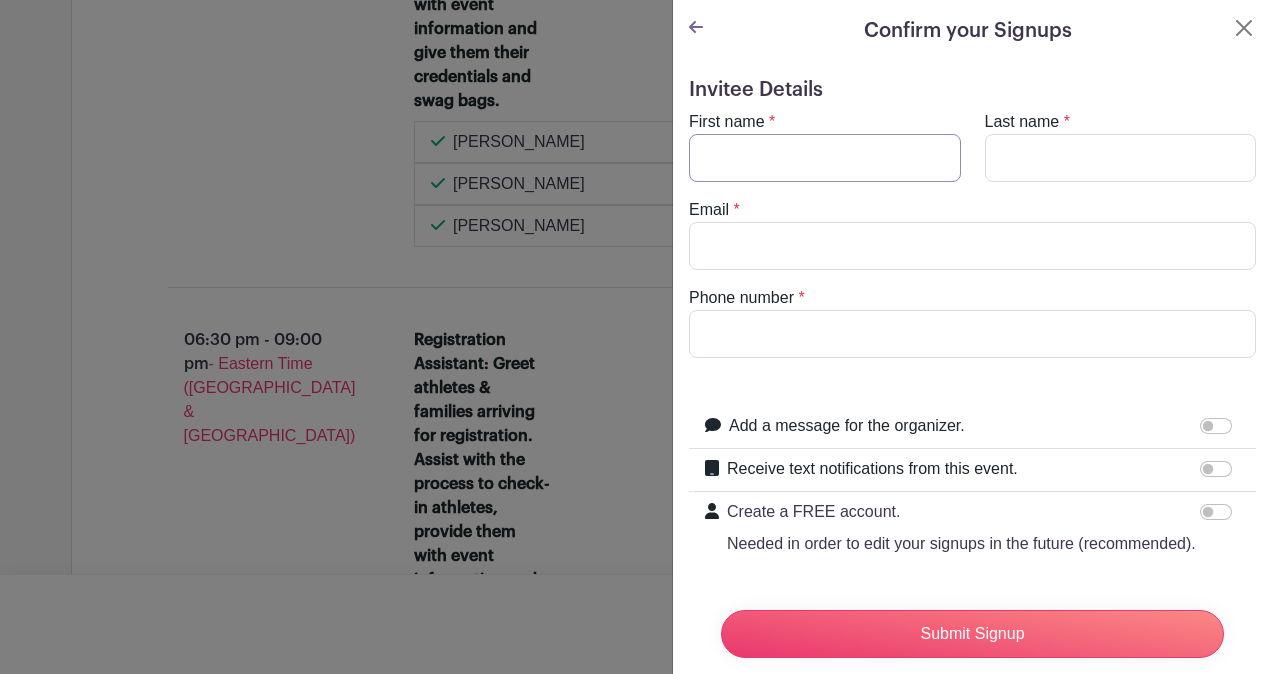 click on "First name" at bounding box center [825, 158] 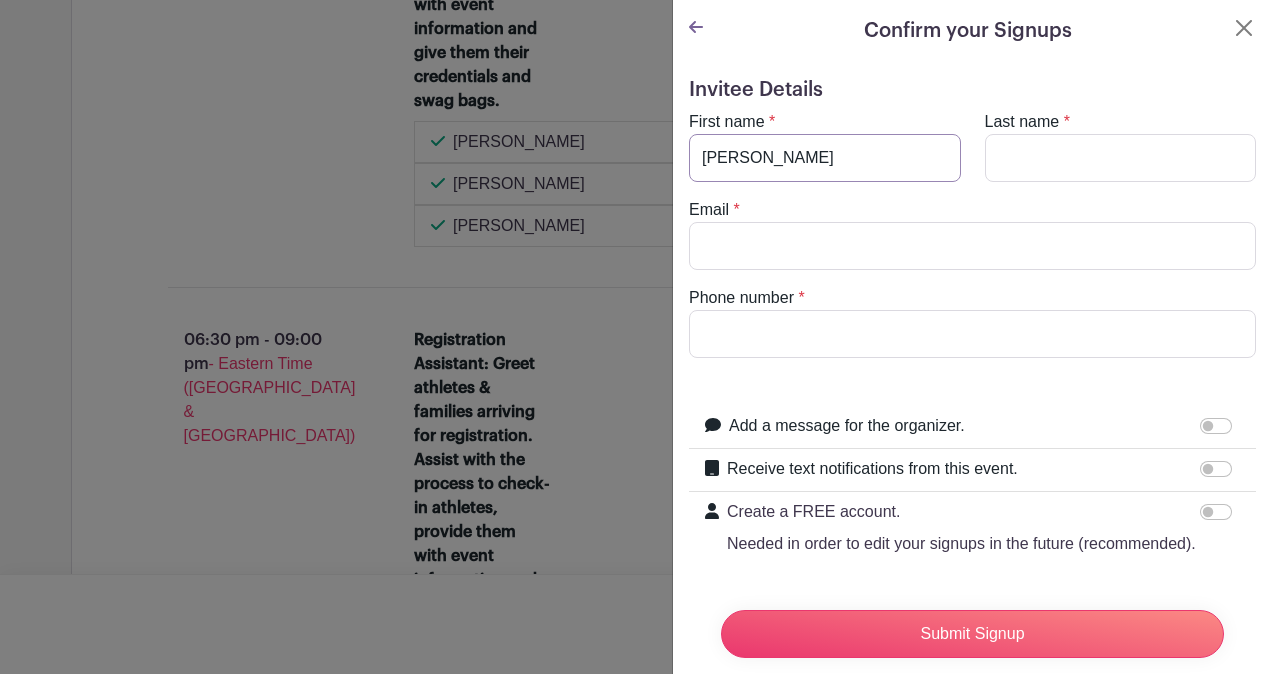 type on "[PERSON_NAME]" 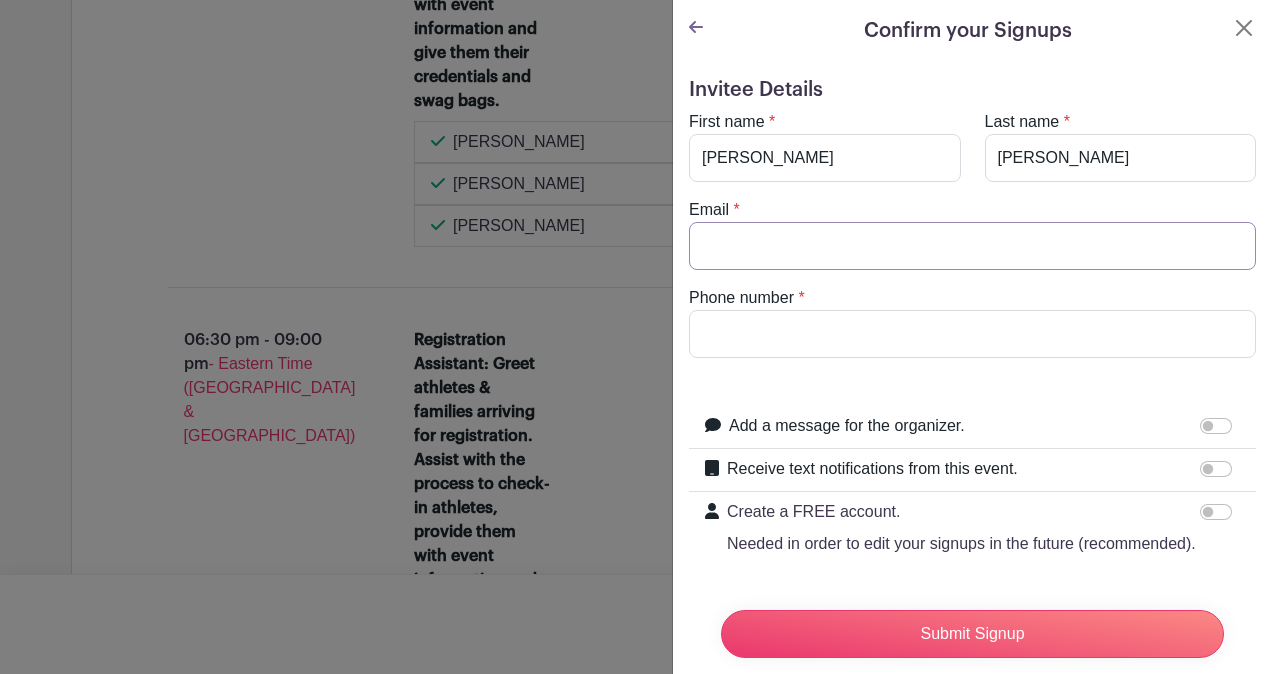 click on "Email" at bounding box center [972, 246] 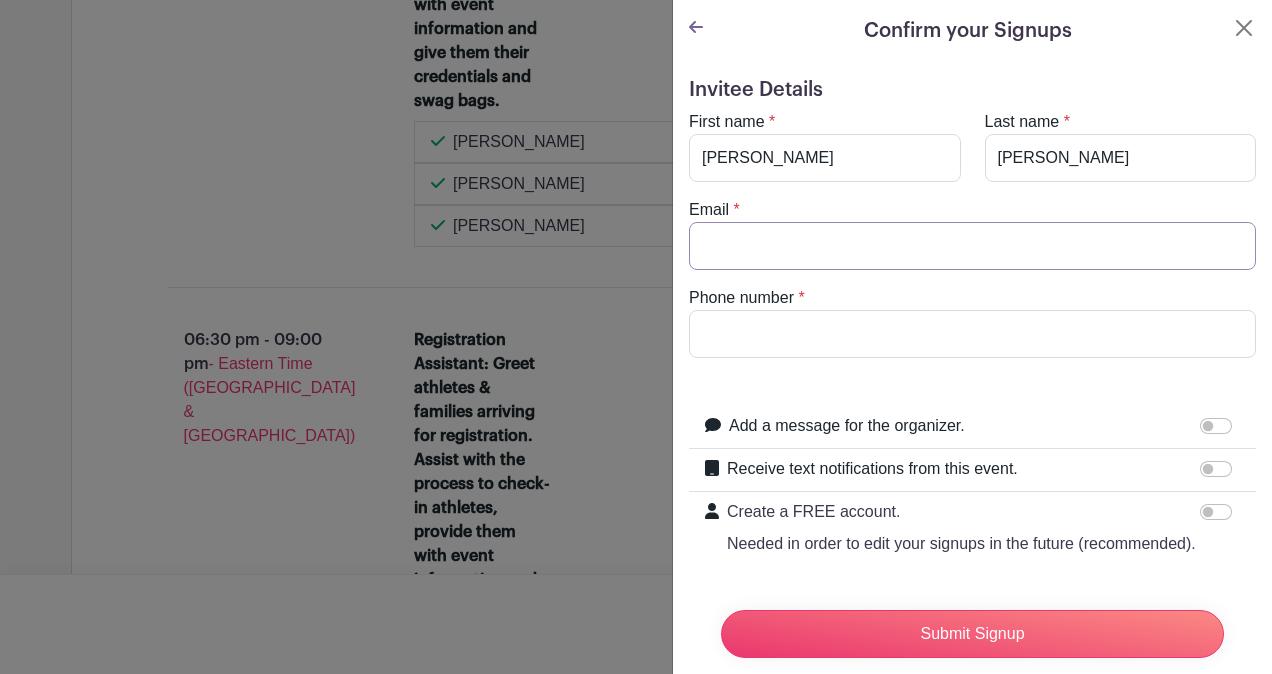 type on "[EMAIL_ADDRESS][DOMAIN_NAME]" 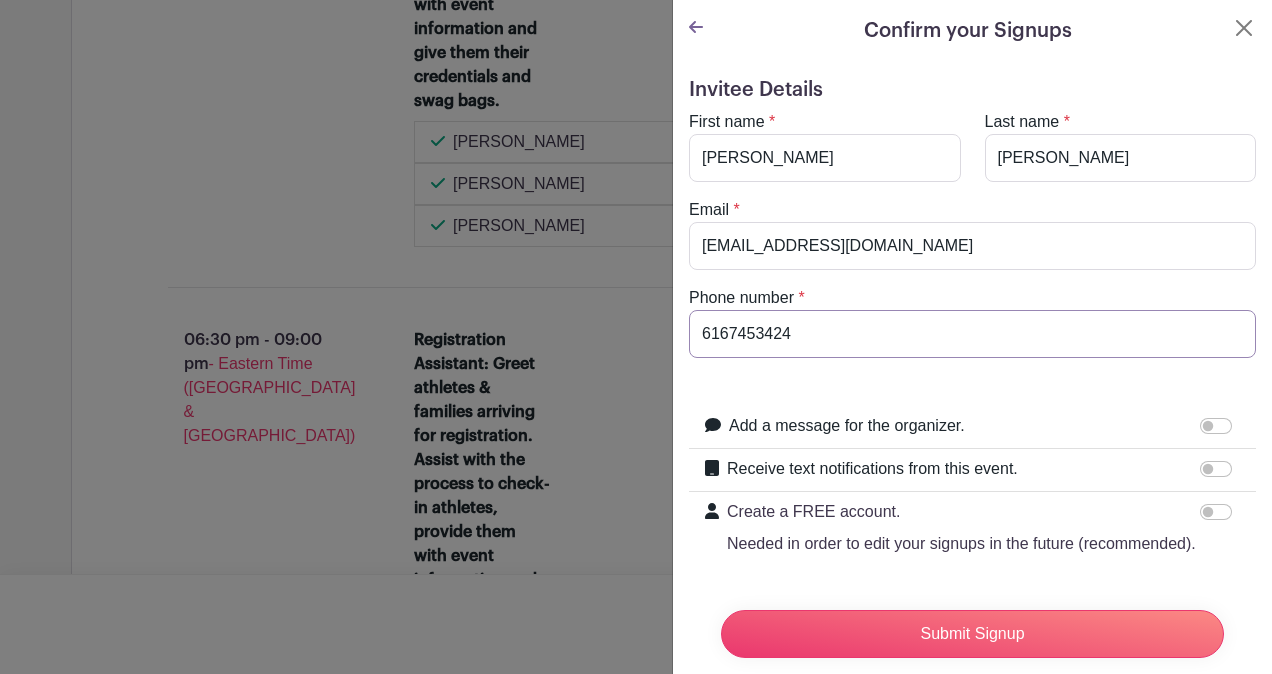 click on "6167453424" at bounding box center (972, 334) 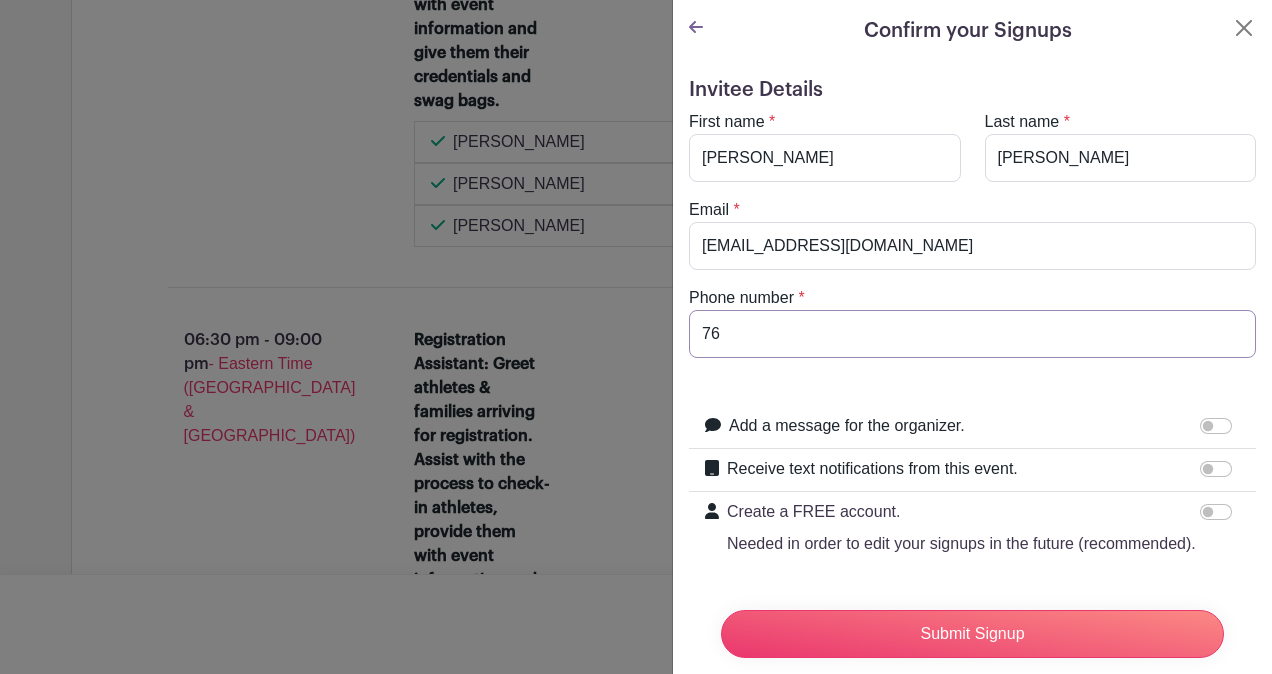 type on "7" 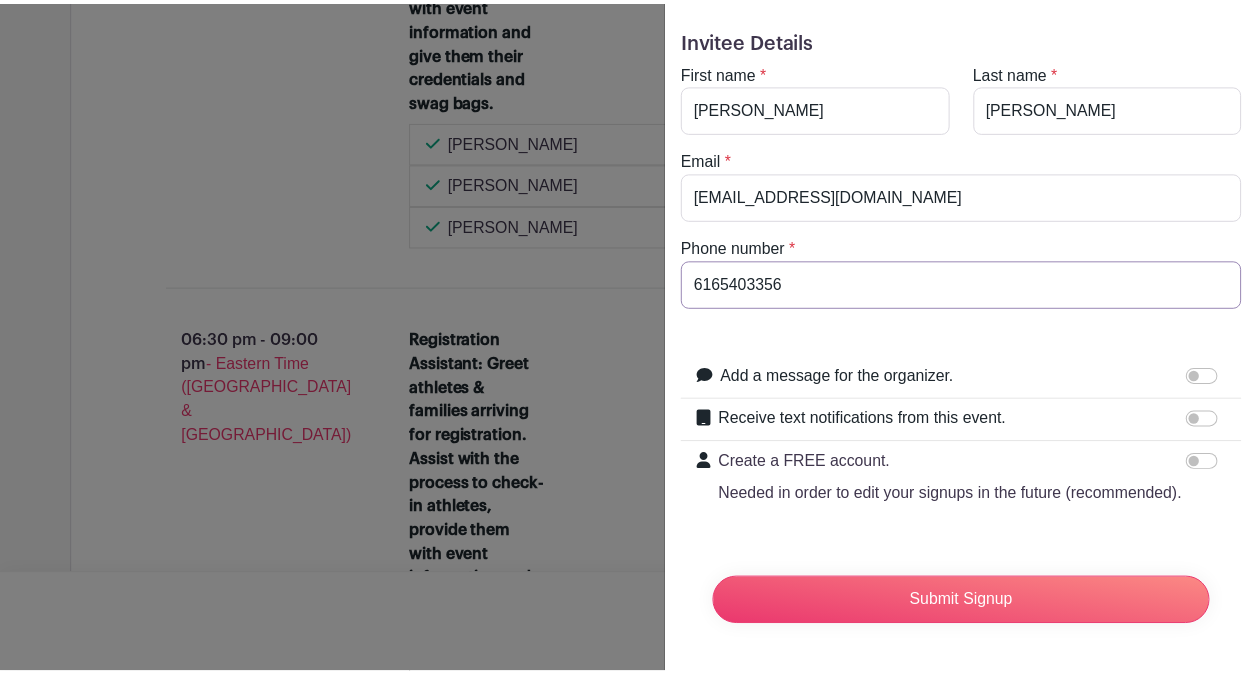 scroll, scrollTop: 86, scrollLeft: 0, axis: vertical 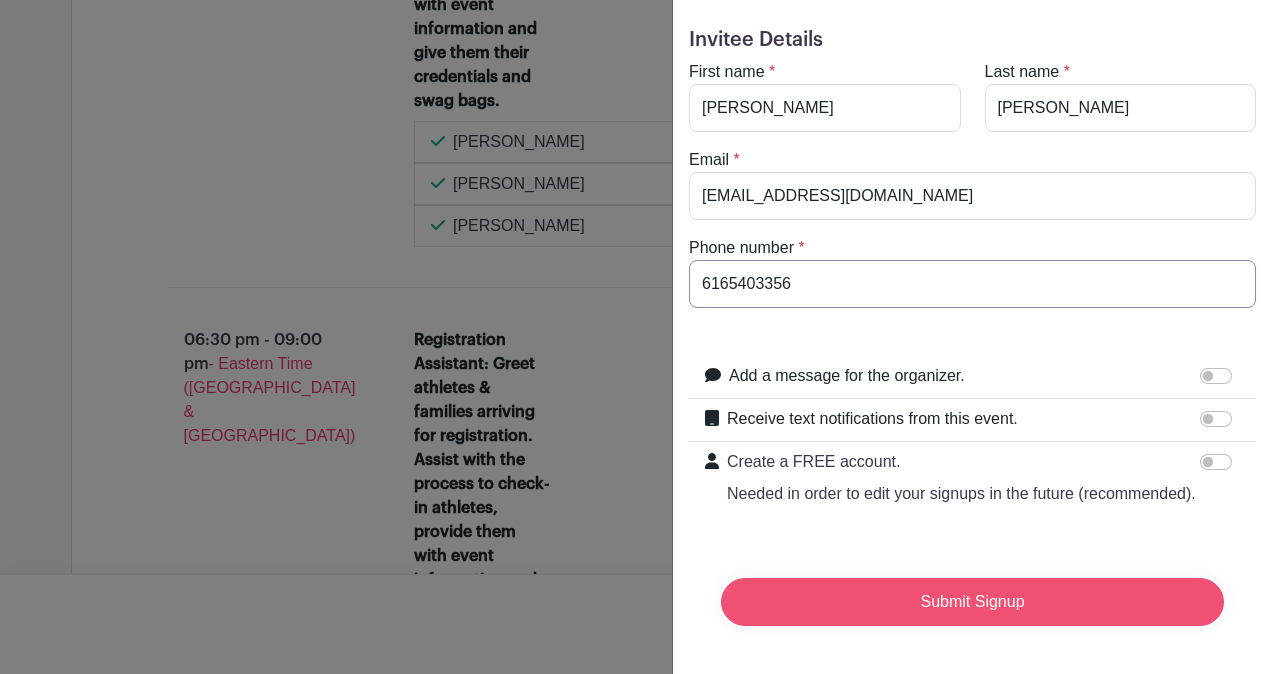 type on "6165403356" 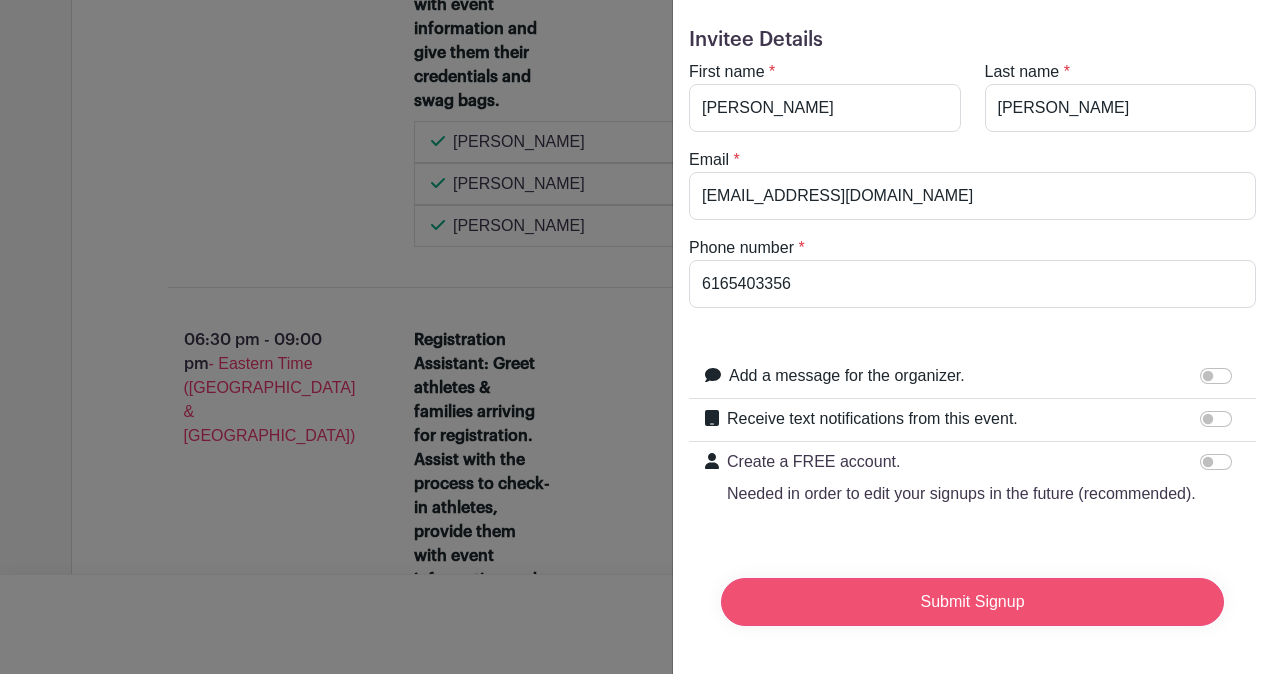 click on "Submit Signup" at bounding box center [972, 602] 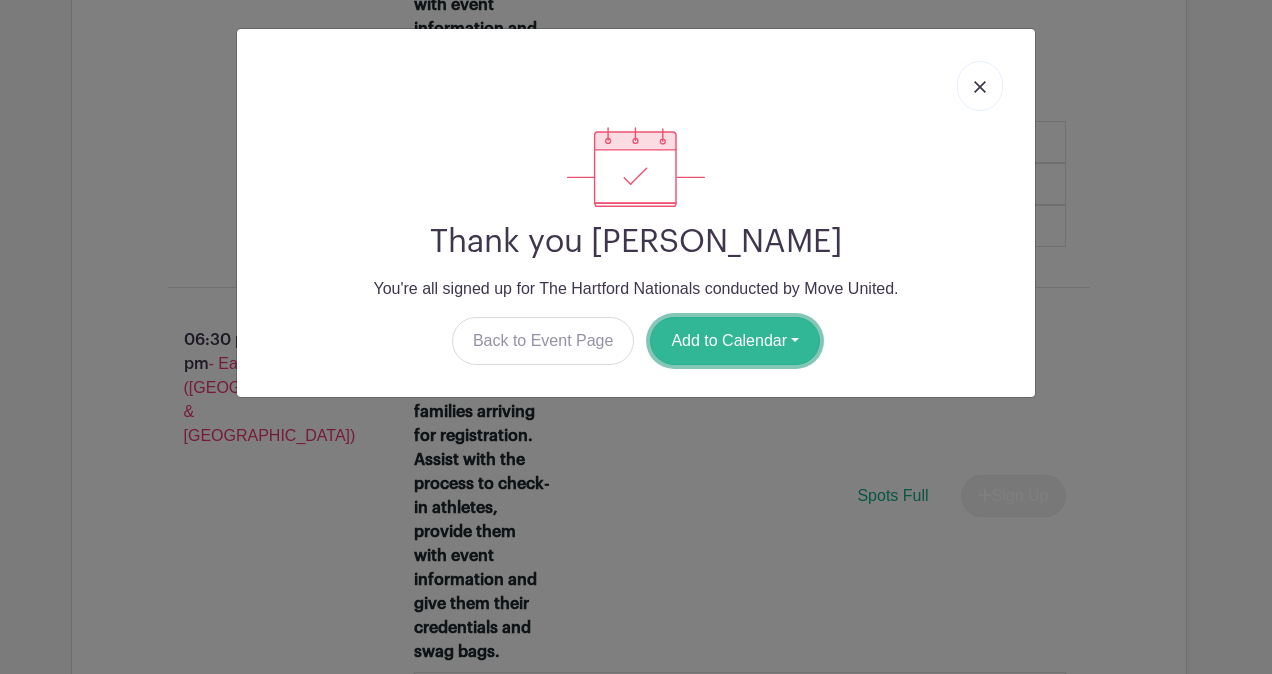click on "Add to Calendar" at bounding box center (735, 341) 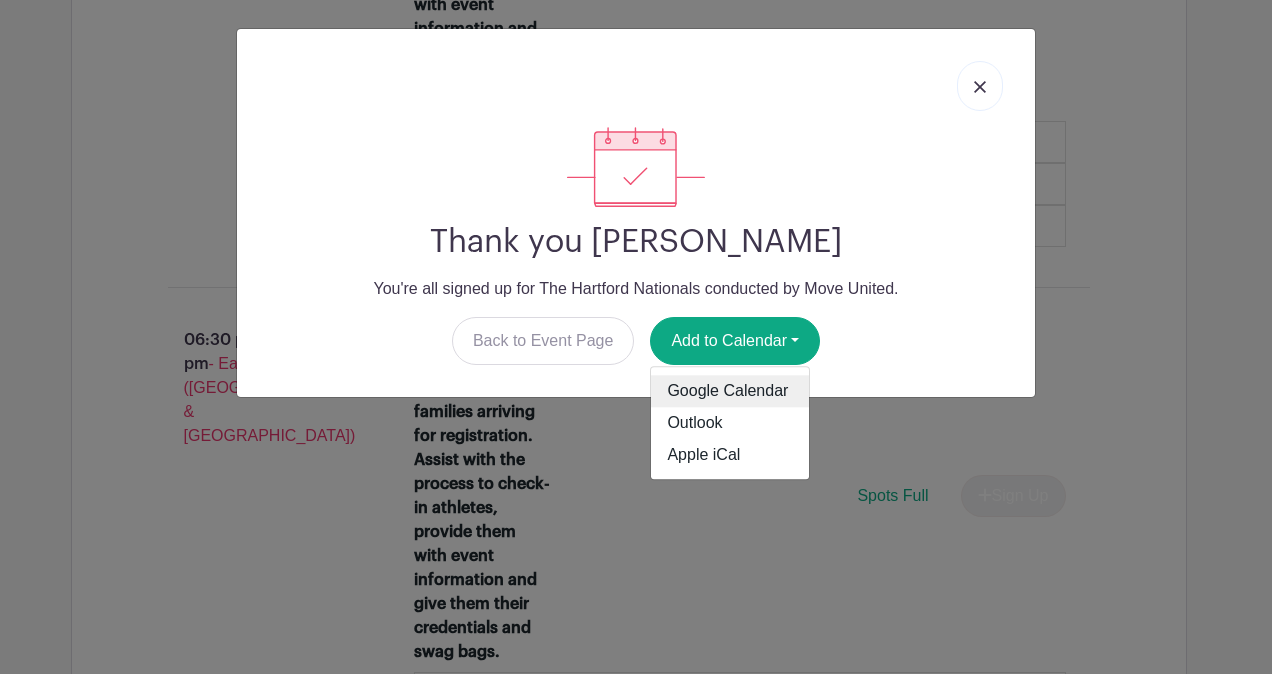 click on "Google Calendar" at bounding box center [730, 392] 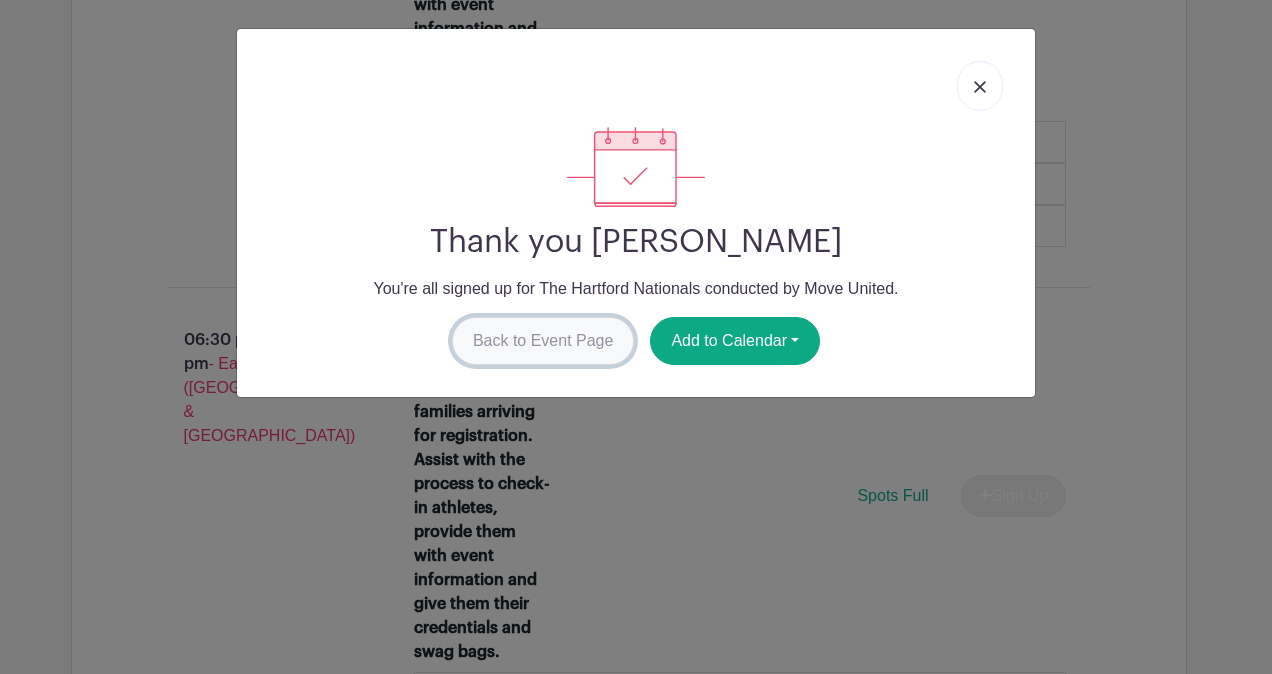 click on "Back to Event Page" at bounding box center (543, 341) 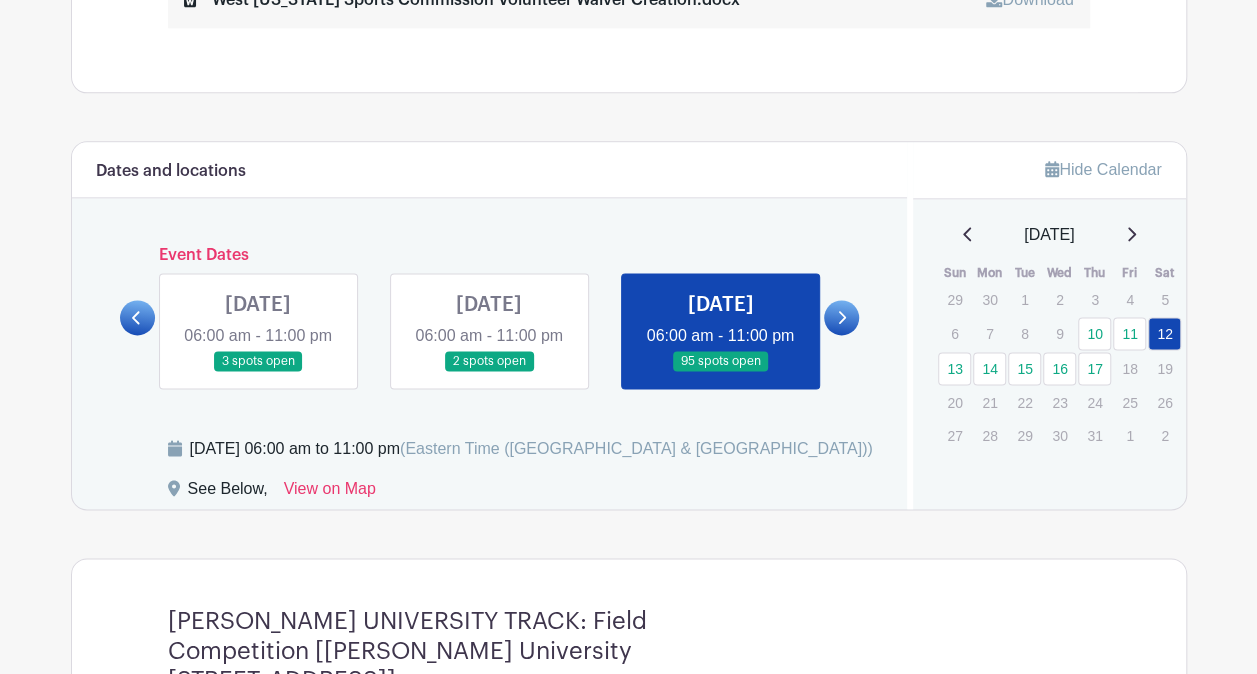 scroll, scrollTop: 1328, scrollLeft: 0, axis: vertical 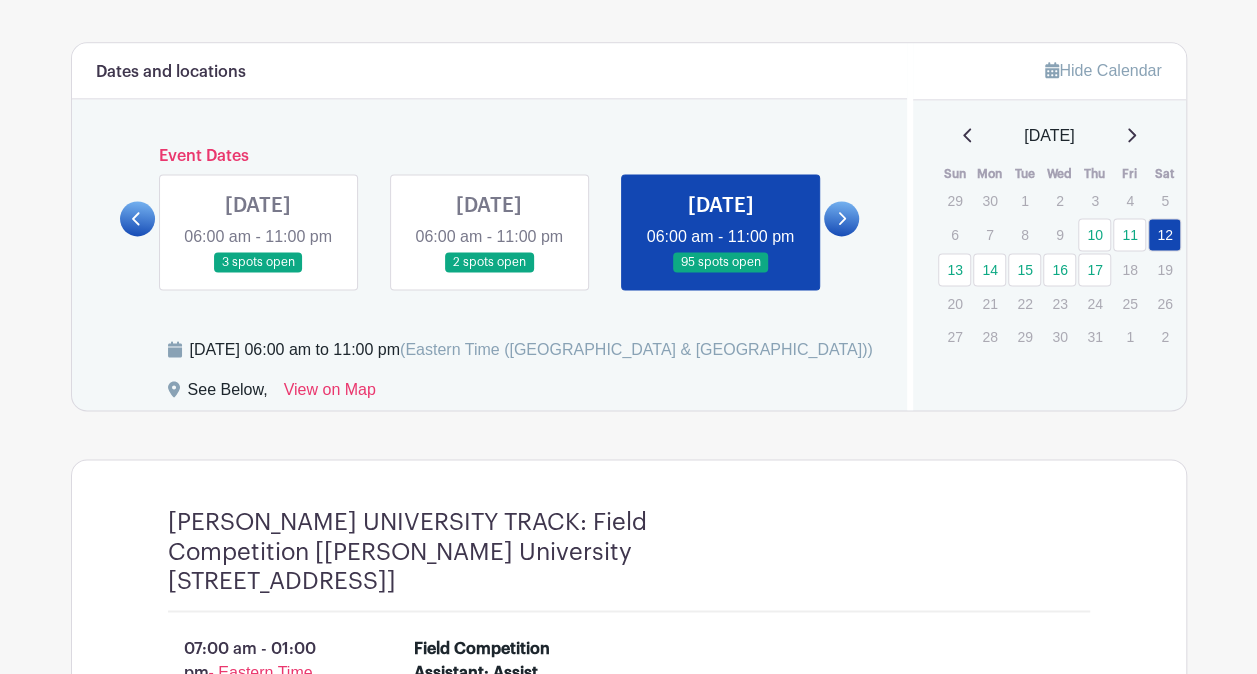 click 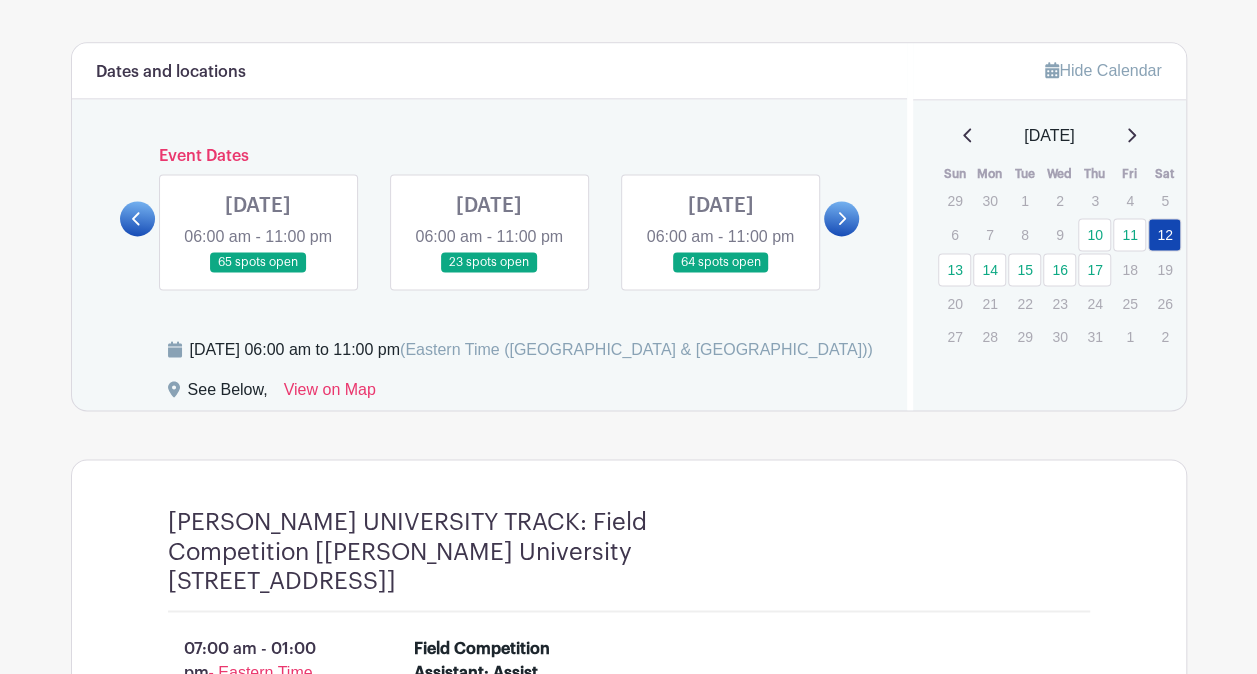 click at bounding box center [720, 273] 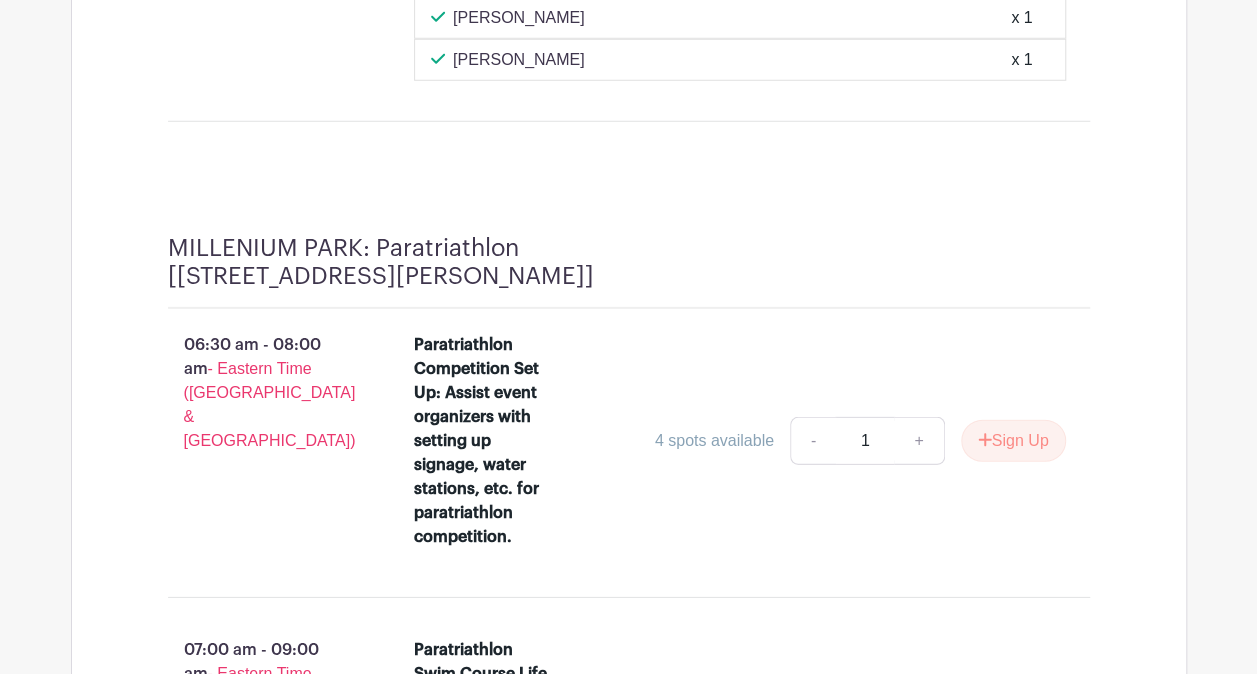 scroll, scrollTop: 3028, scrollLeft: 0, axis: vertical 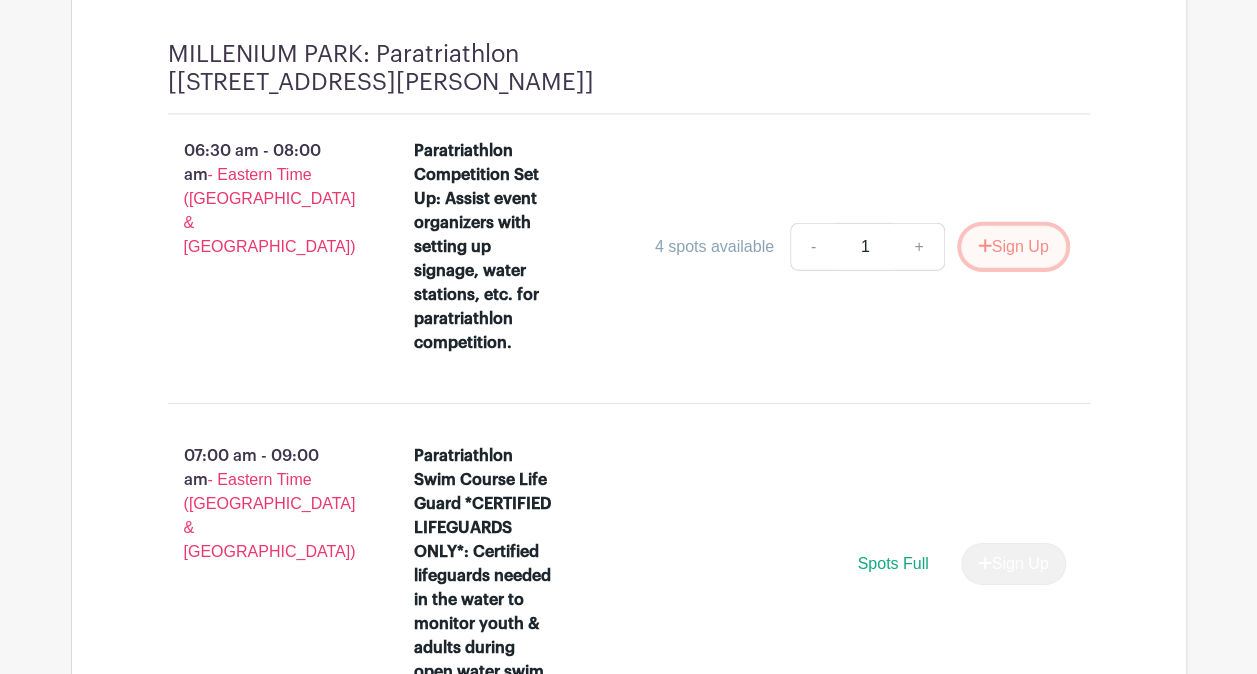 click on "Sign Up" at bounding box center (1013, 247) 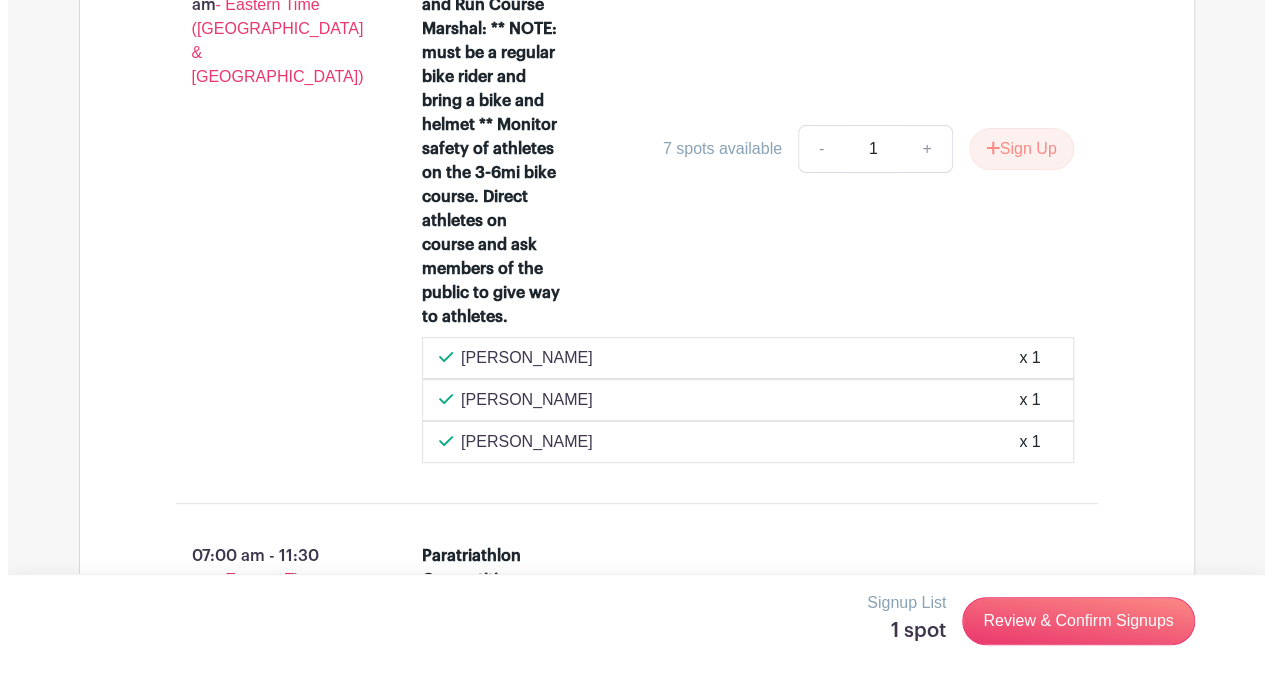 scroll, scrollTop: 3828, scrollLeft: 0, axis: vertical 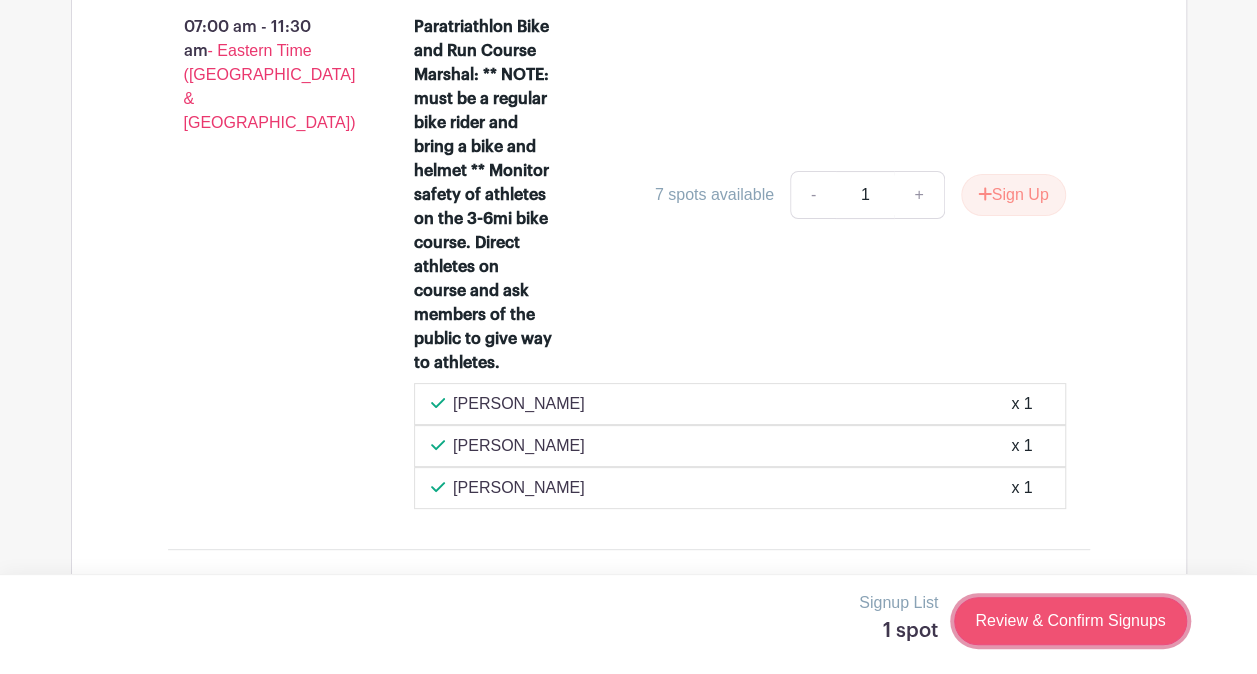 click on "Review & Confirm Signups" at bounding box center [1070, 621] 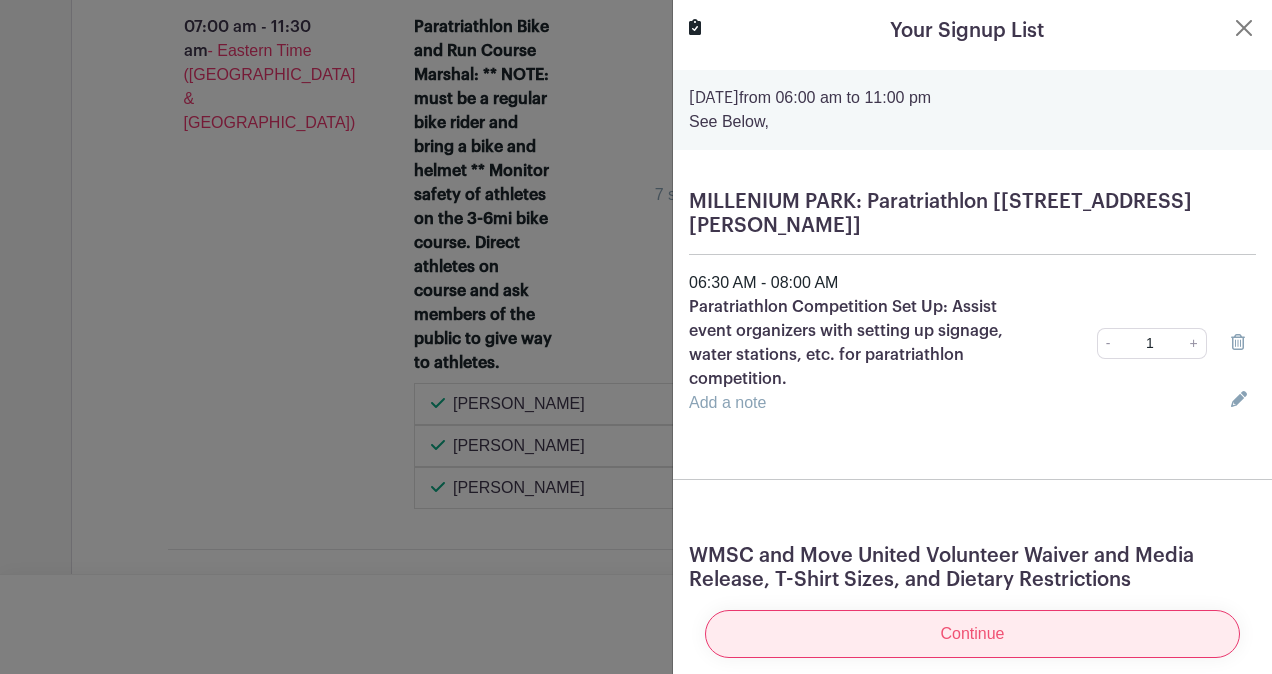 click on "Continue" at bounding box center [972, 634] 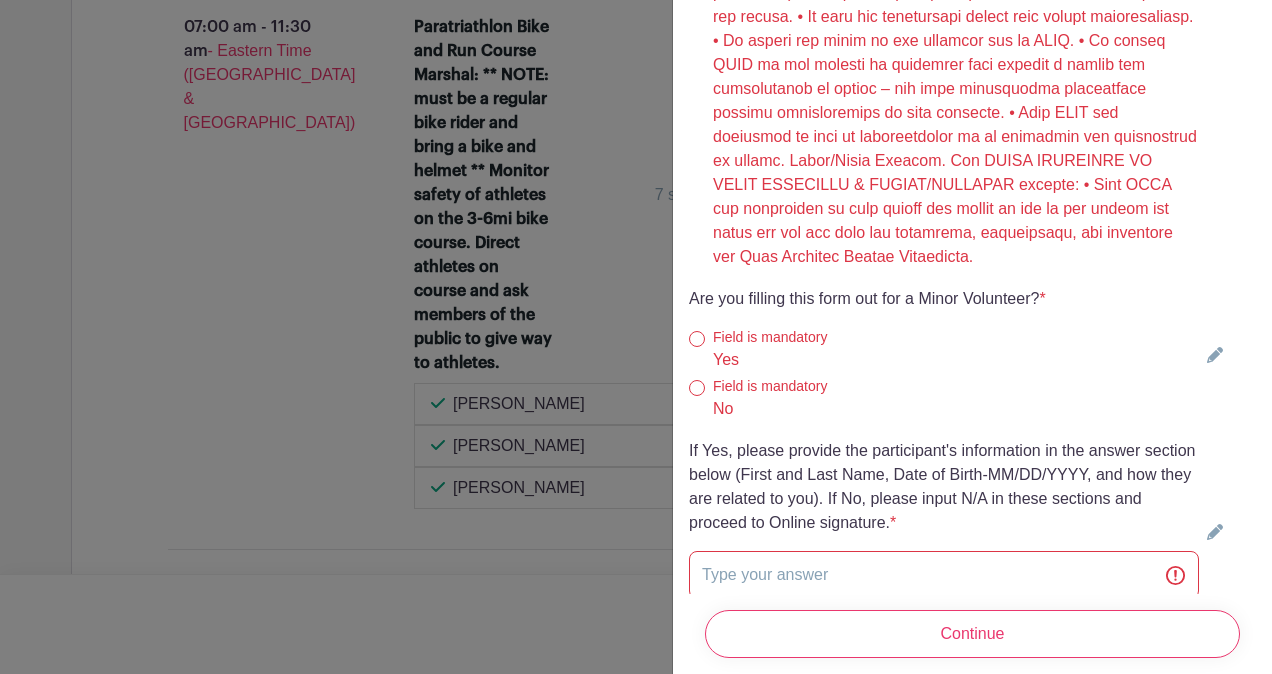 scroll, scrollTop: 4900, scrollLeft: 0, axis: vertical 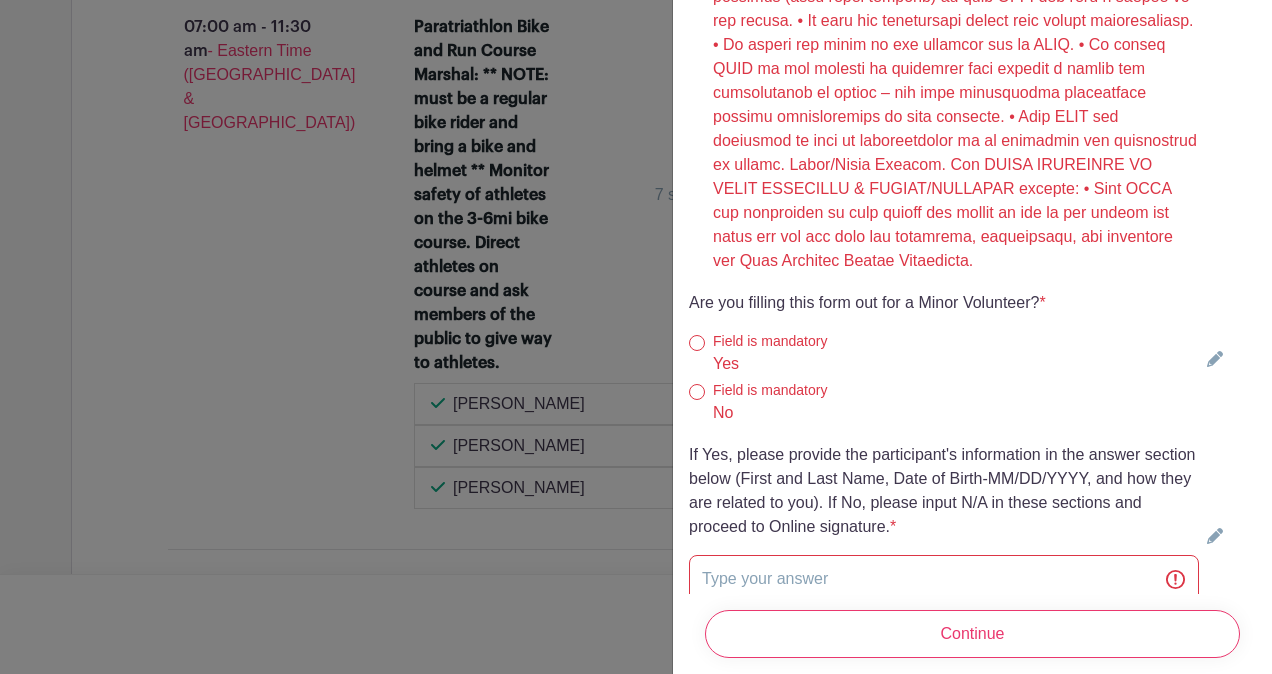 click on "Field is mandatory No" at bounding box center (867, 402) 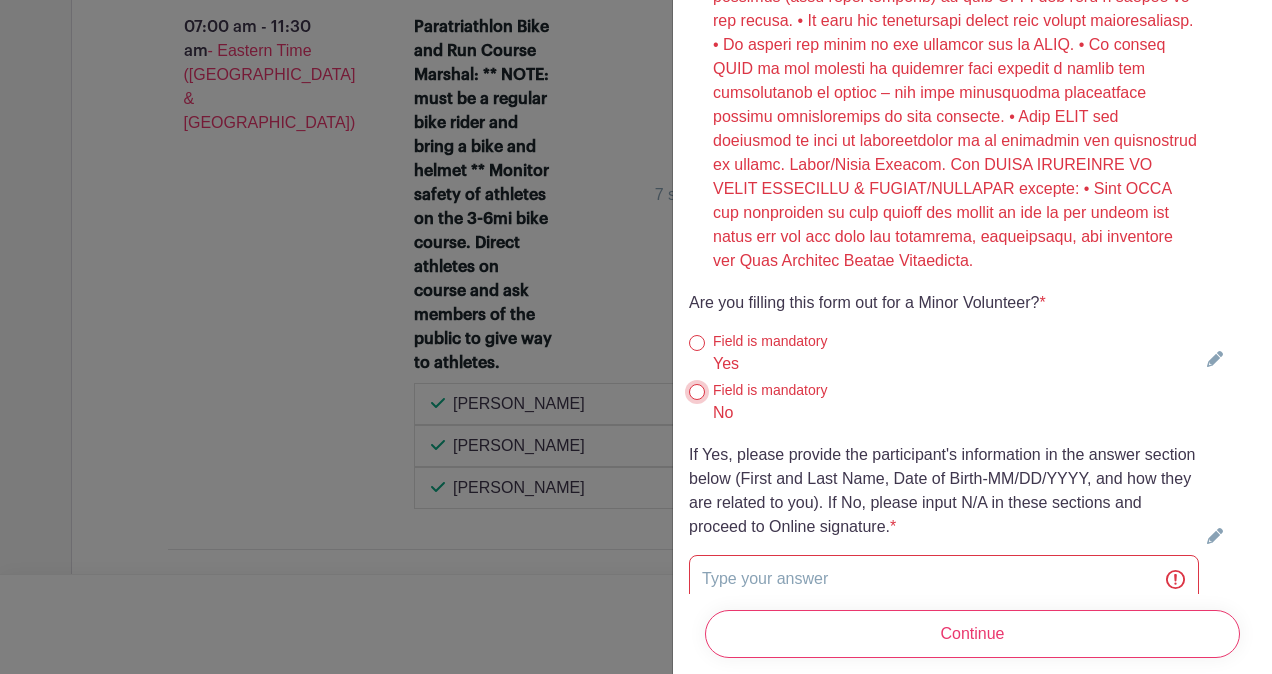 click on "No" at bounding box center [697, 392] 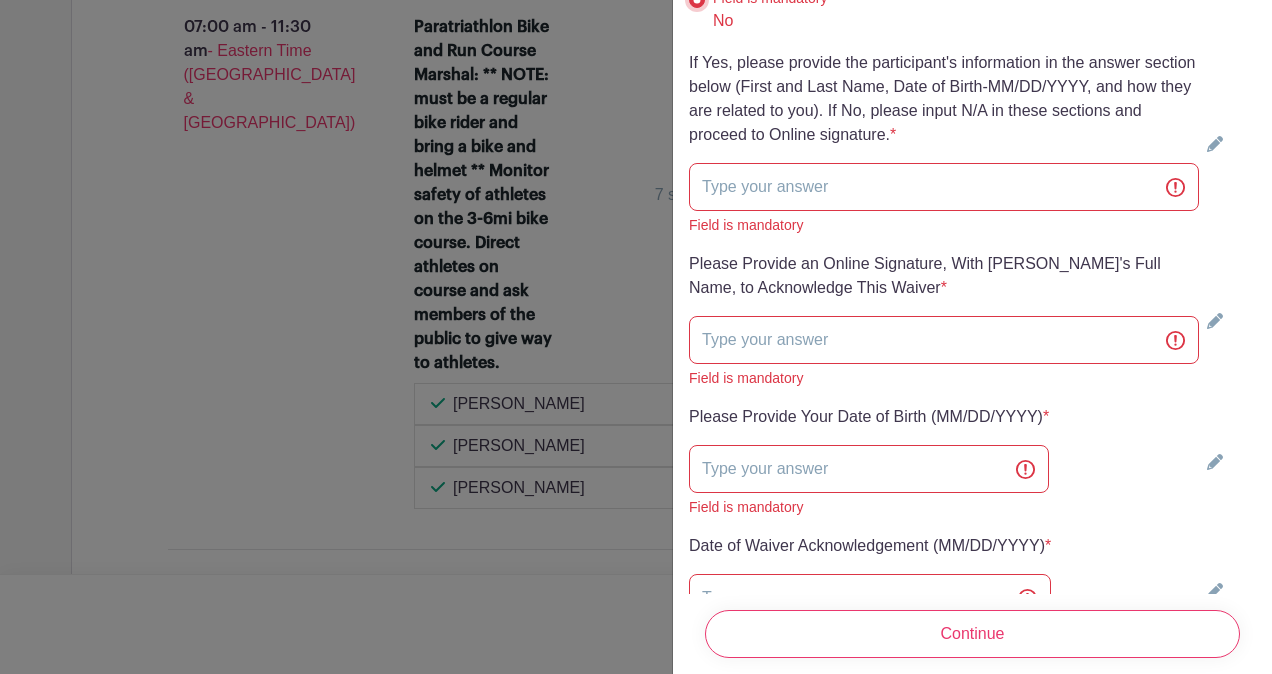 scroll, scrollTop: 5300, scrollLeft: 0, axis: vertical 